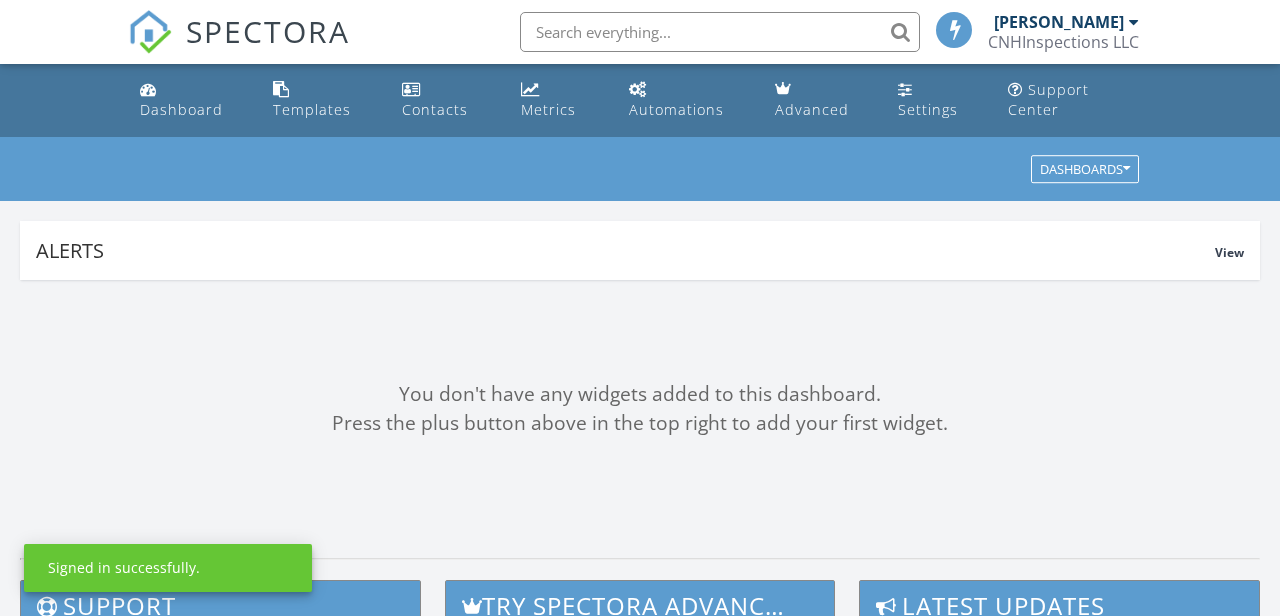scroll, scrollTop: 0, scrollLeft: 0, axis: both 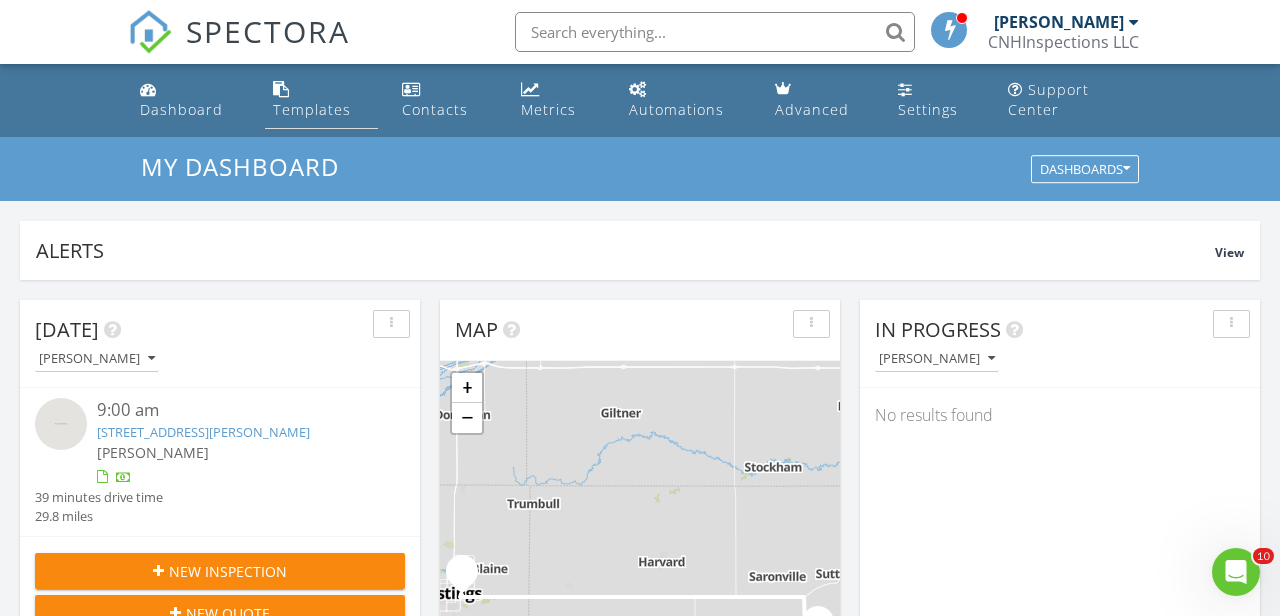 click on "Templates" at bounding box center [321, 100] 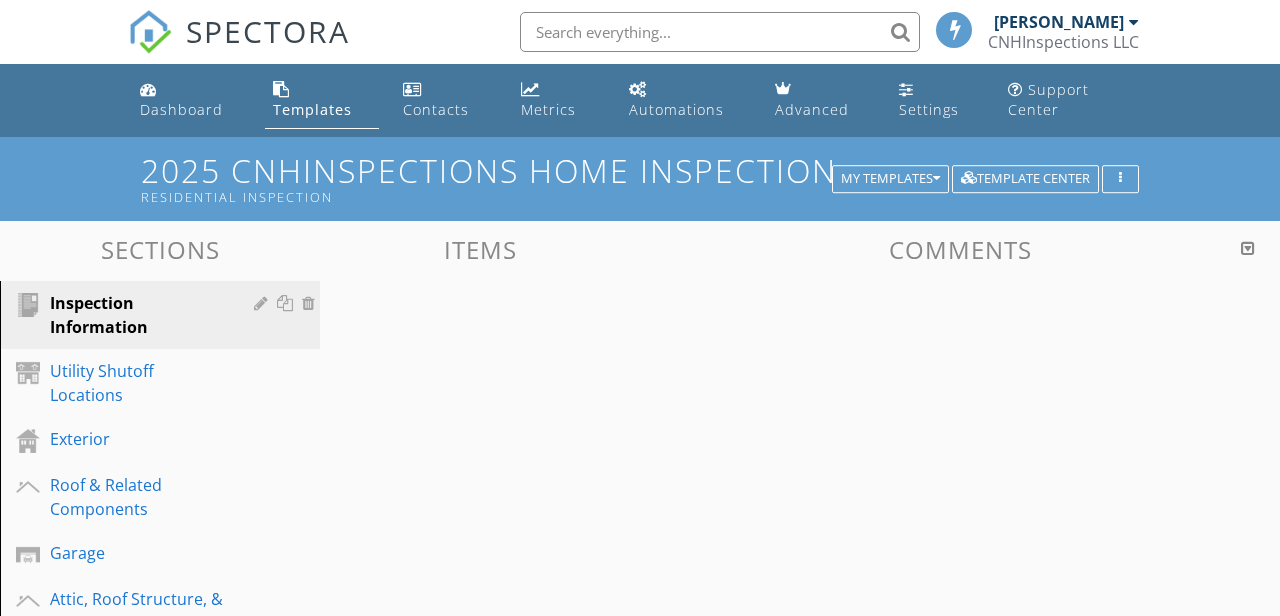 scroll, scrollTop: 0, scrollLeft: 0, axis: both 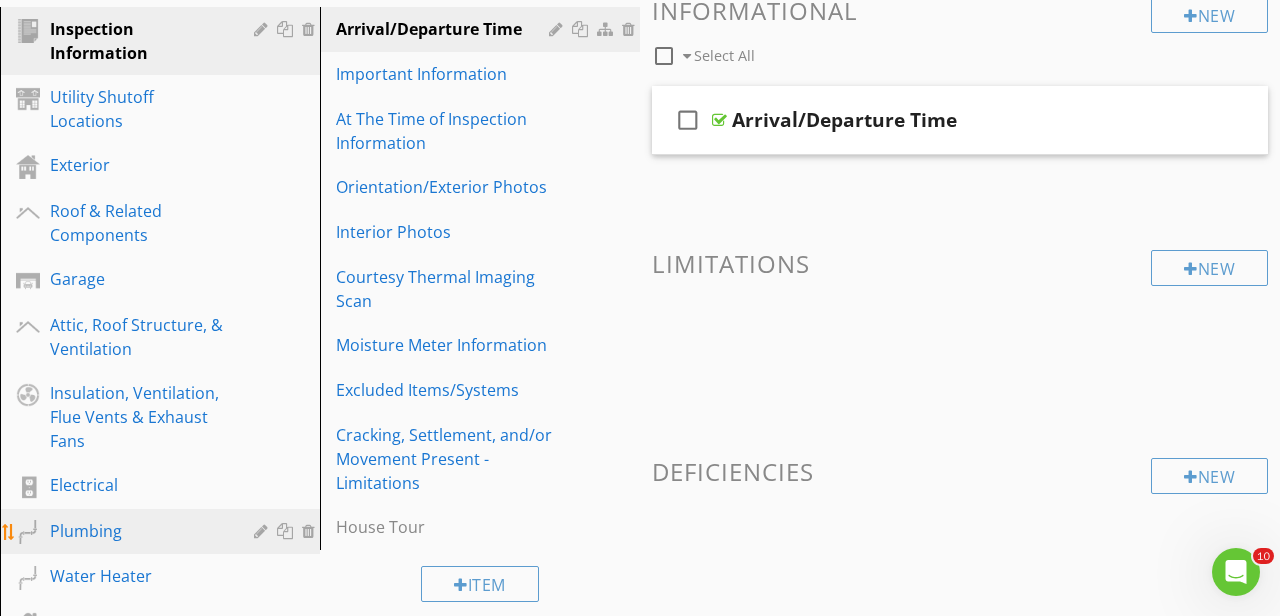 click on "Plumbing" at bounding box center [137, 531] 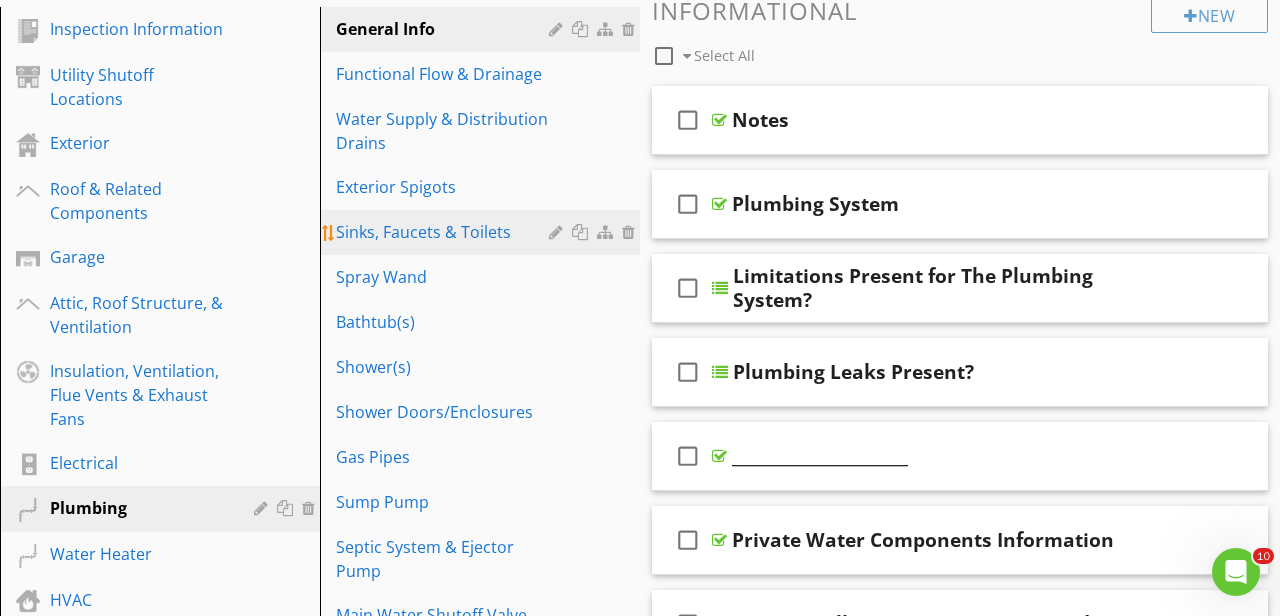 click on "Sinks, Faucets & Toilets" at bounding box center (483, 232) 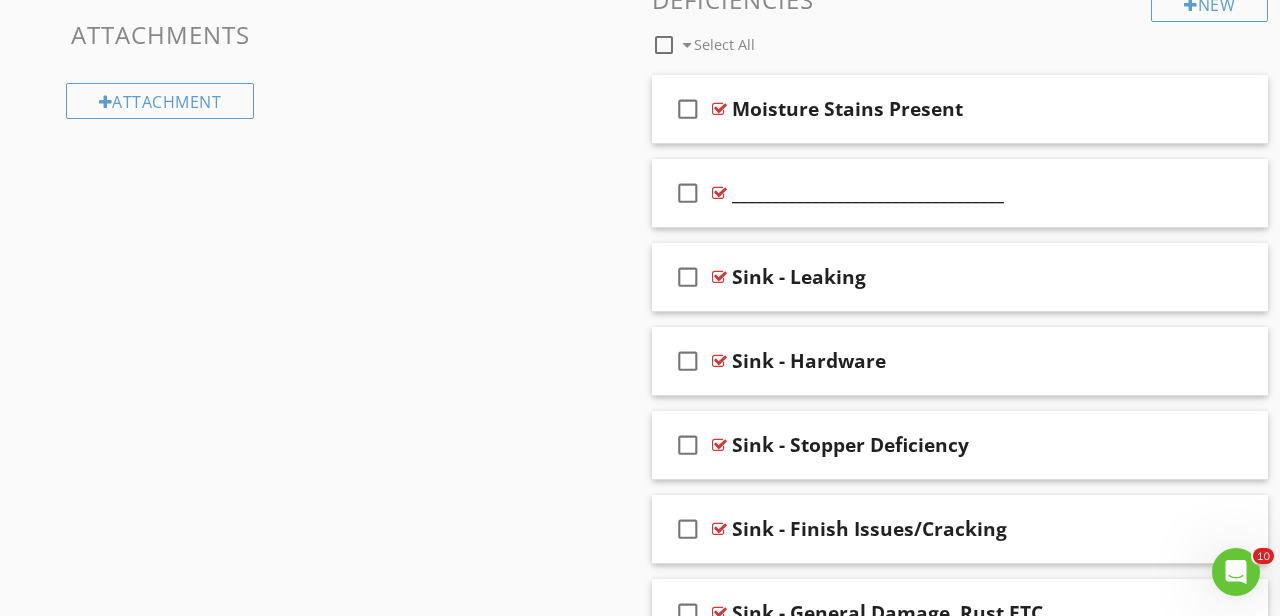 scroll, scrollTop: 1740, scrollLeft: 0, axis: vertical 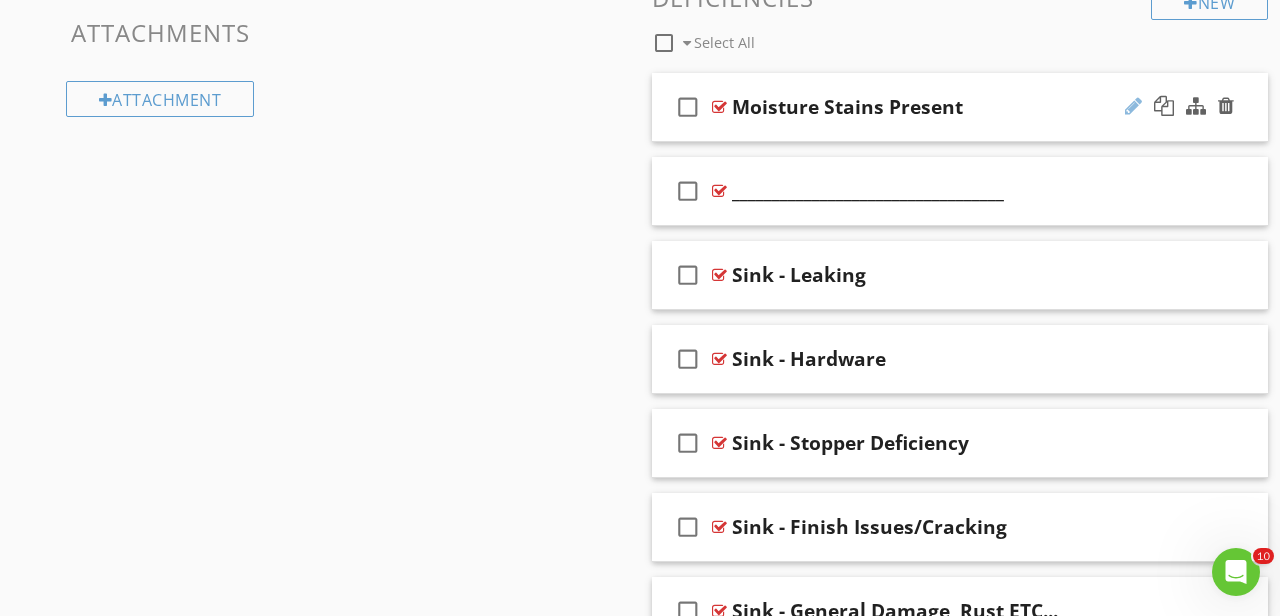 click at bounding box center [1133, 106] 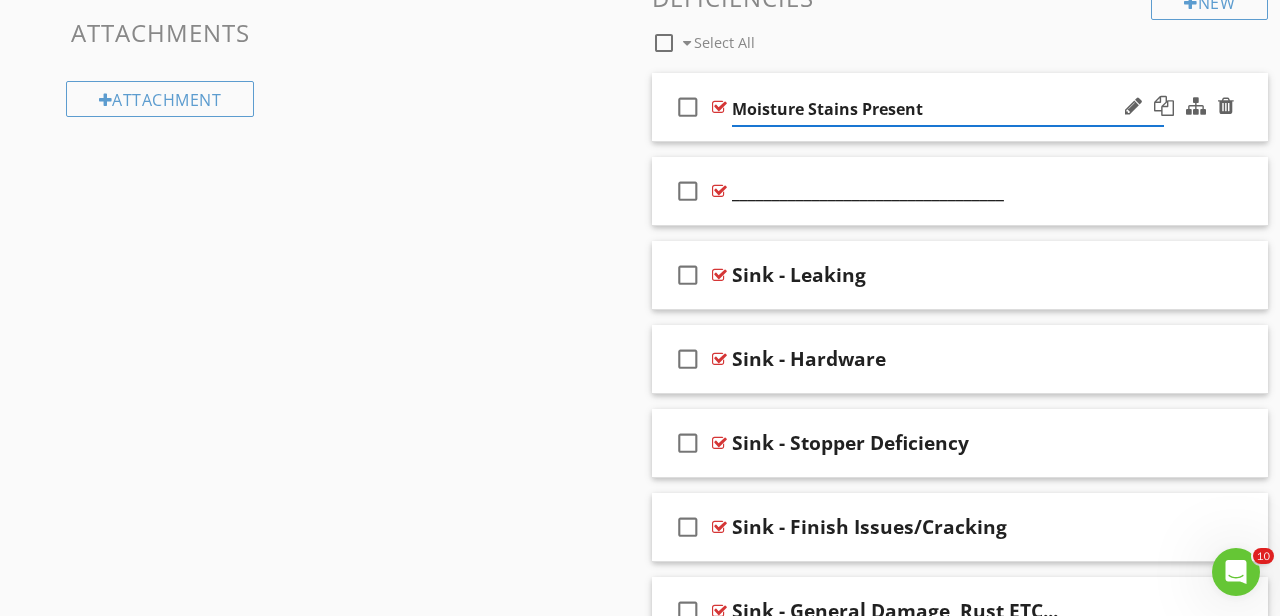 click on "Moisture Stains Present" at bounding box center [948, 109] 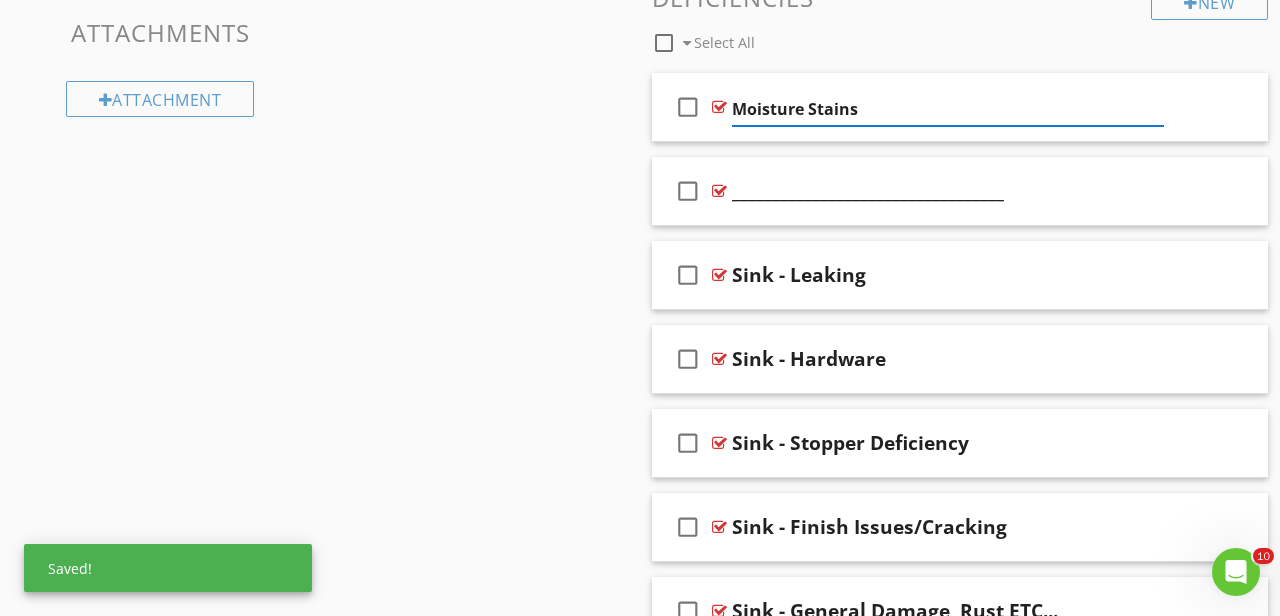 click on "Sections
Inspection Information           Utility Shutoff Locations           Exterior            Roof & Related Components           Garage           Attic, Roof Structure, & Ventilation           Insulation, Ventilation, Flue Vents & Exhaust Fans           Electrical           Plumbing           Water Heater           HVAC           Foundation Area           Foundation - Manufactured Home           Foundation - Slab on Grade            Interior Areas and Items           Appliances           Fireplace, Wood Stove, Gas Fireplace Etc...           Laundry           Environmental Information           Radon Mitigation System           Older Home Information/Recommended Upgrades           Thermal Imaging           Final Checklist
Section
Attachments
Attachment
Items
General Info           Functional Flow & Drainage           Water Supply & Distribution Drains" at bounding box center (640, 1990) 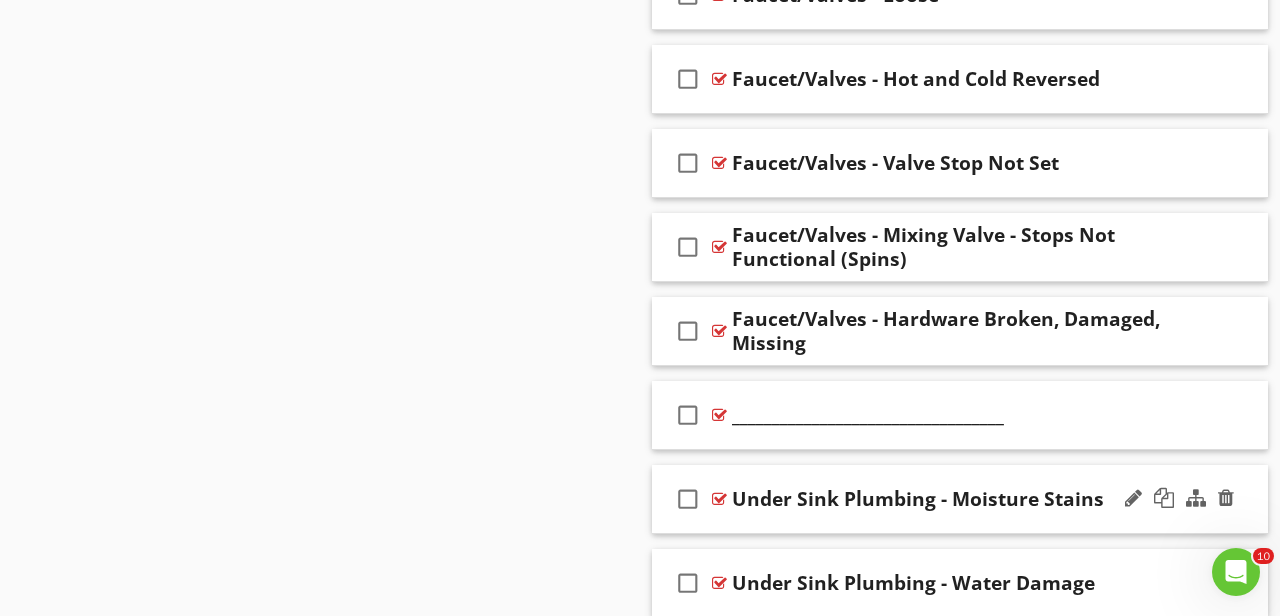 scroll, scrollTop: 2898, scrollLeft: 0, axis: vertical 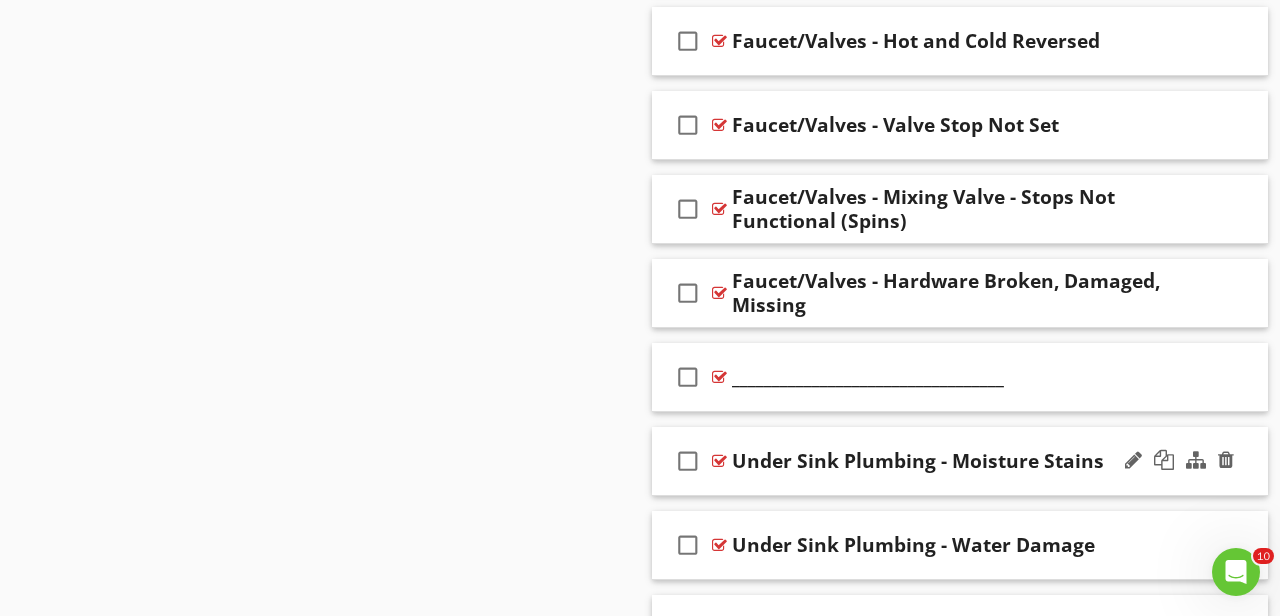 click on "check_box_outline_blank
Under Sink Plumbing - Moisture Stains" at bounding box center [960, 461] 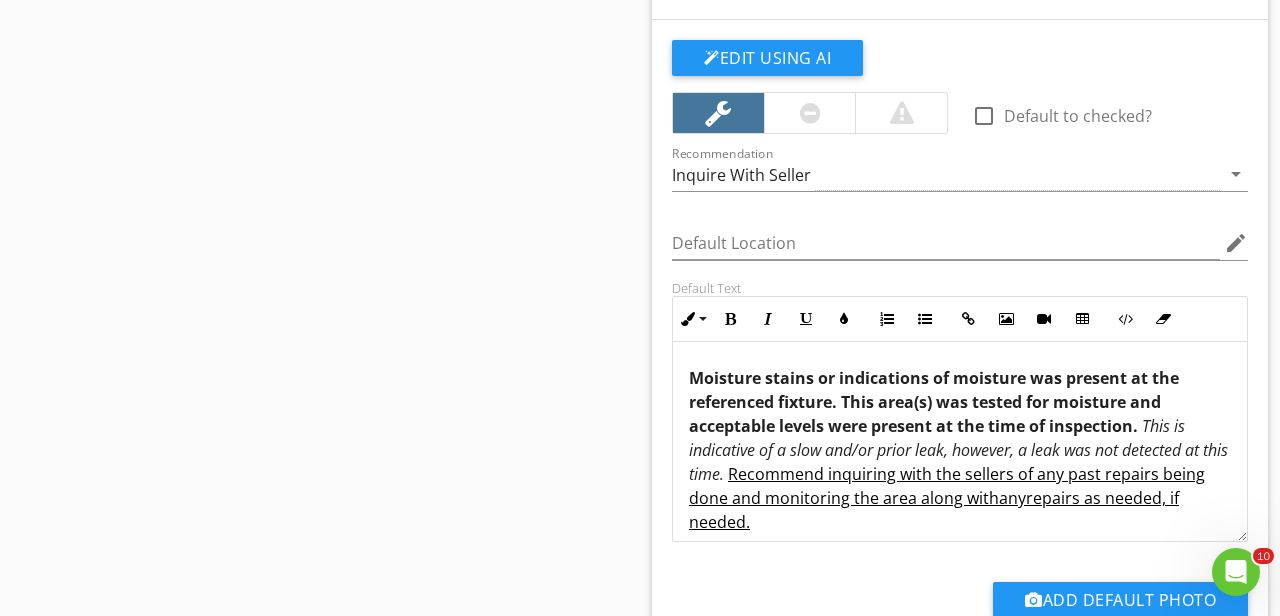 scroll, scrollTop: 3377, scrollLeft: 0, axis: vertical 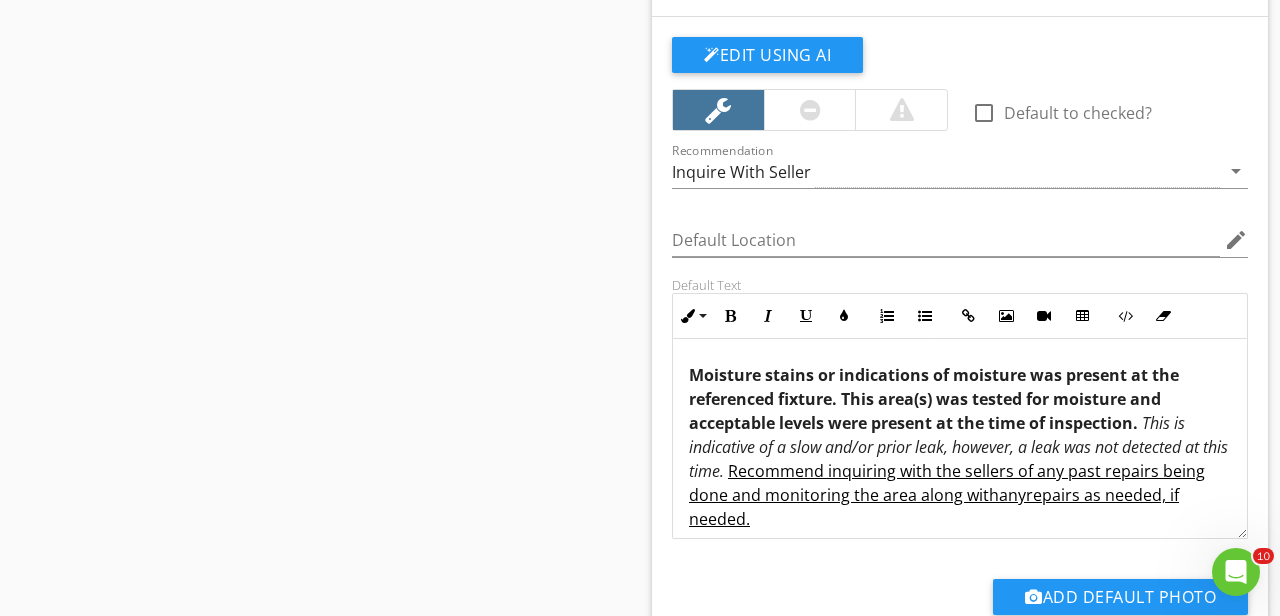 click on "Moisture stains or indications of moisture was present at the referenced fixture. This area(s) was tested for moisture and acceptable levels were present at the time of inspection.   This is indicative of a slow and/or prior leak, however, a leak was not detected at this time.   Recommend inquiring with the sellers of any past repairs being done and monitoring the area along with  any  repairs as needed, if needed." at bounding box center (960, 447) 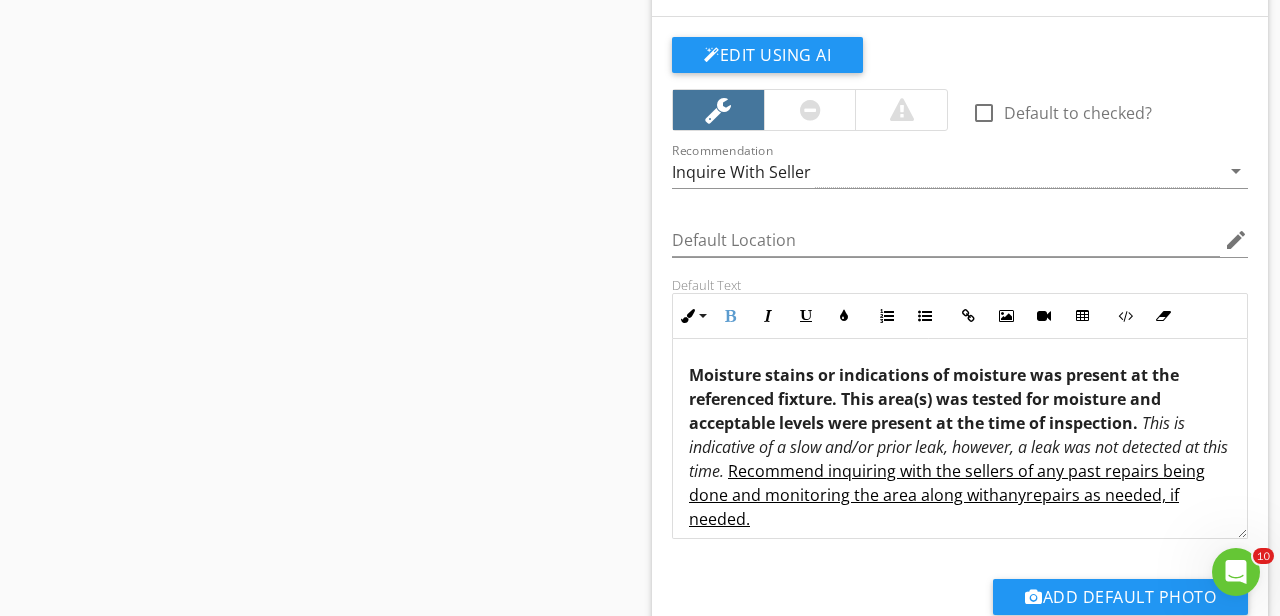 copy on "Moisture stains or indications of moisture was present at the referenced fixture. This area(s) was tested for moisture and acceptable levels were present at the time of inspection.   This is indicative of a slow and/or prior leak, however, a leak was not detected at this time.   Recommend inquiring with the sellers of any past repairs being done and monitoring the area along with  any  repairs as needed, if needed." 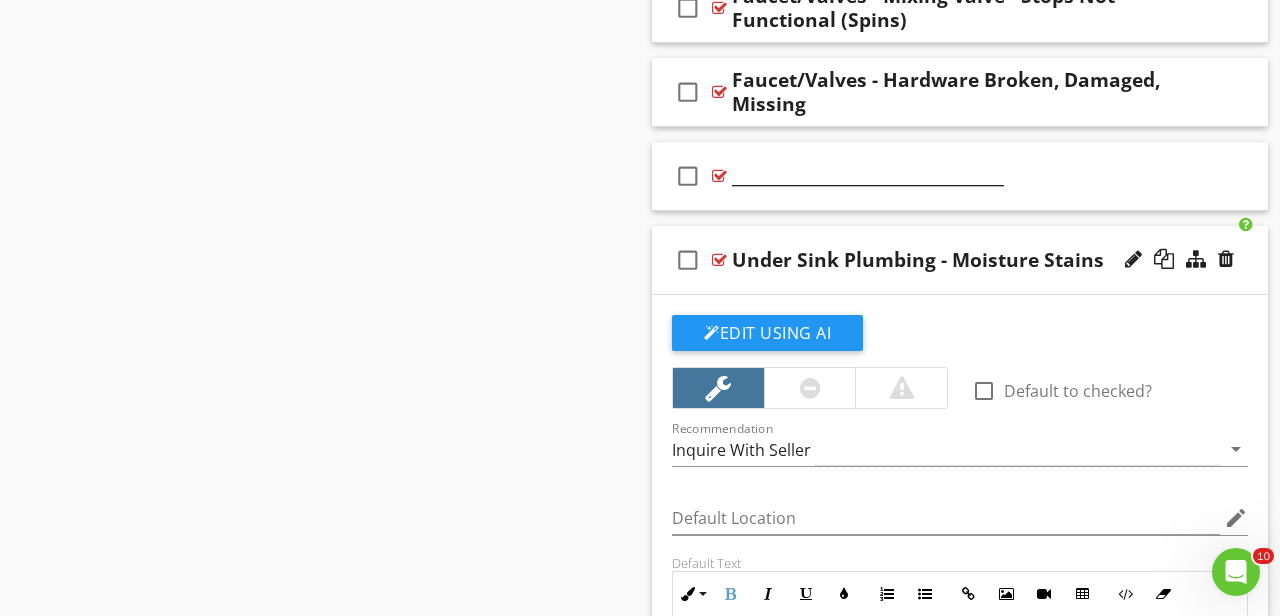 scroll, scrollTop: 3093, scrollLeft: 0, axis: vertical 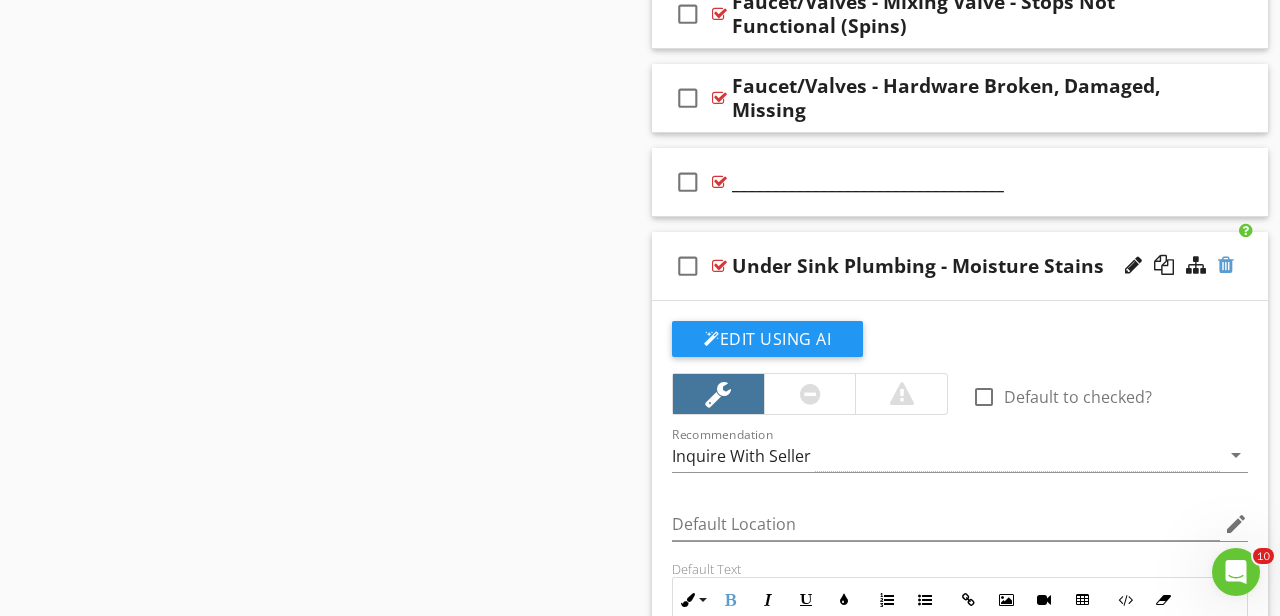 click at bounding box center (1226, 265) 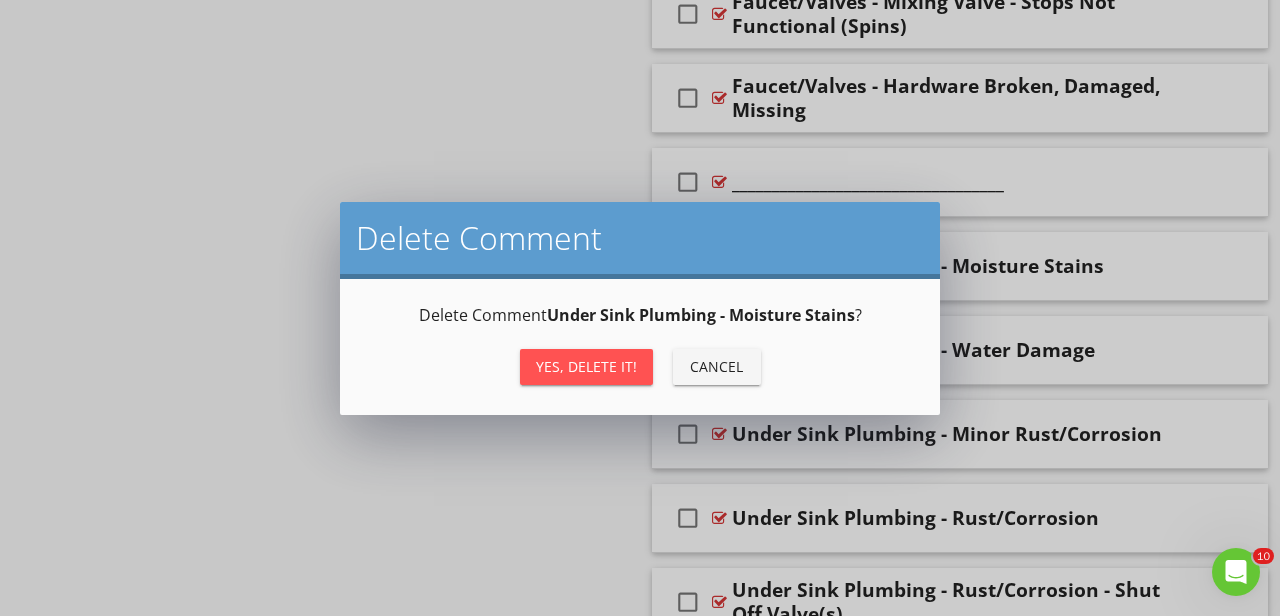 click on "Yes, Delete it!" at bounding box center (586, 366) 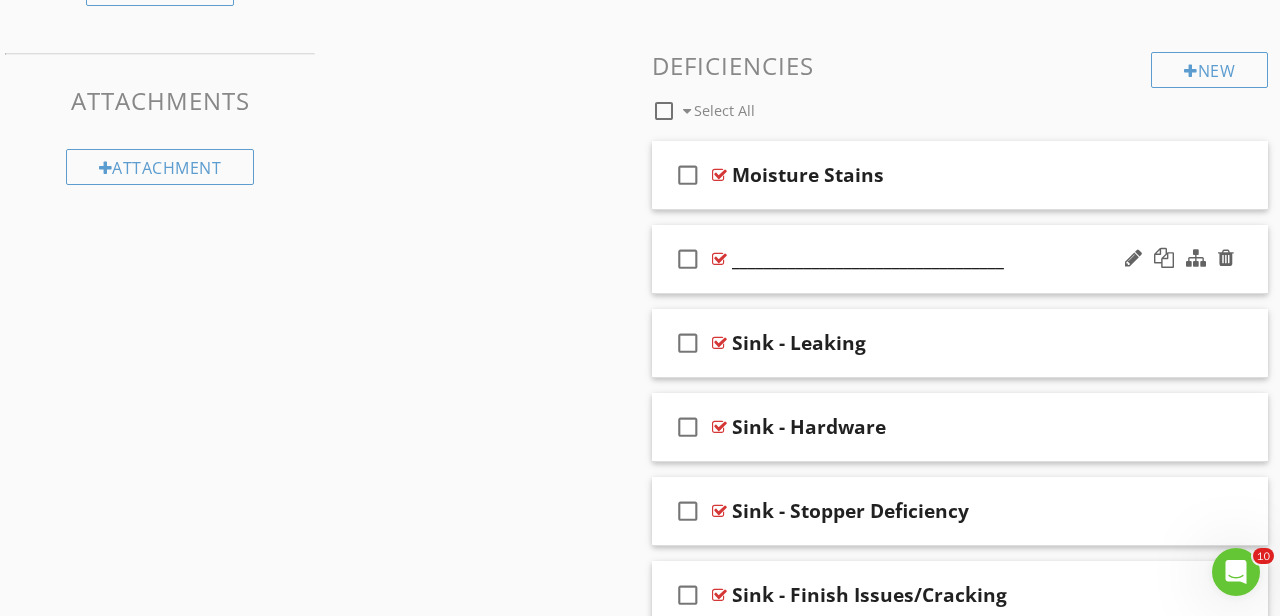 scroll, scrollTop: 1671, scrollLeft: 0, axis: vertical 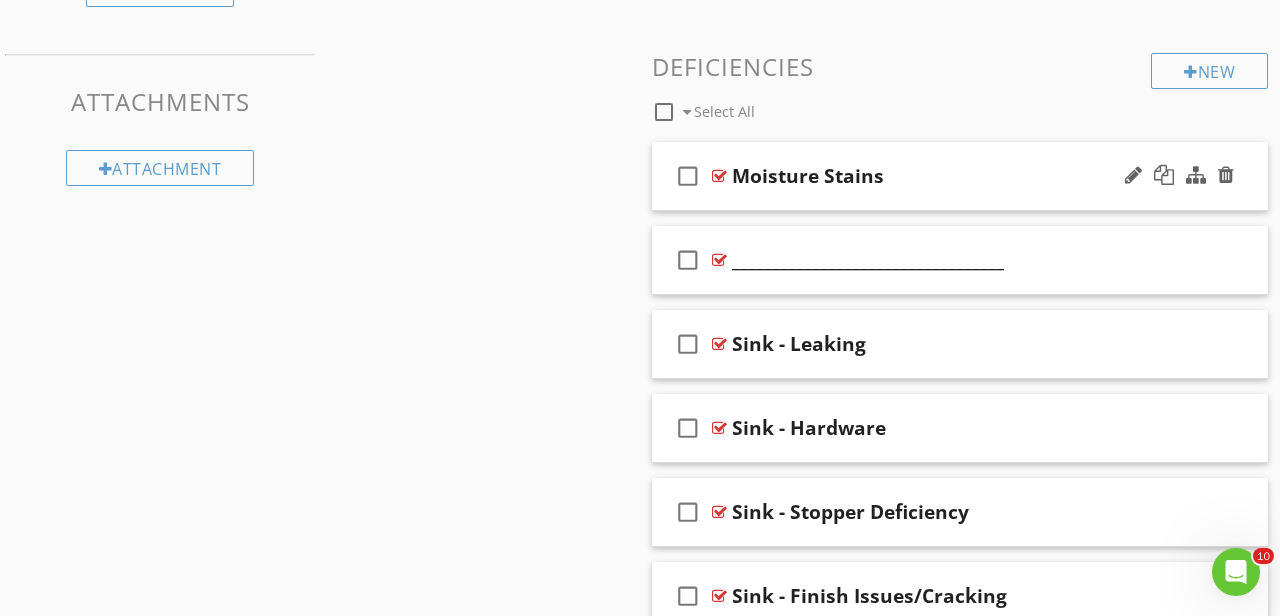 click on "check_box_outline_blank
Moisture Stains" at bounding box center [960, 176] 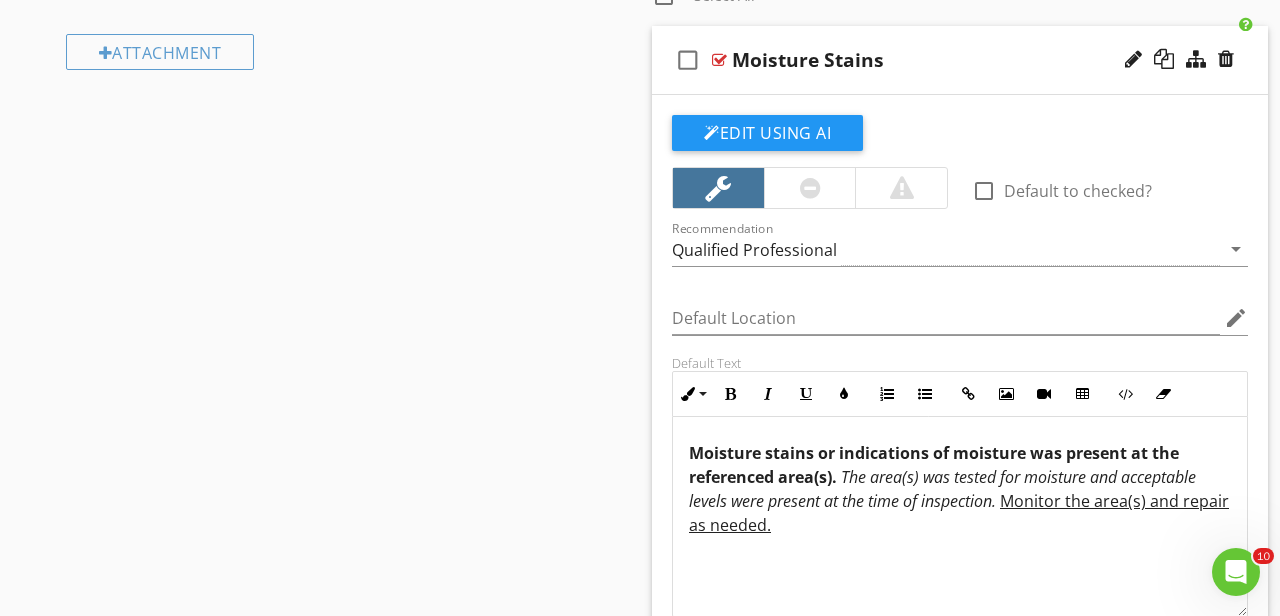 scroll, scrollTop: 1817, scrollLeft: 0, axis: vertical 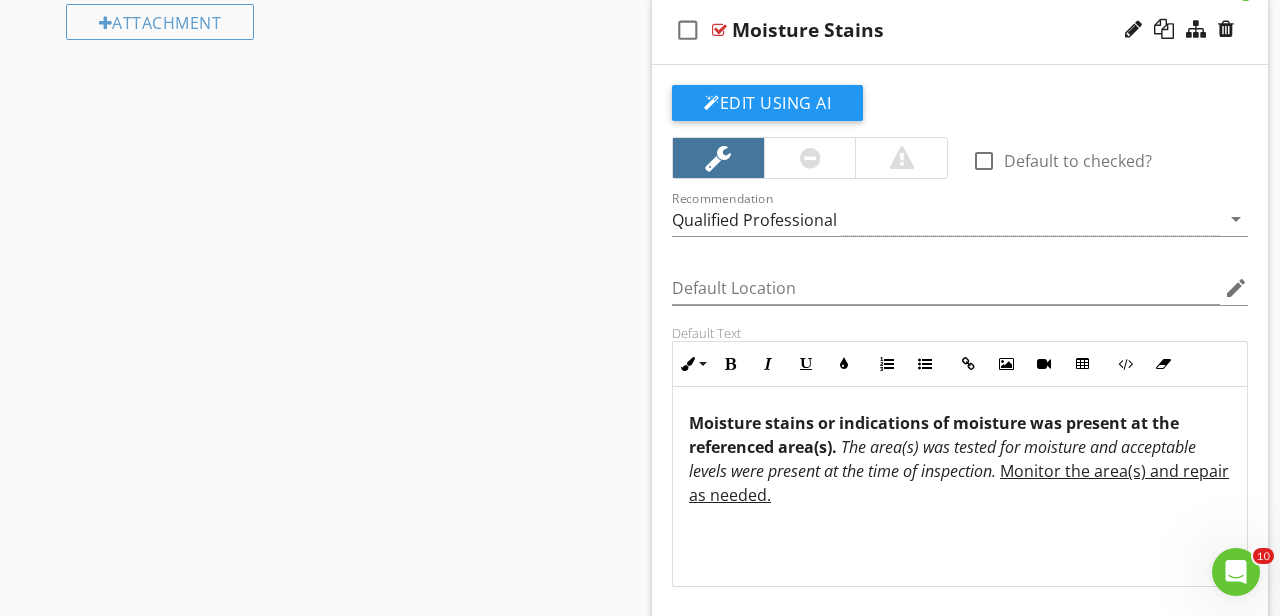 click on "Moisture stains or indications of moisture was present at the referenced area(s)." at bounding box center (934, 435) 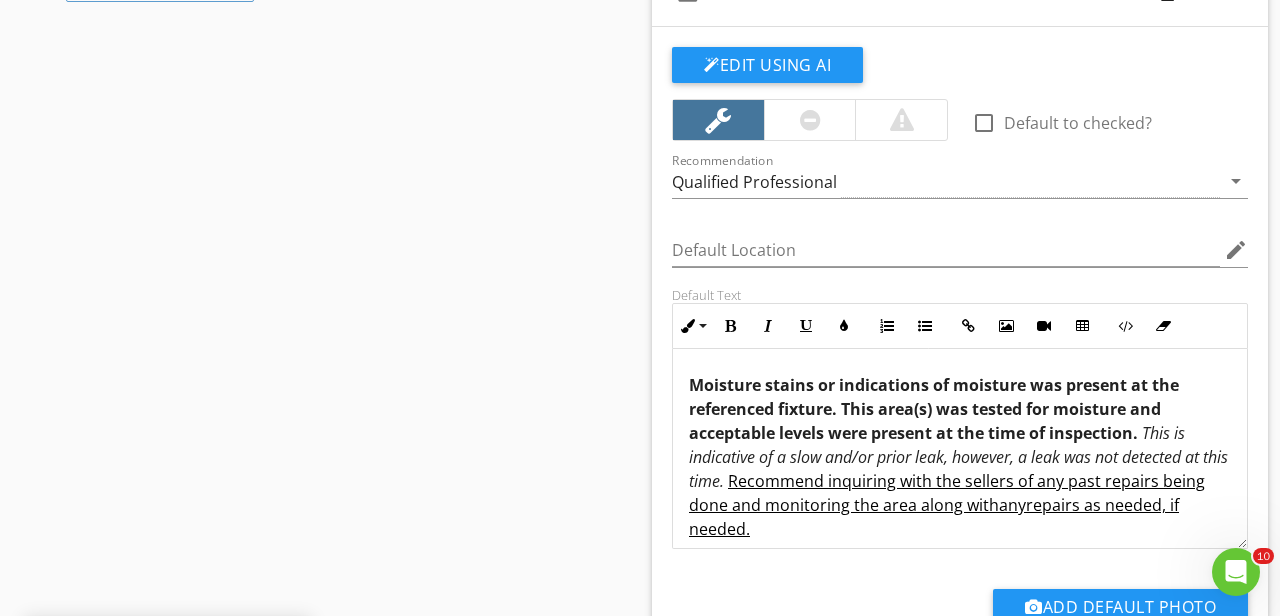 scroll, scrollTop: 1859, scrollLeft: 0, axis: vertical 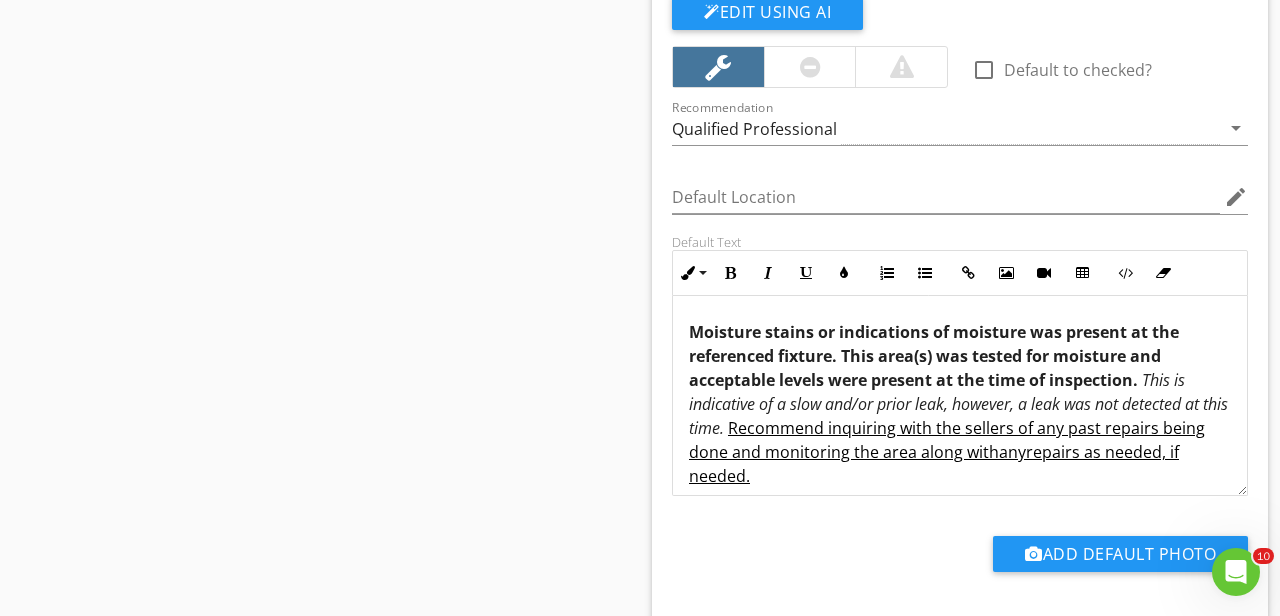 click on "Moisture stains or indications of moisture was present at the referenced fixture. This area(s) was tested for moisture and acceptable levels were present at the time of inspection." at bounding box center (934, 356) 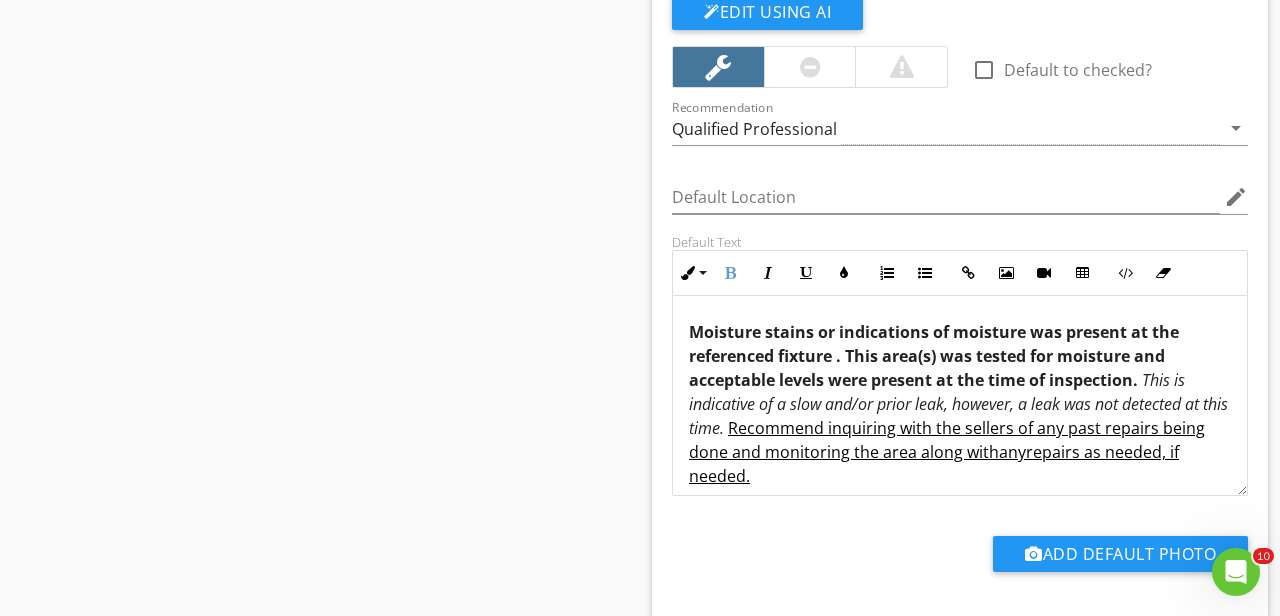 type 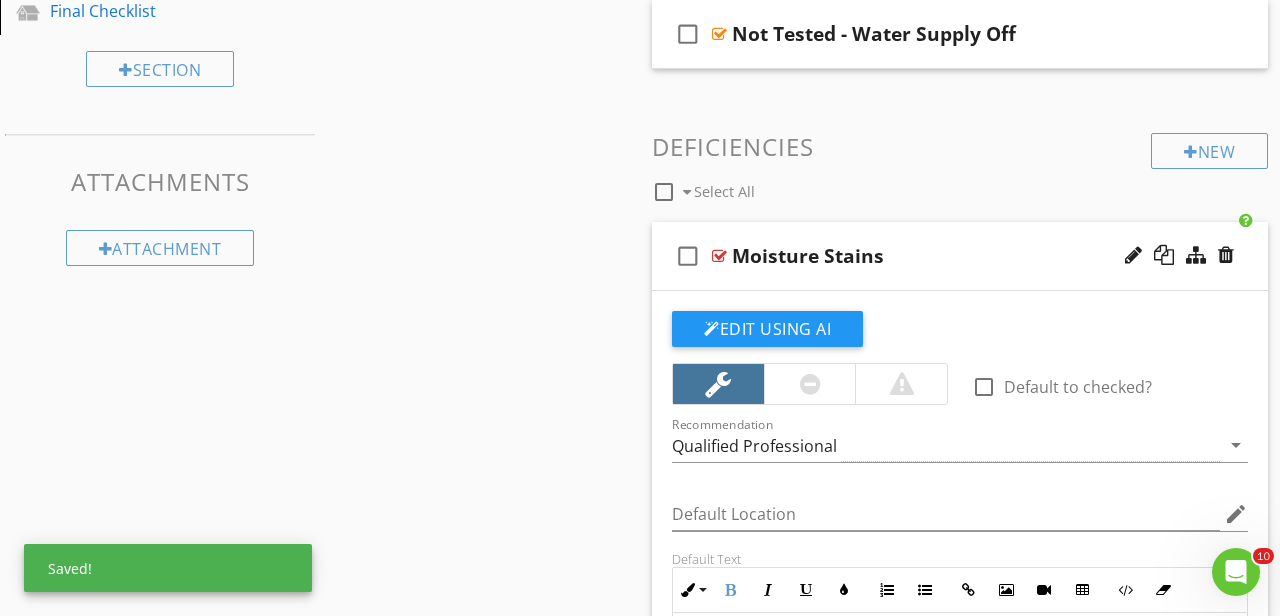 scroll, scrollTop: 1521, scrollLeft: 0, axis: vertical 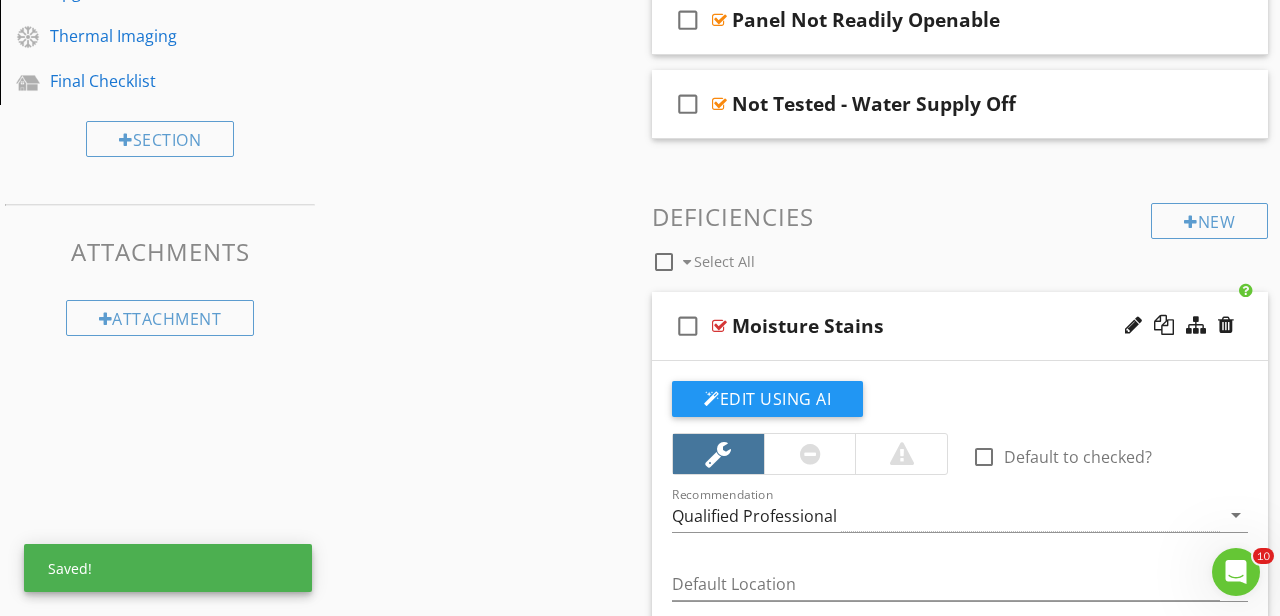click on "check_box_outline_blank
Moisture Stains" at bounding box center (960, 326) 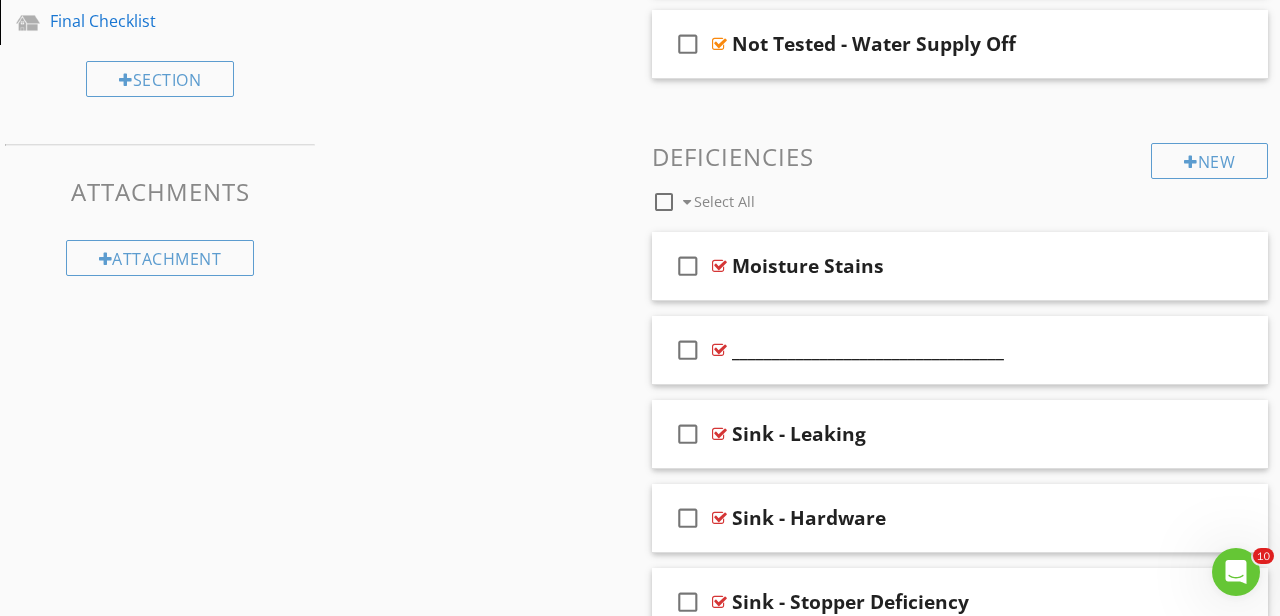 scroll, scrollTop: 1585, scrollLeft: 0, axis: vertical 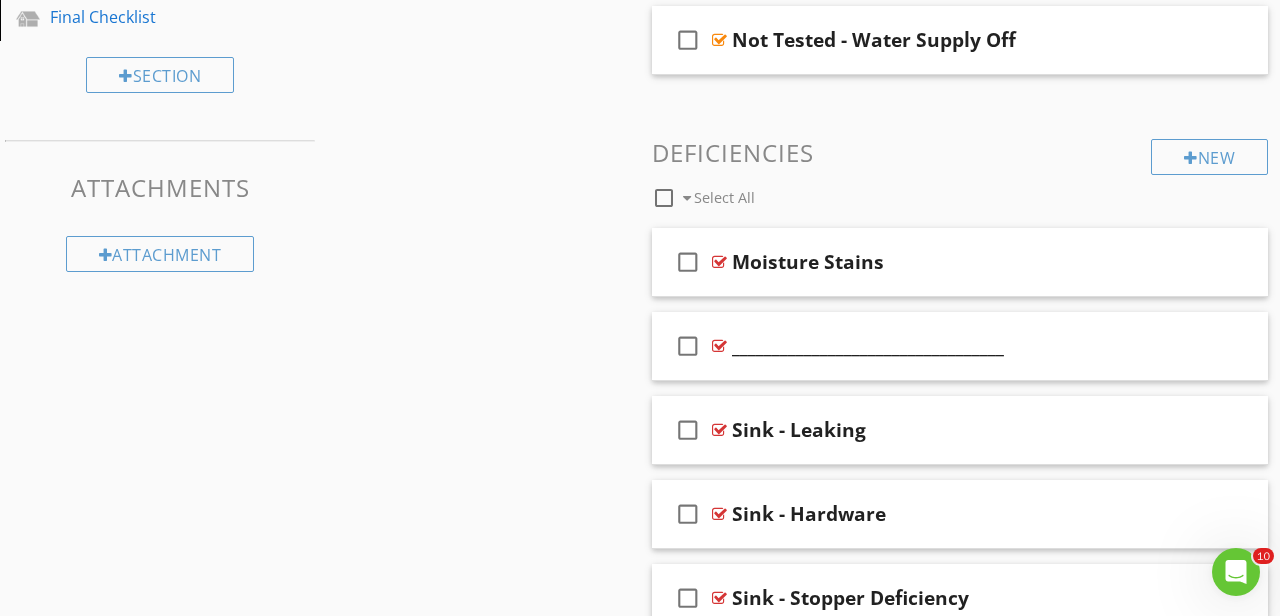 click on "Sections
Inspection Information           Utility Shutoff Locations           Exterior            Roof & Related Components           Garage           Attic, Roof Structure, & Ventilation           Insulation, Ventilation, Flue Vents & Exhaust Fans           Electrical           Plumbing           Water Heater           HVAC           Foundation Area           Foundation - Manufactured Home           Foundation - Slab on Grade            Interior Areas and Items           Appliances           Fireplace, Wood Stove, Gas Fireplace Etc...           Laundry           Environmental Information           Radon Mitigation System           Older Home Information/Recommended Upgrades           Thermal Imaging           Final Checklist
Section
Attachments
Attachment
Items
General Info           Functional Flow & Drainage           Water Supply & Distribution Drains" at bounding box center [640, 2103] 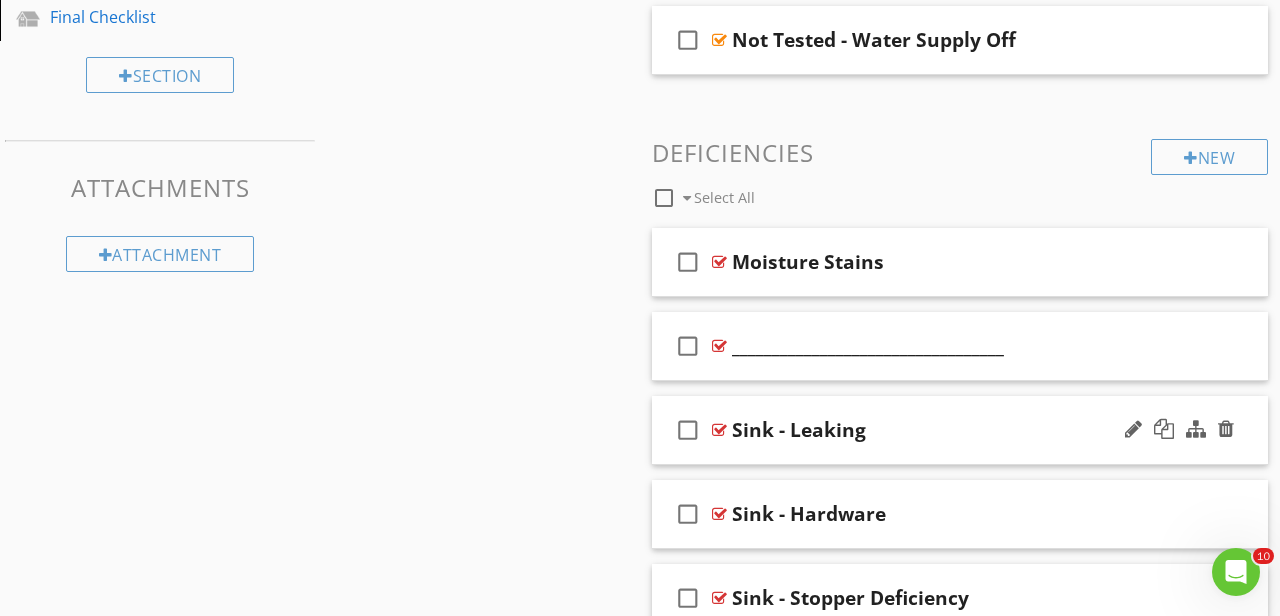 type 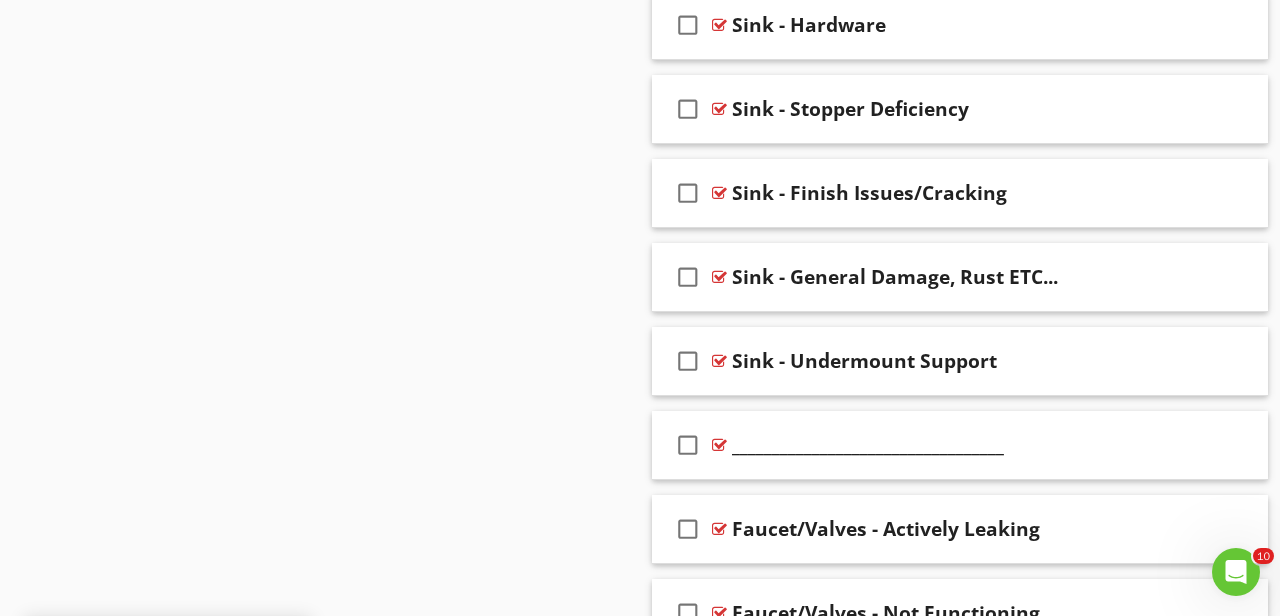 scroll, scrollTop: 2078, scrollLeft: 0, axis: vertical 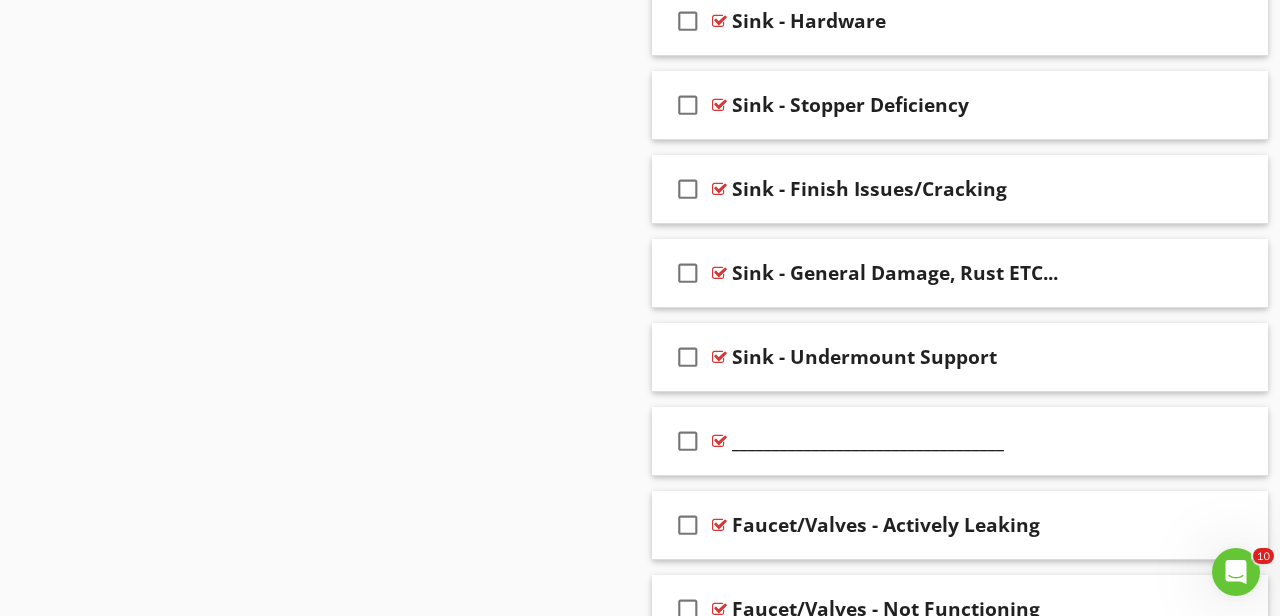 click on "Sections
Inspection Information           Utility Shutoff Locations           Exterior            Roof & Related Components           Garage           Attic, Roof Structure, & Ventilation           Insulation, Ventilation, Flue Vents & Exhaust Fans           Electrical           Plumbing           Water Heater           HVAC           Foundation Area           Foundation - Manufactured Home           Foundation - Slab on Grade            Interior Areas and Items           Appliances           Fireplace, Wood Stove, Gas Fireplace Etc...           Laundry           Environmental Information           Radon Mitigation System           Older Home Information/Recommended Upgrades           Thermal Imaging           Final Checklist
Section
Attachments
Attachment
Items
General Info           Functional Flow & Drainage           Water Supply & Distribution Drains" at bounding box center (640, 1610) 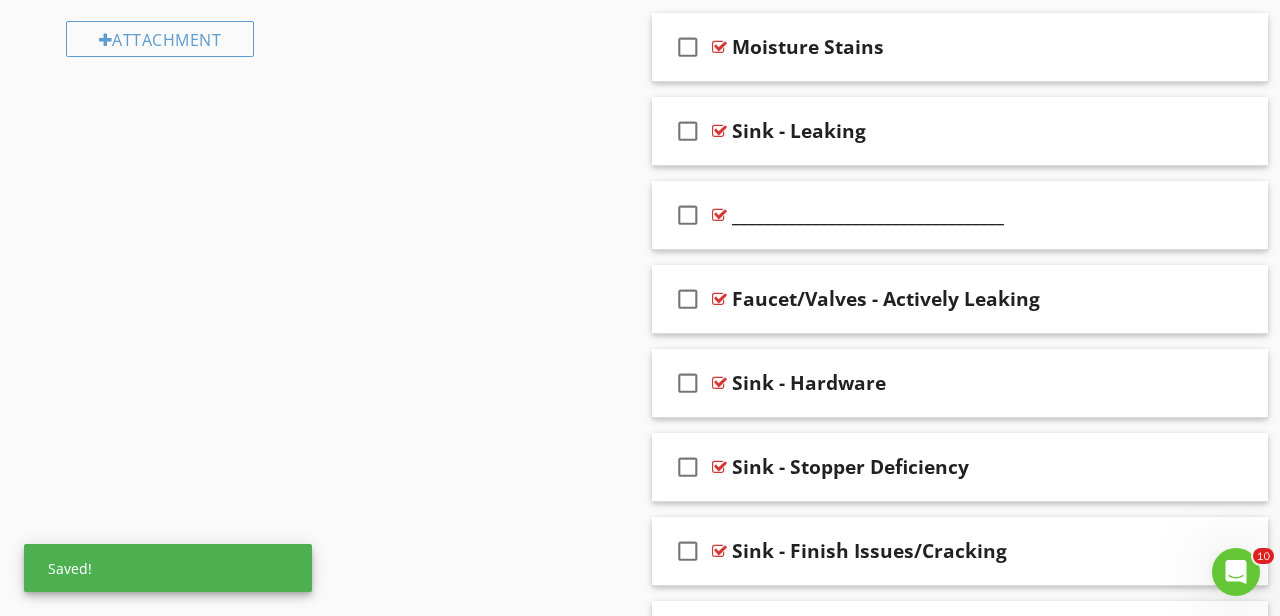 scroll, scrollTop: 1799, scrollLeft: 0, axis: vertical 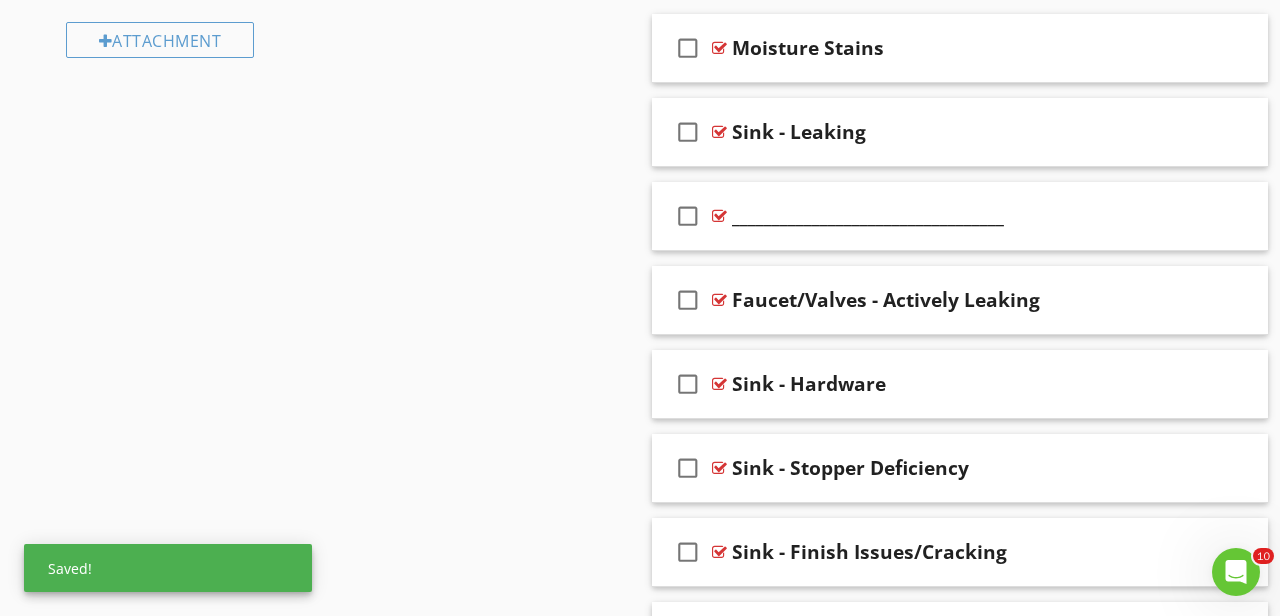 click on "Sections
Inspection Information           Utility Shutoff Locations           Exterior            Roof & Related Components           Garage           Attic, Roof Structure, & Ventilation           Insulation, Ventilation, Flue Vents & Exhaust Fans           Electrical           Plumbing           Water Heater           HVAC           Foundation Area           Foundation - Manufactured Home           Foundation - Slab on Grade            Interior Areas and Items           Appliances           Fireplace, Wood Stove, Gas Fireplace Etc...           Laundry           Environmental Information           Radon Mitigation System           Older Home Information/Recommended Upgrades           Thermal Imaging           Final Checklist
Section
Attachments
Attachment
Items
General Info           Functional Flow & Drainage           Water Supply & Distribution Drains" at bounding box center [640, 1889] 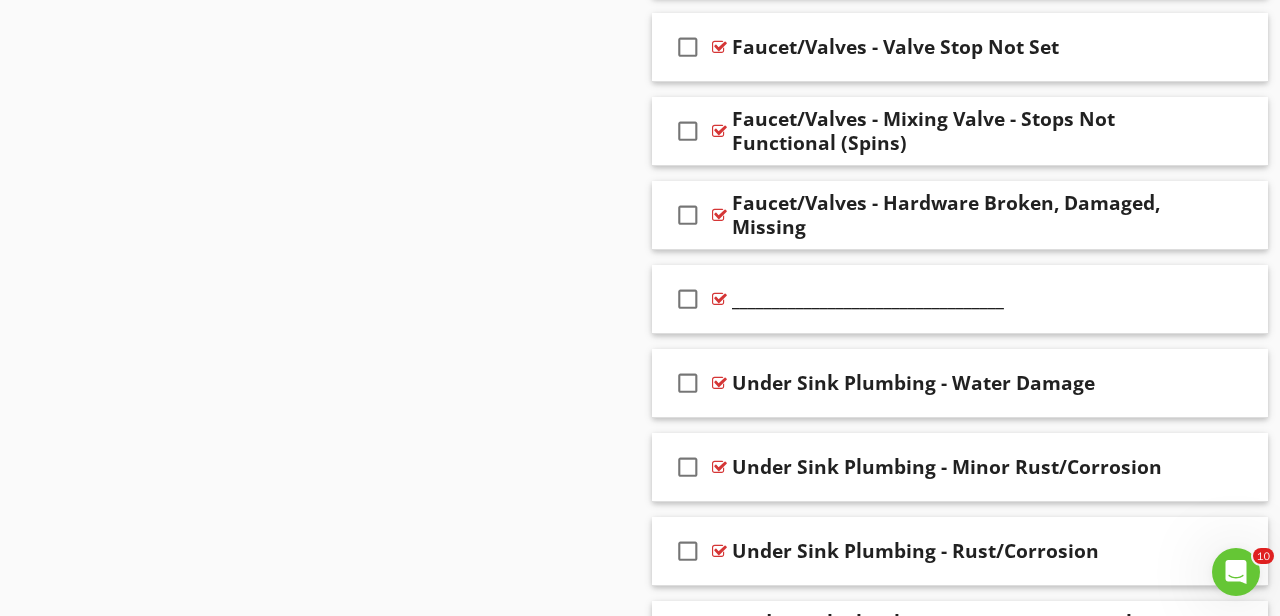 click on "Sections
Inspection Information           Utility Shutoff Locations           Exterior            Roof & Related Components           Garage           Attic, Roof Structure, & Ventilation           Insulation, Ventilation, Flue Vents & Exhaust Fans           Electrical           Plumbing           Water Heater           HVAC           Foundation Area           Foundation - Manufactured Home           Foundation - Slab on Grade            Interior Areas and Items           Appliances           Fireplace, Wood Stove, Gas Fireplace Etc...           Laundry           Environmental Information           Radon Mitigation System           Older Home Information/Recommended Upgrades           Thermal Imaging           Final Checklist
Section
Attachments
Attachment
Items
General Info           Functional Flow & Drainage           Water Supply & Distribution Drains" at bounding box center [640, 712] 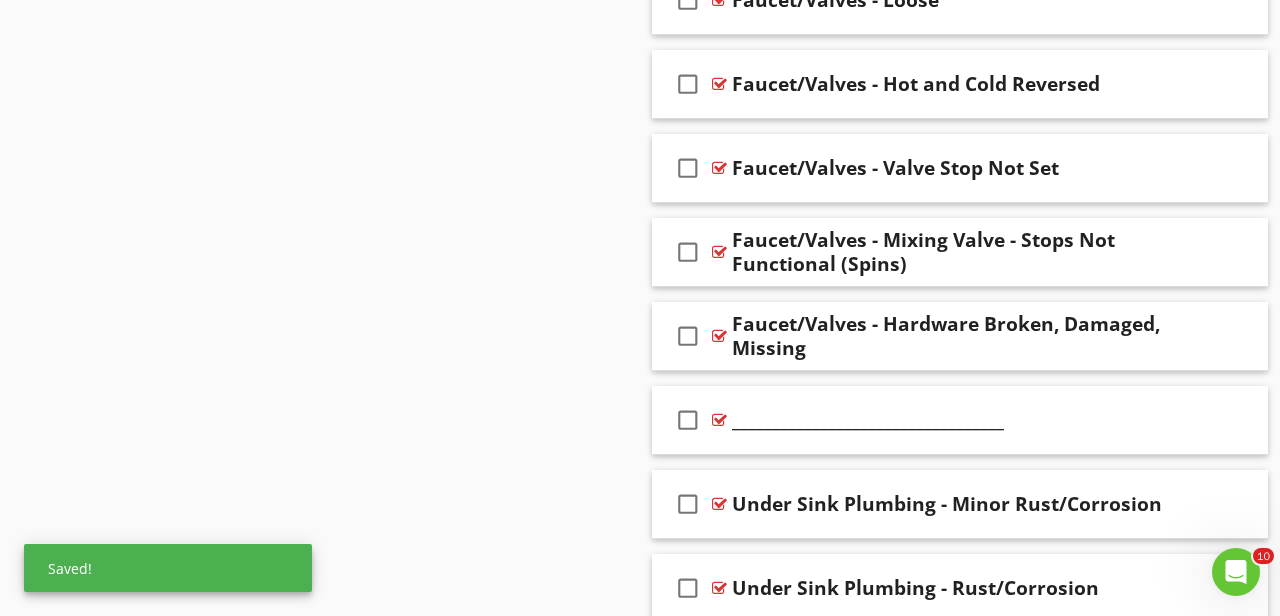 scroll, scrollTop: 2940, scrollLeft: 0, axis: vertical 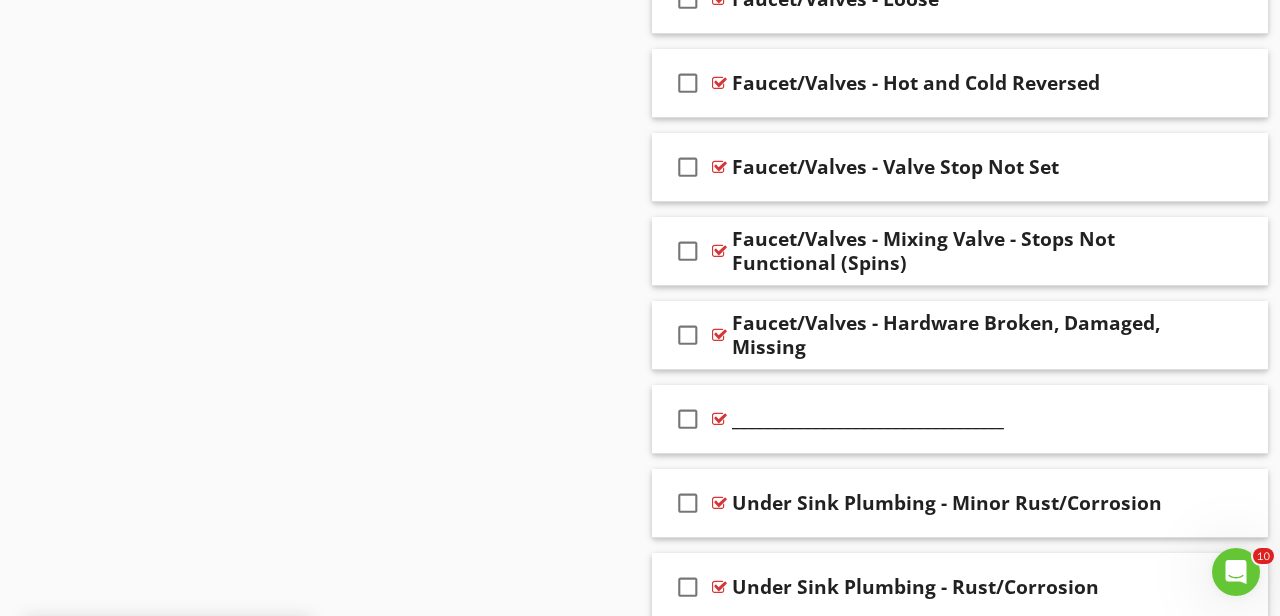 click on "Sections
Inspection Information           Utility Shutoff Locations           Exterior            Roof & Related Components           Garage           Attic, Roof Structure, & Ventilation           Insulation, Ventilation, Flue Vents & Exhaust Fans           Electrical           Plumbing           Water Heater           HVAC           Foundation Area           Foundation - Manufactured Home           Foundation - Slab on Grade            Interior Areas and Items           Appliances           Fireplace, Wood Stove, Gas Fireplace Etc...           Laundry           Environmental Information           Radon Mitigation System           Older Home Information/Recommended Upgrades           Thermal Imaging           Final Checklist
Section
Attachments
Attachment
Items
General Info           Functional Flow & Drainage           Water Supply & Distribution Drains" at bounding box center [640, 748] 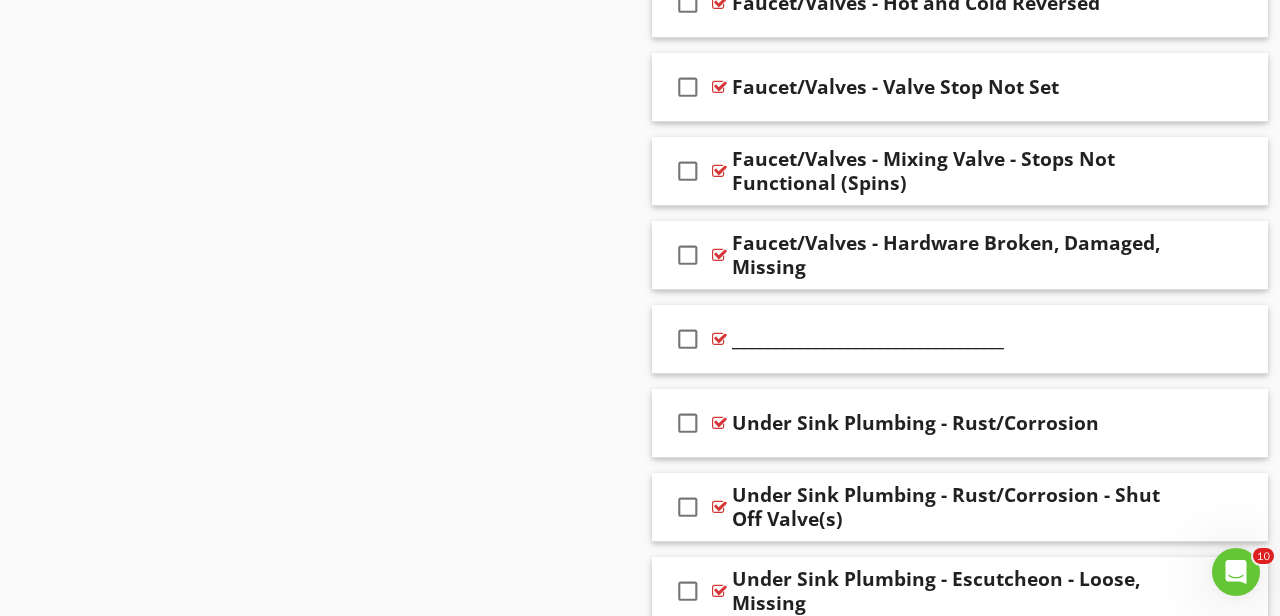 scroll, scrollTop: 3143, scrollLeft: 0, axis: vertical 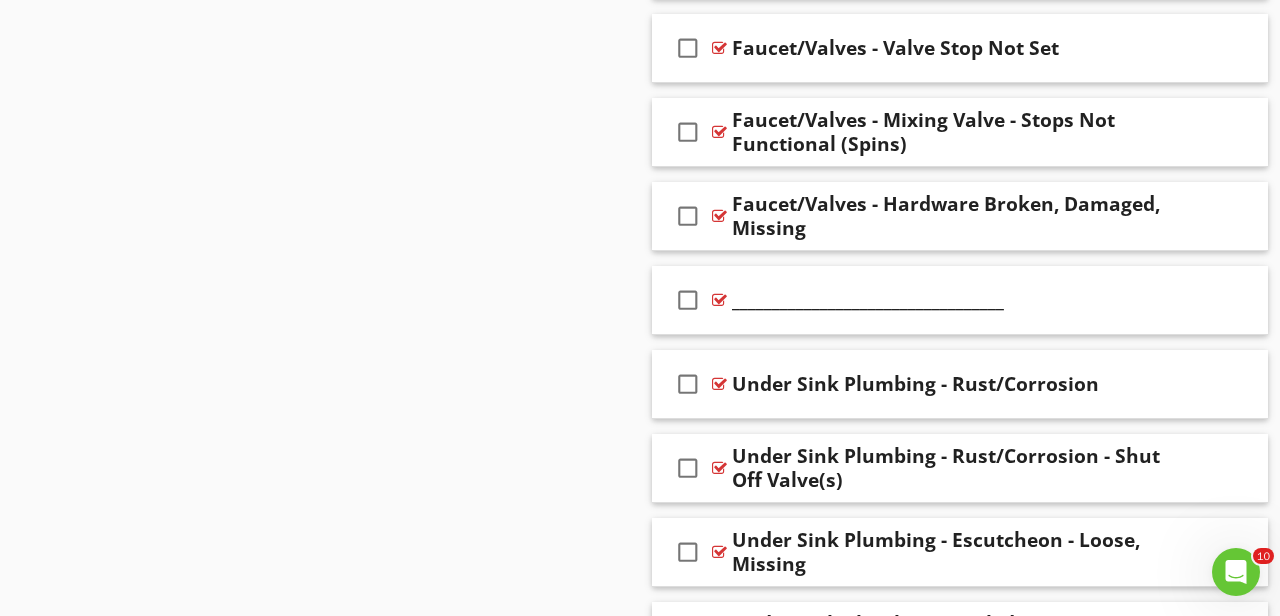 click on "Comments
New
Informational   check_box_outline_blank     Select All       check_box_outline_blank
Procedure
check_box_outline_blank
_______________________________
check_box_outline_blank
Sinks Information
check_box_outline_blank
Undersink Plumbing Visibly Obstructed?
check_box_outline_blank
_______________________________
check_box_outline_blank
Toilet(s) Information
check_box_outline_blank
_______________________________
check_box_outline_blank
Fixture(s) Not Present
check_box_outline_blank
Supply Valve Shutoff
check_box_outline_blank                   check_box_outline_blank" at bounding box center [960, 552] 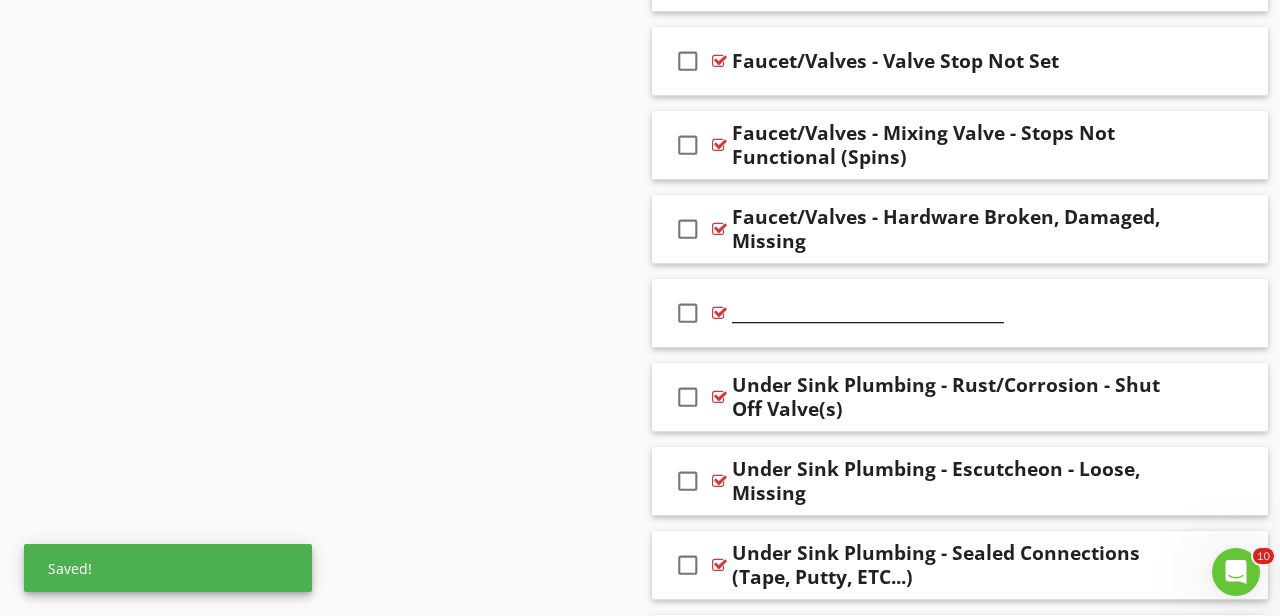 scroll, scrollTop: 3214, scrollLeft: 0, axis: vertical 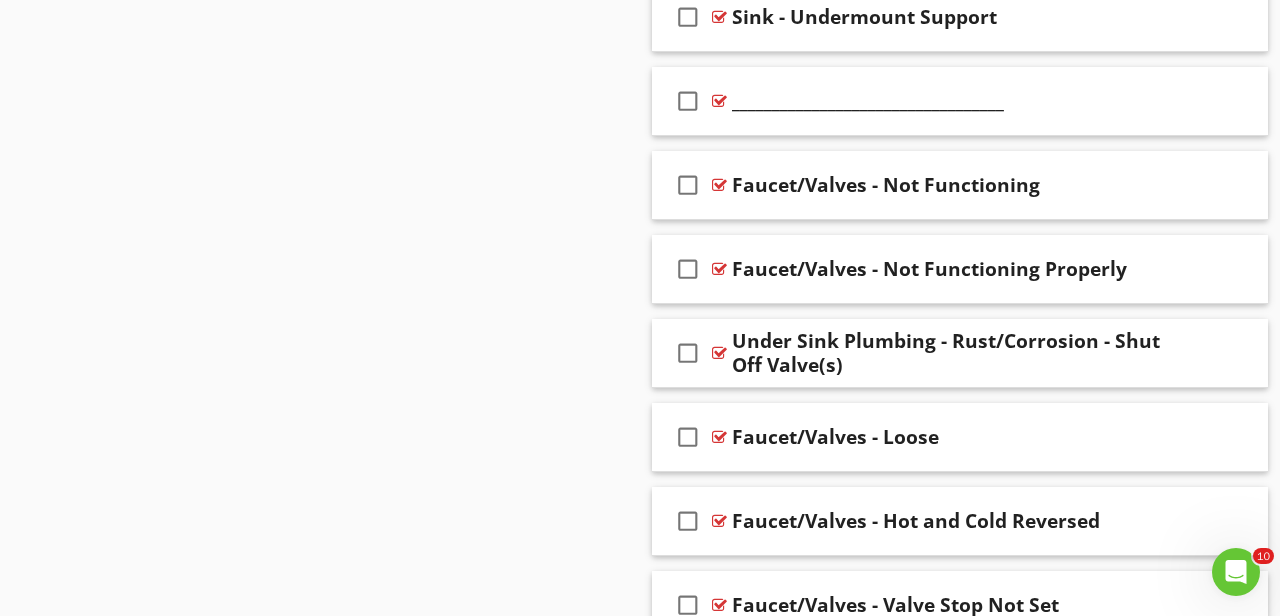 click on "Sections
Inspection Information           Utility Shutoff Locations           Exterior            Roof & Related Components           Garage           Attic, Roof Structure, & Ventilation           Insulation, Ventilation, Flue Vents & Exhaust Fans           Electrical           Plumbing           Water Heater           HVAC           Foundation Area           Foundation - Manufactured Home           Foundation - Slab on Grade            Interior Areas and Items           Appliances           Fireplace, Wood Stove, Gas Fireplace Etc...           Laundry           Environmental Information           Radon Mitigation System           Older Home Information/Recommended Upgrades           Thermal Imaging           Final Checklist
Section
Attachments
Attachment
Items
General Info           Functional Flow & Drainage           Water Supply & Distribution Drains" at bounding box center [640, 934] 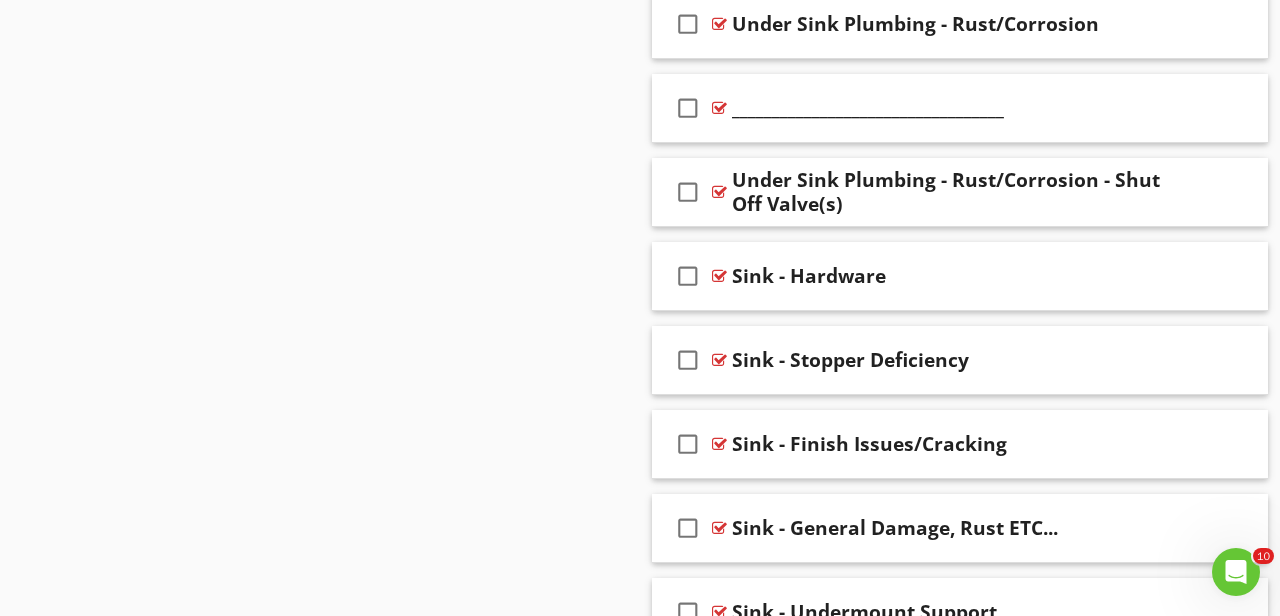 scroll, scrollTop: 2166, scrollLeft: 0, axis: vertical 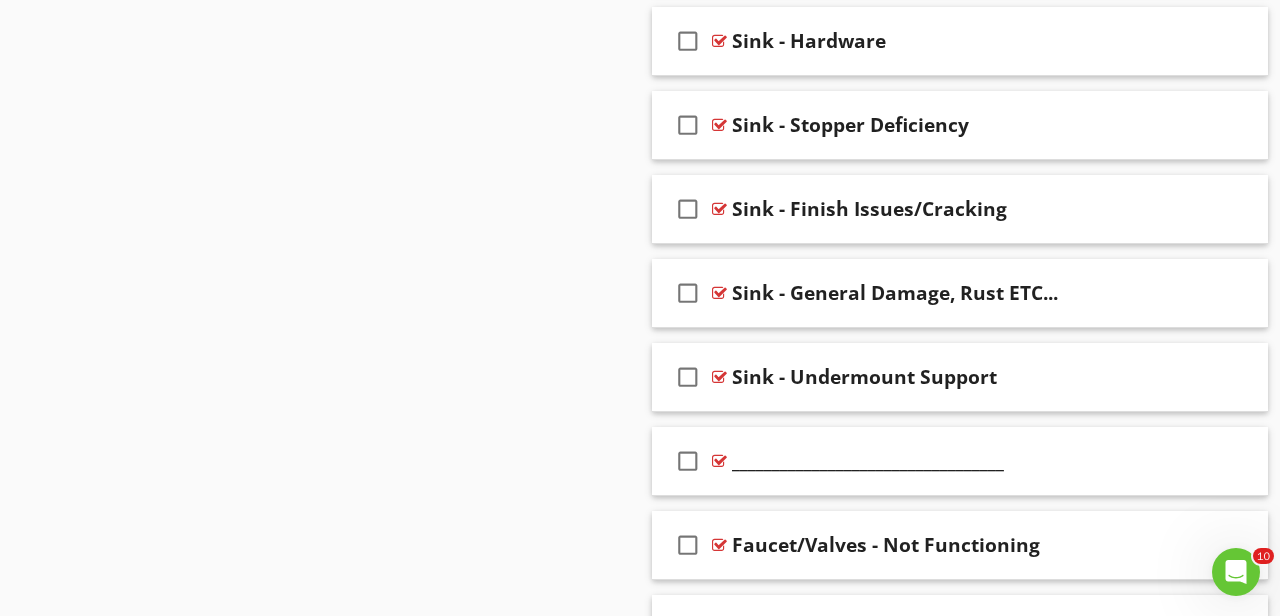 click on "Sections
Inspection Information           Utility Shutoff Locations           Exterior            Roof & Related Components           Garage           Attic, Roof Structure, & Ventilation           Insulation, Ventilation, Flue Vents & Exhaust Fans           Electrical           Plumbing           Water Heater           HVAC           Foundation Area           Foundation - Manufactured Home           Foundation - Slab on Grade            Interior Areas and Items           Appliances           Fireplace, Wood Stove, Gas Fireplace Etc...           Laundry           Environmental Information           Radon Mitigation System           Older Home Information/Recommended Upgrades           Thermal Imaging           Final Checklist
Section
Attachments
Attachment
Items
General Info           Functional Flow & Drainage           Water Supply & Distribution Drains" at bounding box center (640, 1210) 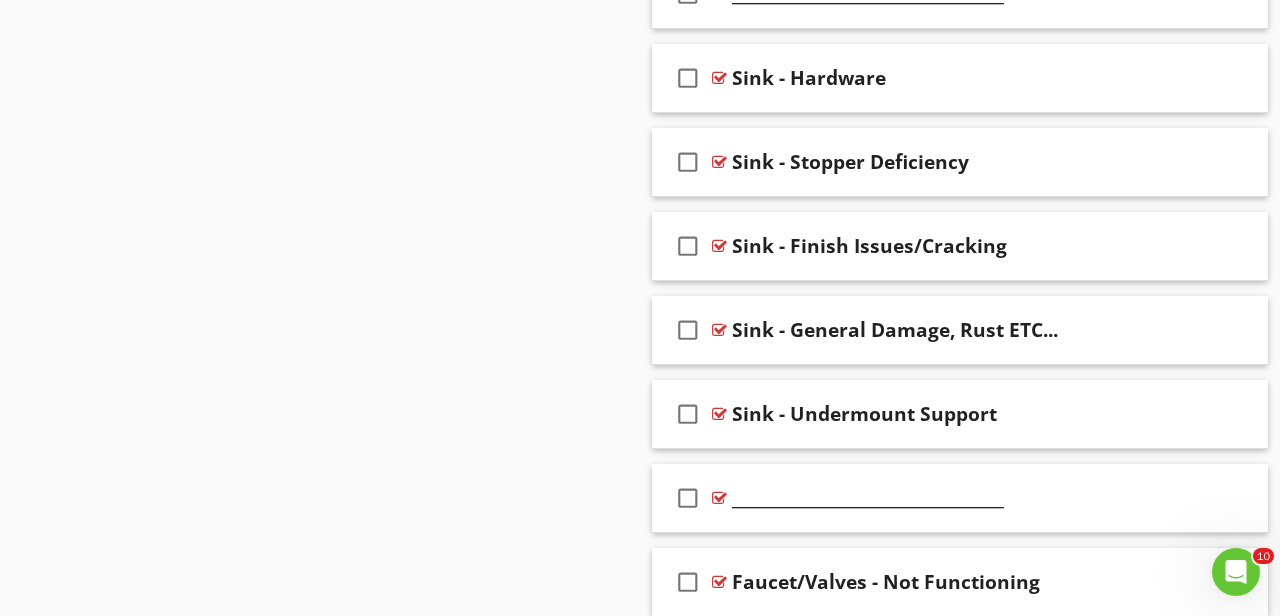 scroll, scrollTop: 2437, scrollLeft: 0, axis: vertical 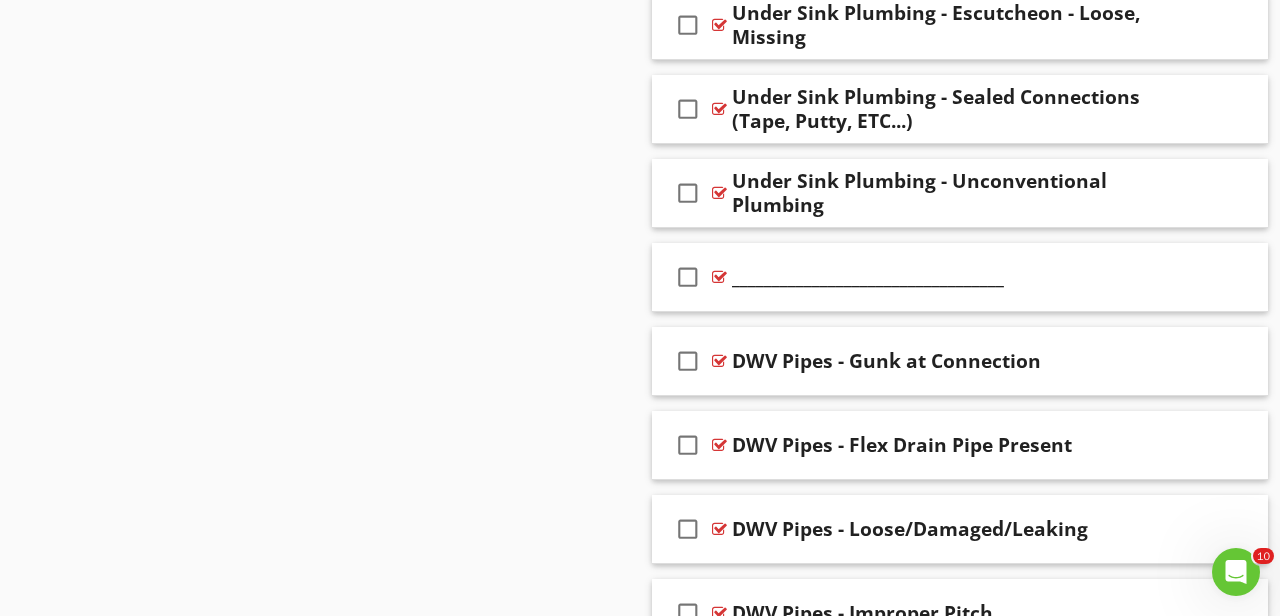 click on "Sections
Inspection Information           Utility Shutoff Locations           Exterior            Roof & Related Components           Garage           Attic, Roof Structure, & Ventilation           Insulation, Ventilation, Flue Vents & Exhaust Fans           Electrical           Plumbing           Water Heater           HVAC           Foundation Area           Foundation - Manufactured Home           Foundation - Slab on Grade            Interior Areas and Items           Appliances           Fireplace, Wood Stove, Gas Fireplace Etc...           Laundry           Environmental Information           Radon Mitigation System           Older Home Information/Recommended Upgrades           Thermal Imaging           Final Checklist
Section
Attachments
Attachment
Items
General Info           Functional Flow & Drainage           Water Supply & Distribution Drains" at bounding box center [640, 18] 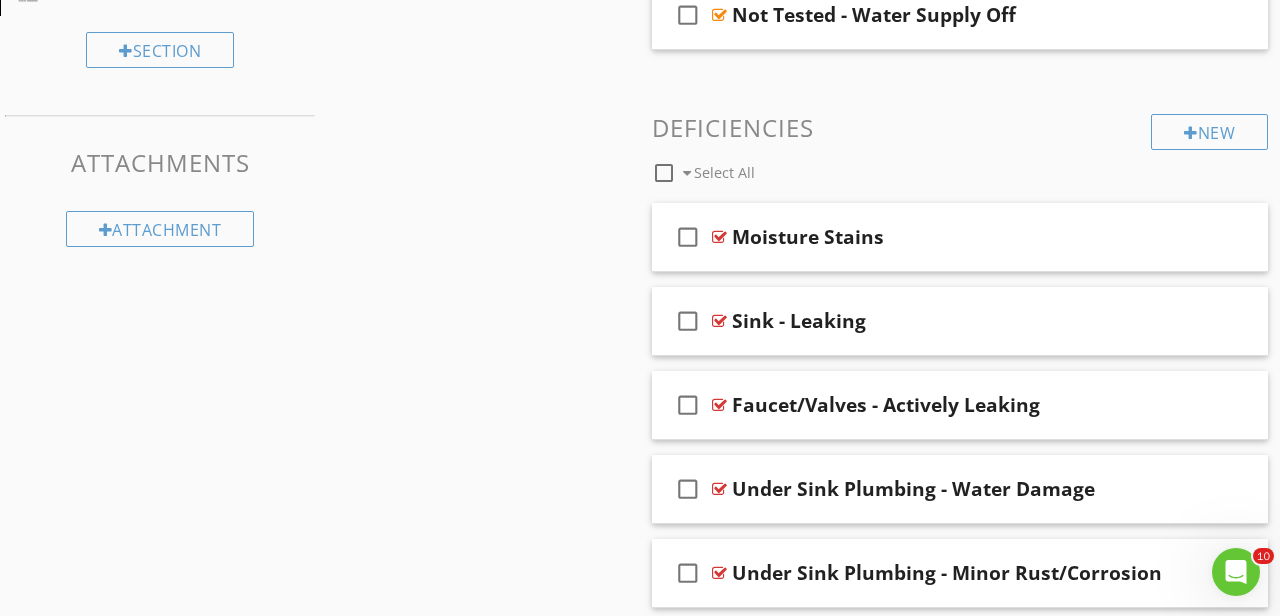 scroll, scrollTop: 1626, scrollLeft: 0, axis: vertical 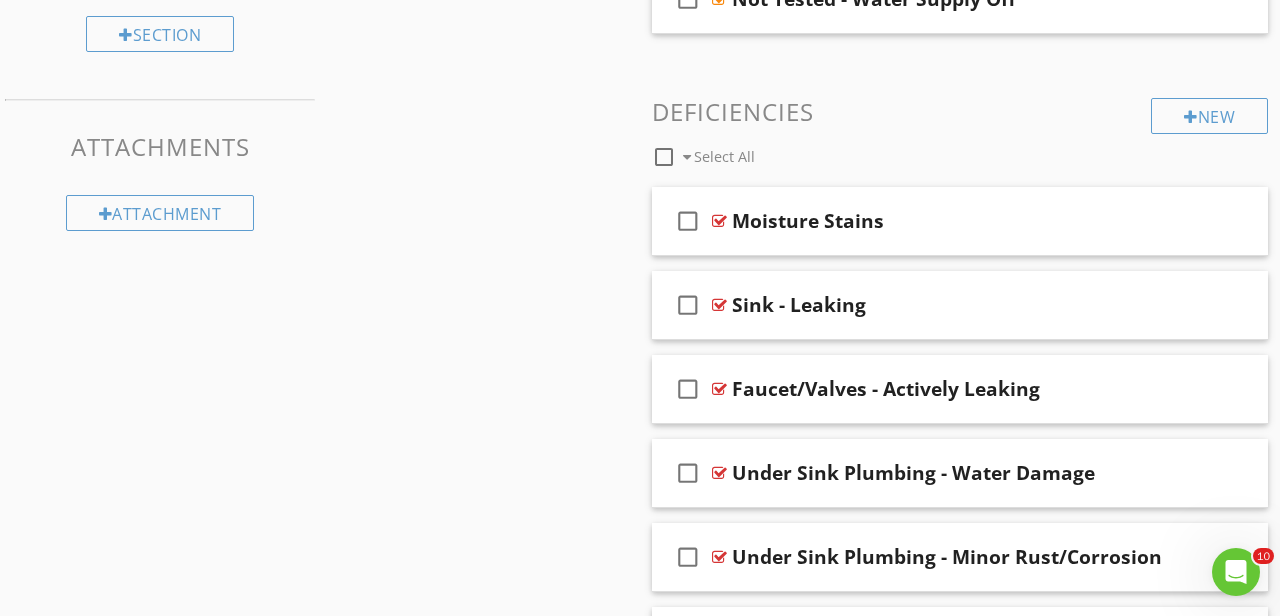 click on "Sections
Inspection Information           Utility Shutoff Locations           Exterior            Roof & Related Components           Garage           Attic, Roof Structure, & Ventilation           Insulation, Ventilation, Flue Vents & Exhaust Fans           Electrical           Plumbing           Water Heater           HVAC           Foundation Area           Foundation - Manufactured Home           Foundation - Slab on Grade            Interior Areas and Items           Appliances           Fireplace, Wood Stove, Gas Fireplace Etc...           Laundry           Environmental Information           Radon Mitigation System           Older Home Information/Recommended Upgrades           Thermal Imaging           Final Checklist
Section
Attachments
Attachment
Items
General Info           Functional Flow & Drainage           Water Supply & Distribution Drains" at bounding box center [640, 2062] 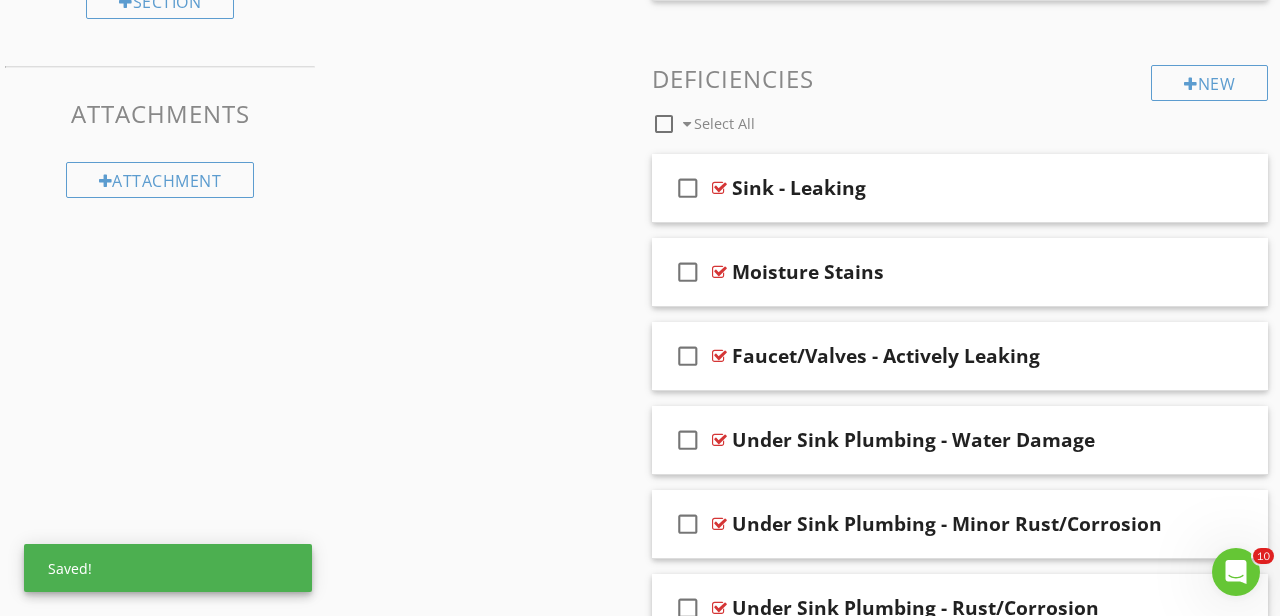 scroll, scrollTop: 1661, scrollLeft: 0, axis: vertical 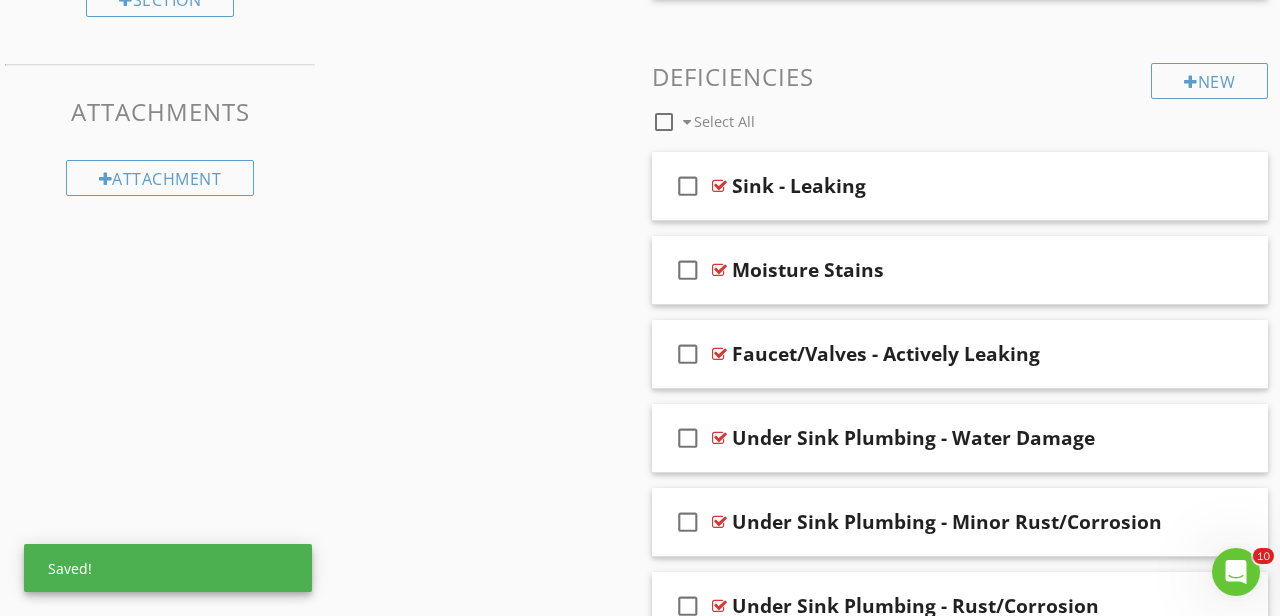 click on "Comments
New
Informational   check_box_outline_blank     Select All       check_box_outline_blank
Procedure
check_box_outline_blank
_______________________________
check_box_outline_blank
Sinks Information
check_box_outline_blank
Undersink Plumbing Visibly Obstructed?
check_box_outline_blank
_______________________________
check_box_outline_blank
Toilet(s) Information
check_box_outline_blank
_______________________________
check_box_outline_blank
Fixture(s) Not Present
check_box_outline_blank
Supply Valve Shutoff
check_box_outline_blank                   check_box_outline_blank" at bounding box center (960, 2034) 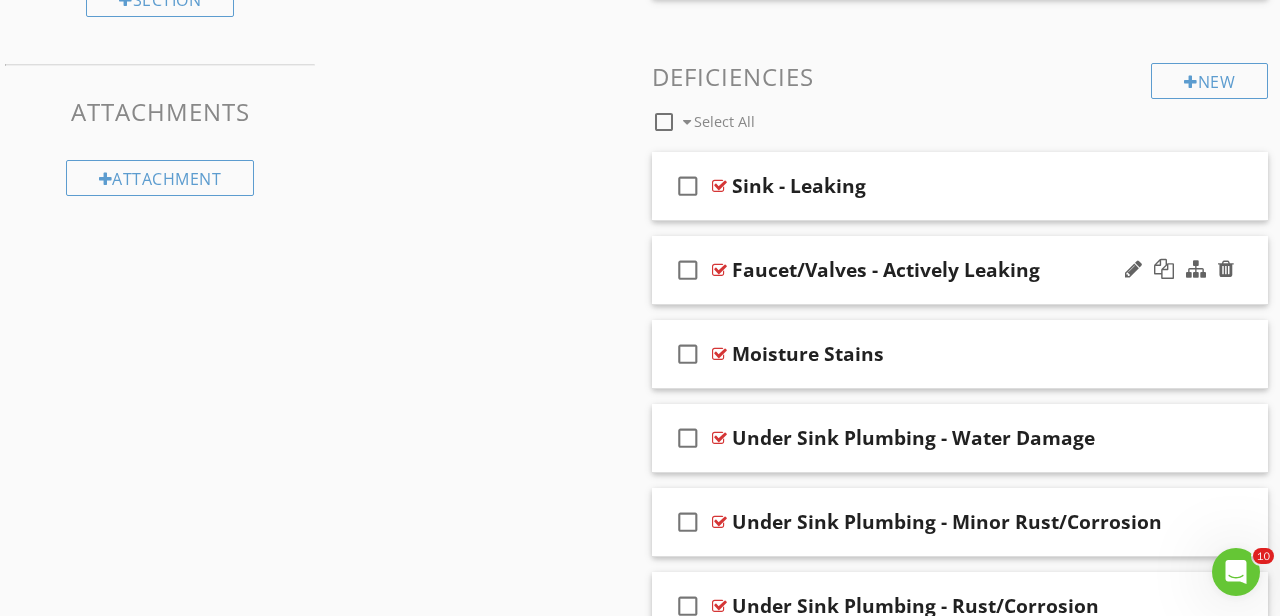 scroll, scrollTop: 1649, scrollLeft: 0, axis: vertical 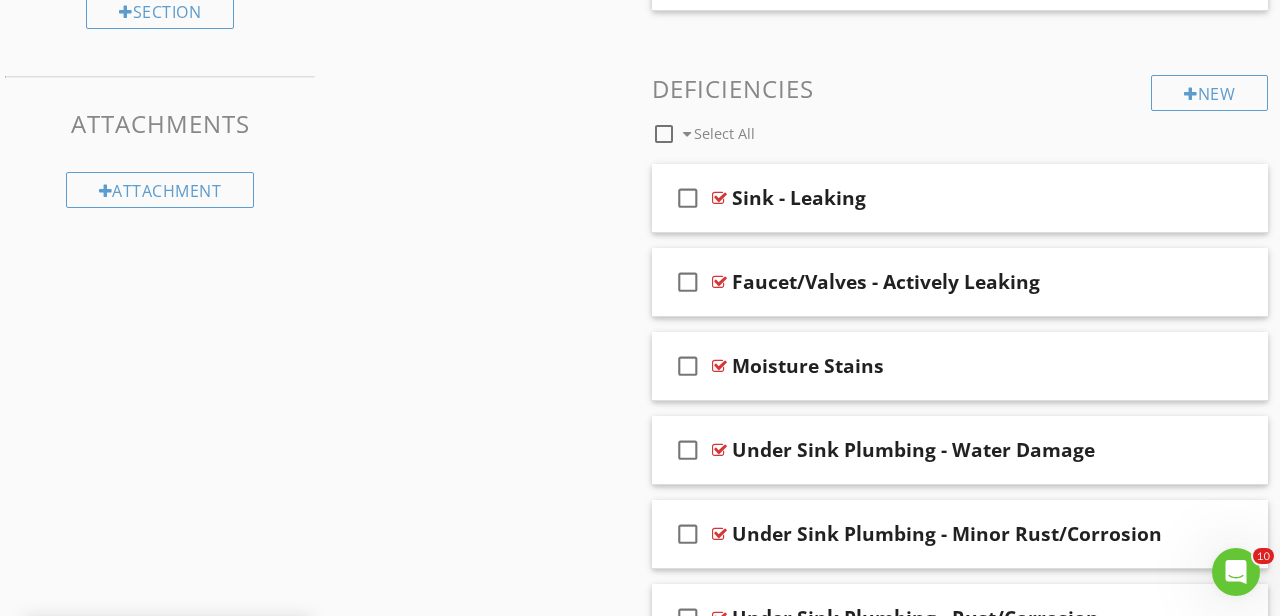 click on "Sections
Inspection Information           Utility Shutoff Locations           Exterior            Roof & Related Components           Garage           Attic, Roof Structure, & Ventilation           Insulation, Ventilation, Flue Vents & Exhaust Fans           Electrical           Plumbing           Water Heater           HVAC           Foundation Area           Foundation - Manufactured Home           Foundation - Slab on Grade            Interior Areas and Items           Appliances           Fireplace, Wood Stove, Gas Fireplace Etc...           Laundry           Environmental Information           Radon Mitigation System           Older Home Information/Recommended Upgrades           Thermal Imaging           Final Checklist
Section
Attachments
Attachment
Items
General Info           Functional Flow & Drainage           Water Supply & Distribution Drains" at bounding box center [640, 2039] 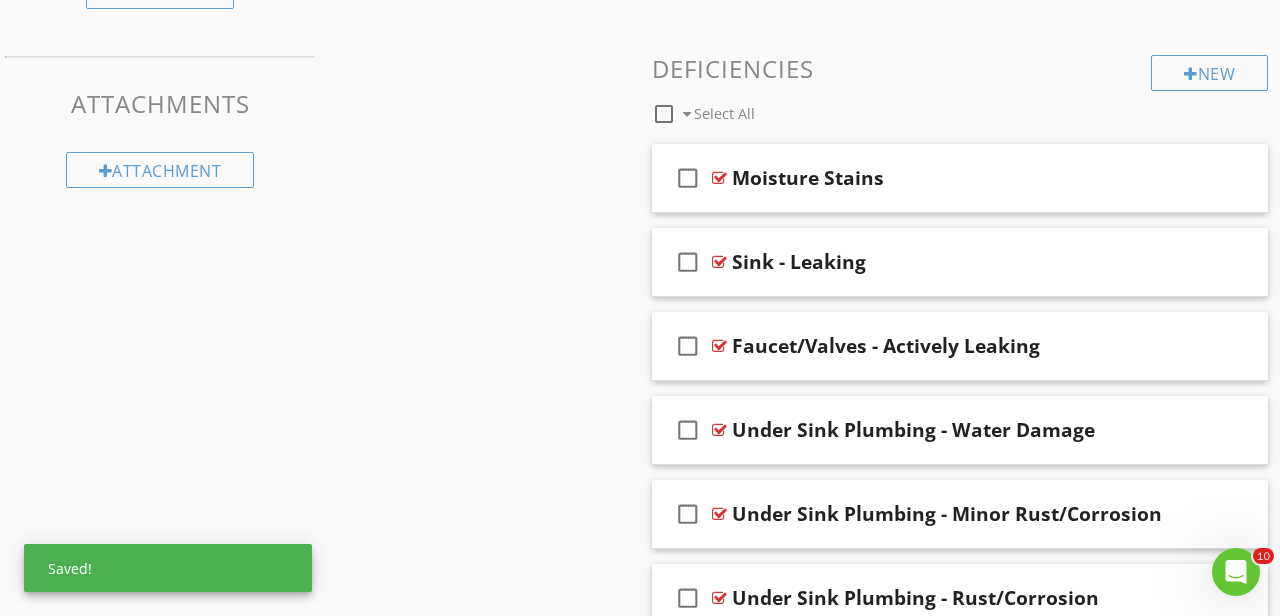 scroll, scrollTop: 1671, scrollLeft: 0, axis: vertical 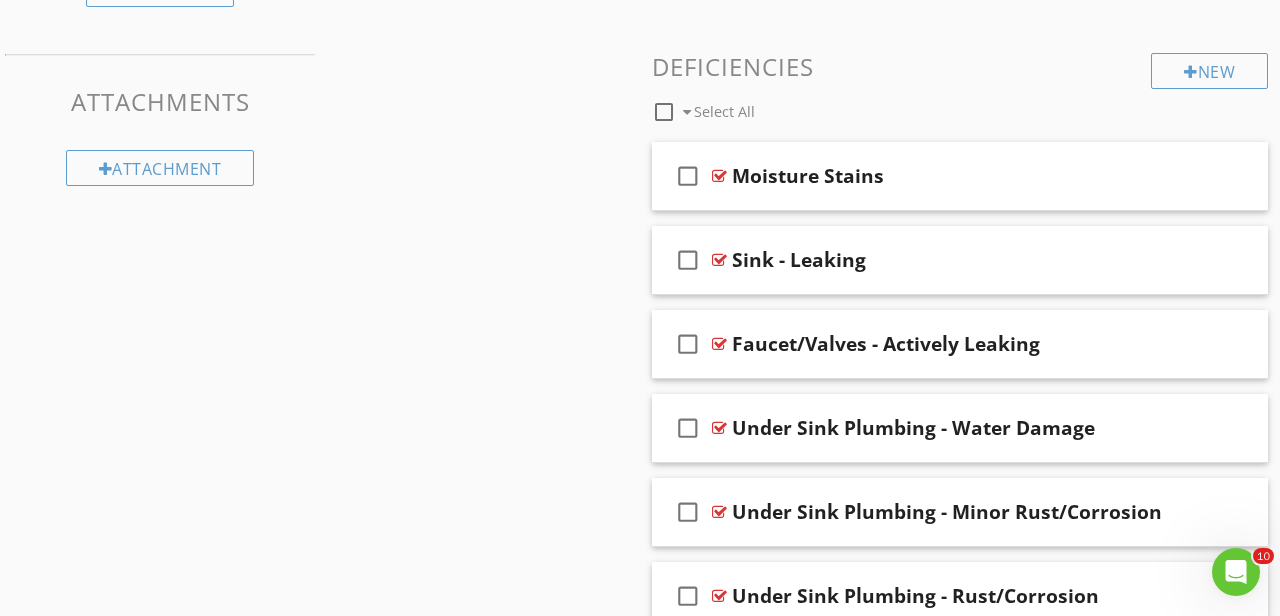 click on "Sections
Inspection Information           Utility Shutoff Locations           Exterior            Roof & Related Components           Garage           Attic, Roof Structure, & Ventilation           Insulation, Ventilation, Flue Vents & Exhaust Fans           Electrical           Plumbing           Water Heater           HVAC           Foundation Area           Foundation - Manufactured Home           Foundation - Slab on Grade            Interior Areas and Items           Appliances           Fireplace, Wood Stove, Gas Fireplace Etc...           Laundry           Environmental Information           Radon Mitigation System           Older Home Information/Recommended Upgrades           Thermal Imaging           Final Checklist
Section
Attachments
Attachment
Items
General Info           Functional Flow & Drainage           Water Supply & Distribution Drains" at bounding box center (640, 2017) 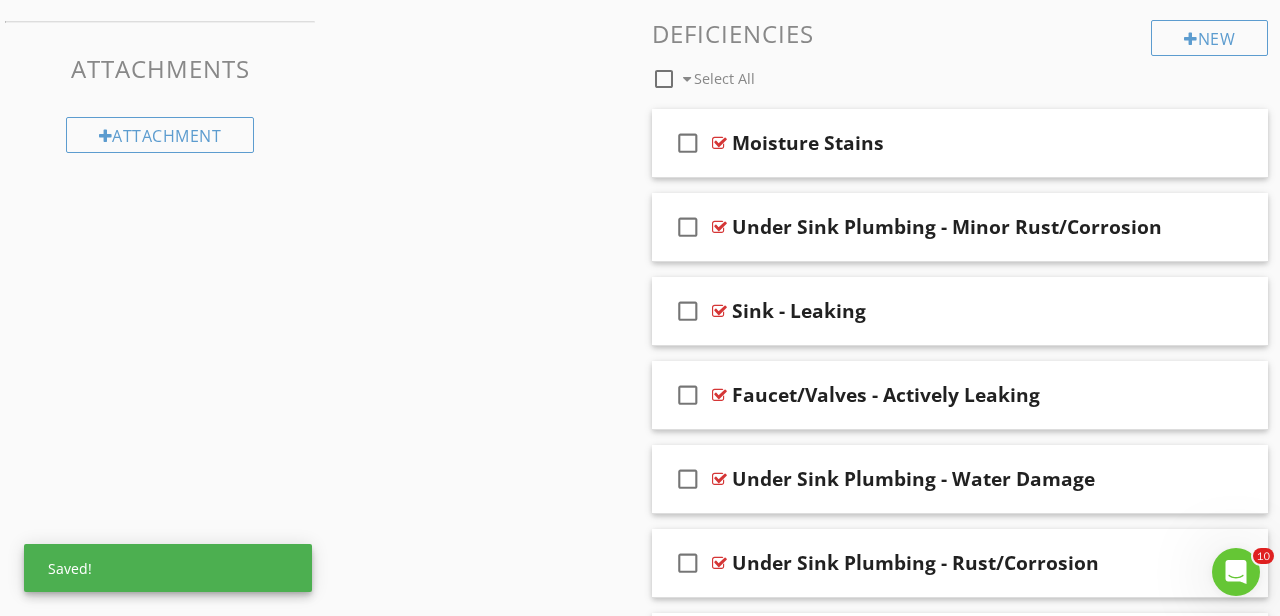 scroll, scrollTop: 1708, scrollLeft: 0, axis: vertical 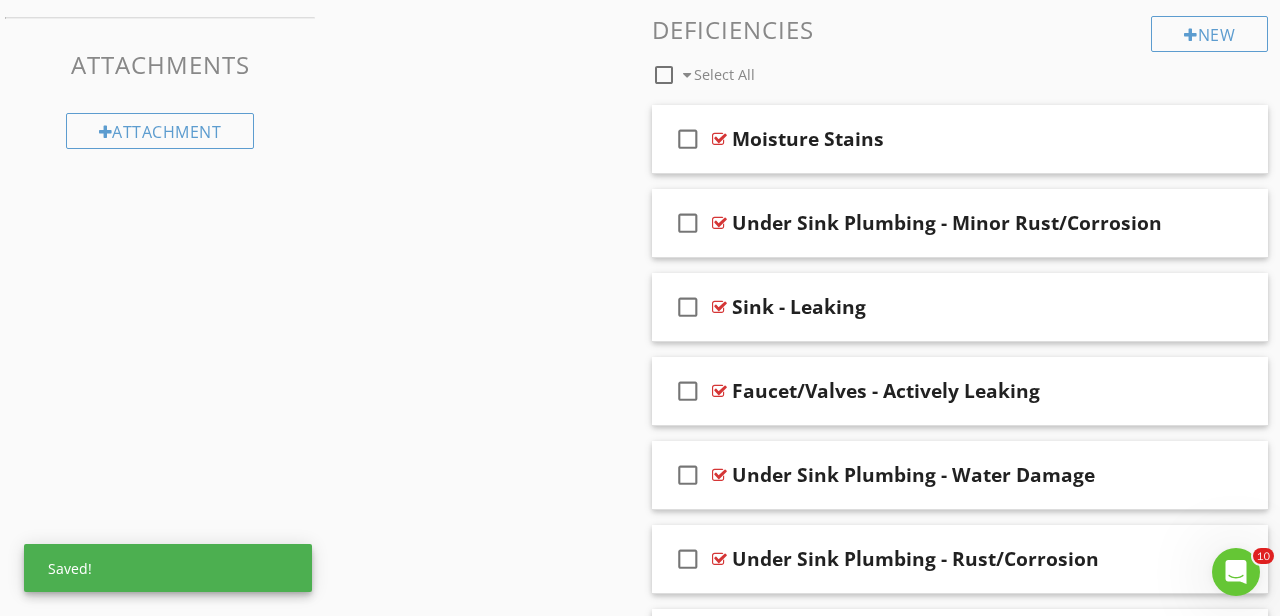 click on "Sections
Inspection Information           Utility Shutoff Locations           Exterior            Roof & Related Components           Garage           Attic, Roof Structure, & Ventilation           Insulation, Ventilation, Flue Vents & Exhaust Fans           Electrical           Plumbing           Water Heater           HVAC           Foundation Area           Foundation - Manufactured Home           Foundation - Slab on Grade            Interior Areas and Items           Appliances           Fireplace, Wood Stove, Gas Fireplace Etc...           Laundry           Environmental Information           Radon Mitigation System           Older Home Information/Recommended Upgrades           Thermal Imaging           Final Checklist
Section
Attachments
Attachment
Items
General Info           Functional Flow & Drainage           Water Supply & Distribution Drains" at bounding box center (640, 1980) 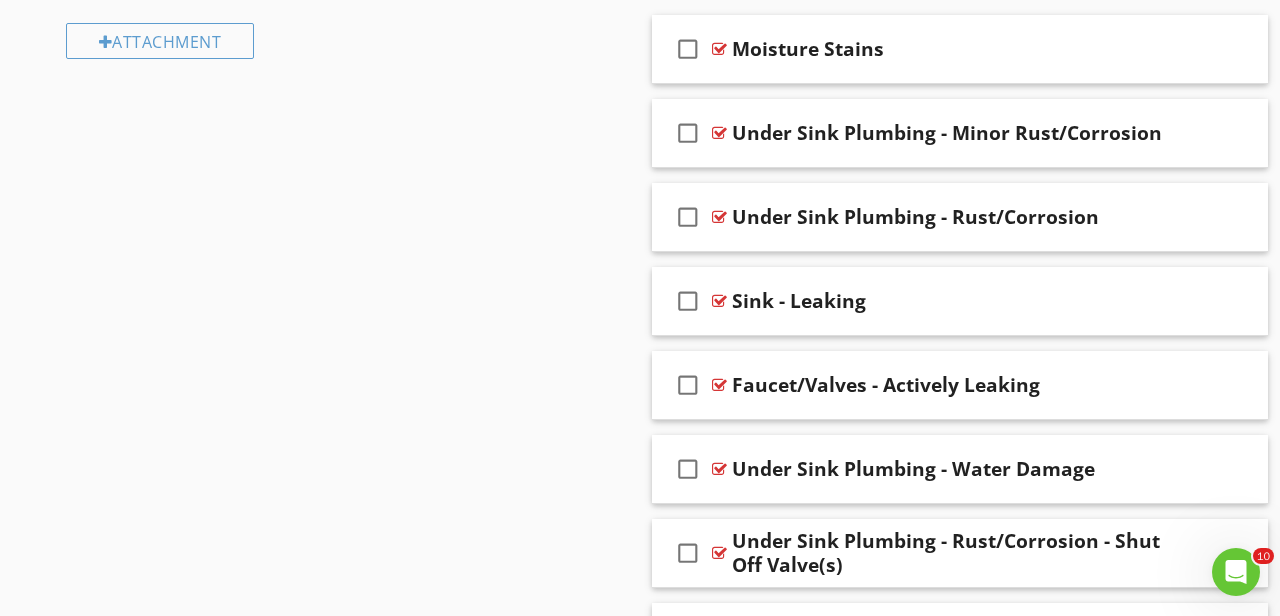 scroll, scrollTop: 1798, scrollLeft: 0, axis: vertical 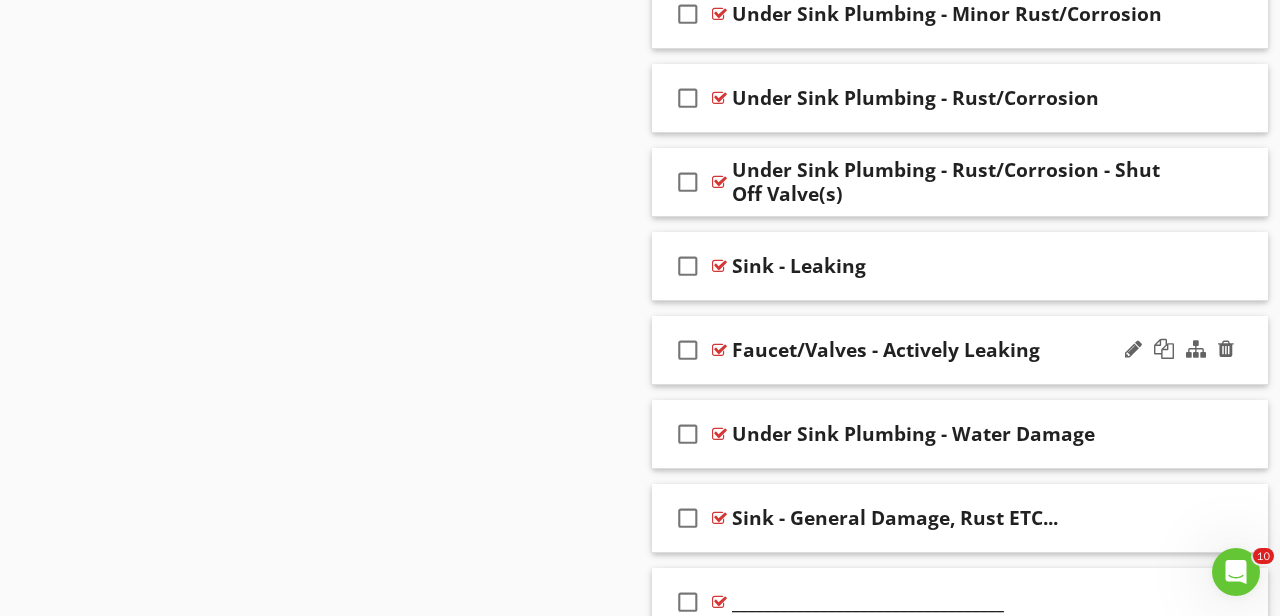 click on "check_box_outline_blank
Faucet/Valves - Actively Leaking" at bounding box center (960, 350) 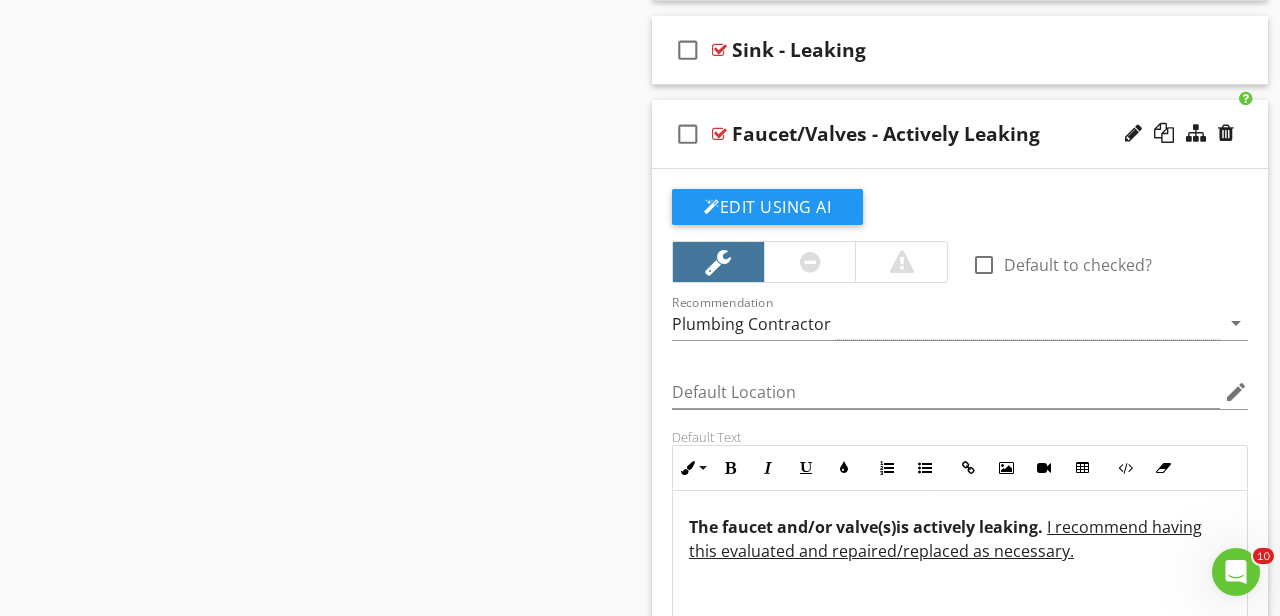 scroll, scrollTop: 2117, scrollLeft: 0, axis: vertical 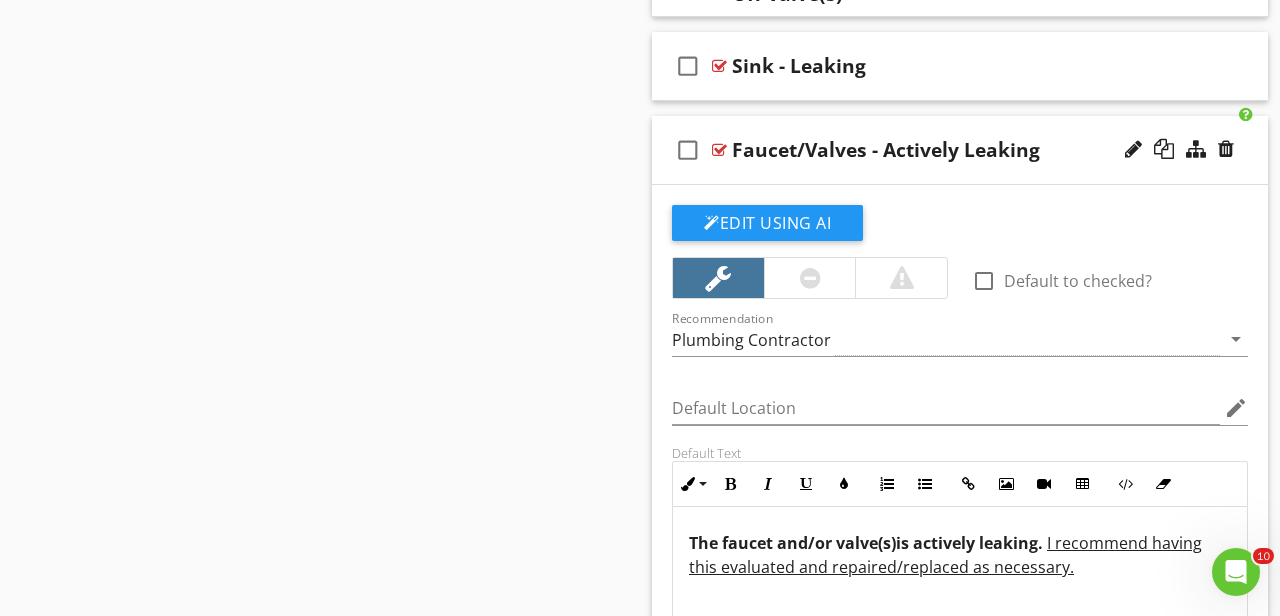 click on "check_box_outline_blank
Faucet/Valves - Actively Leaking" at bounding box center (960, 150) 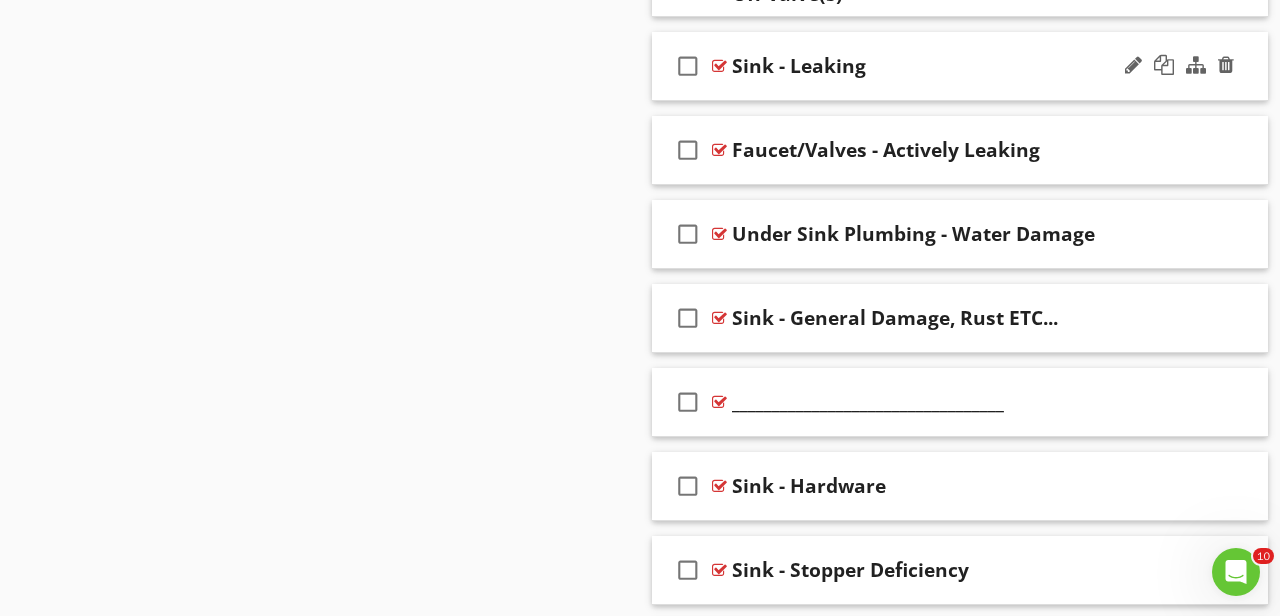 scroll, scrollTop: 2103, scrollLeft: 0, axis: vertical 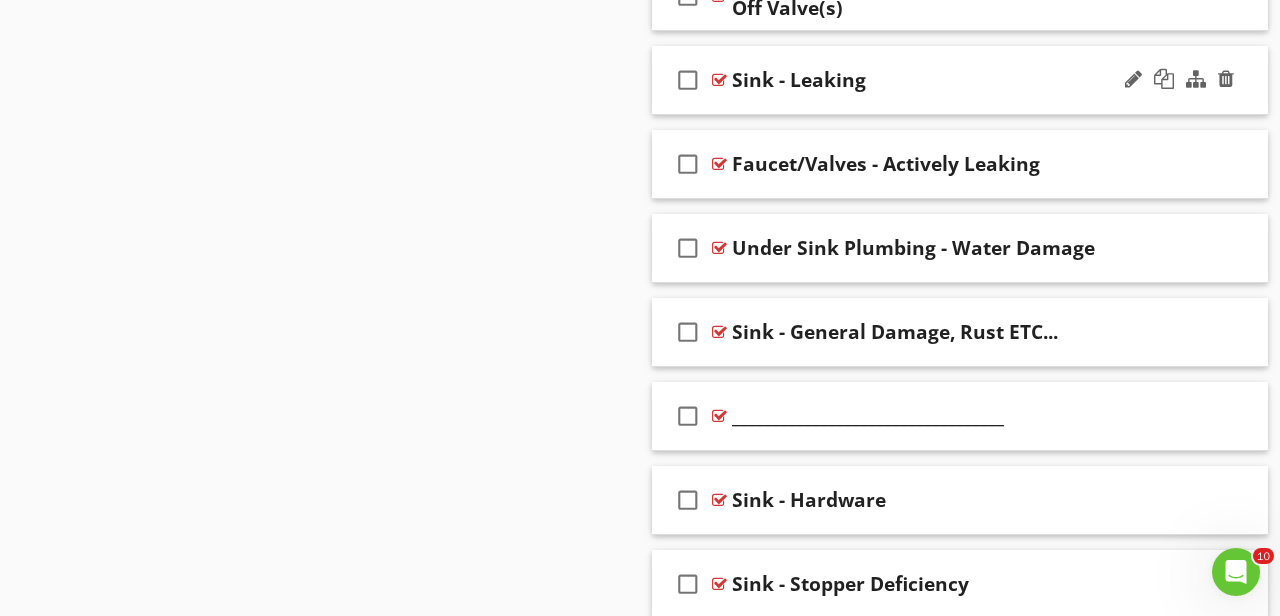 click on "check_box_outline_blank
Sink - Leaking" at bounding box center (960, 80) 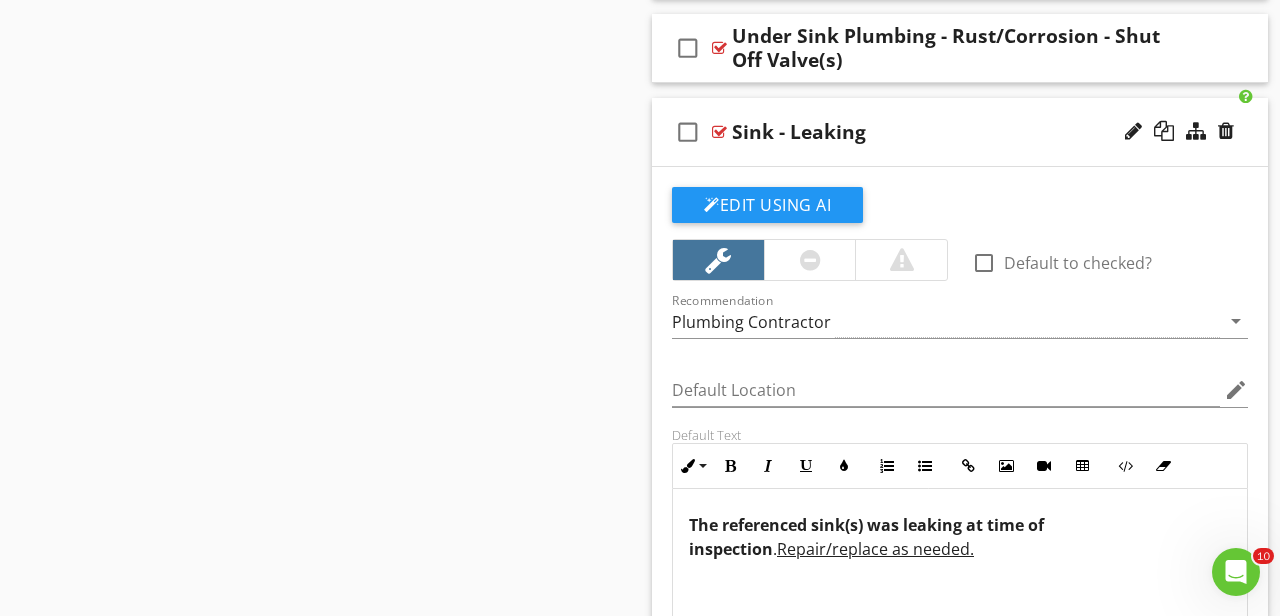 scroll, scrollTop: 2047, scrollLeft: 0, axis: vertical 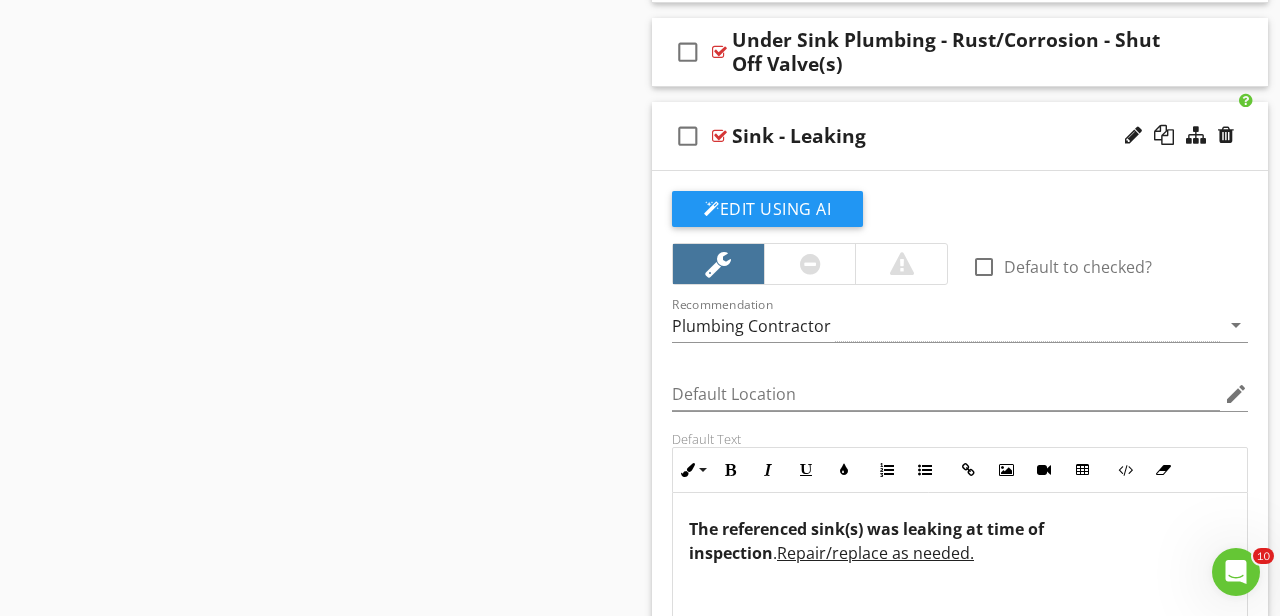 click on "check_box_outline_blank
Sink - Leaking" at bounding box center (960, 136) 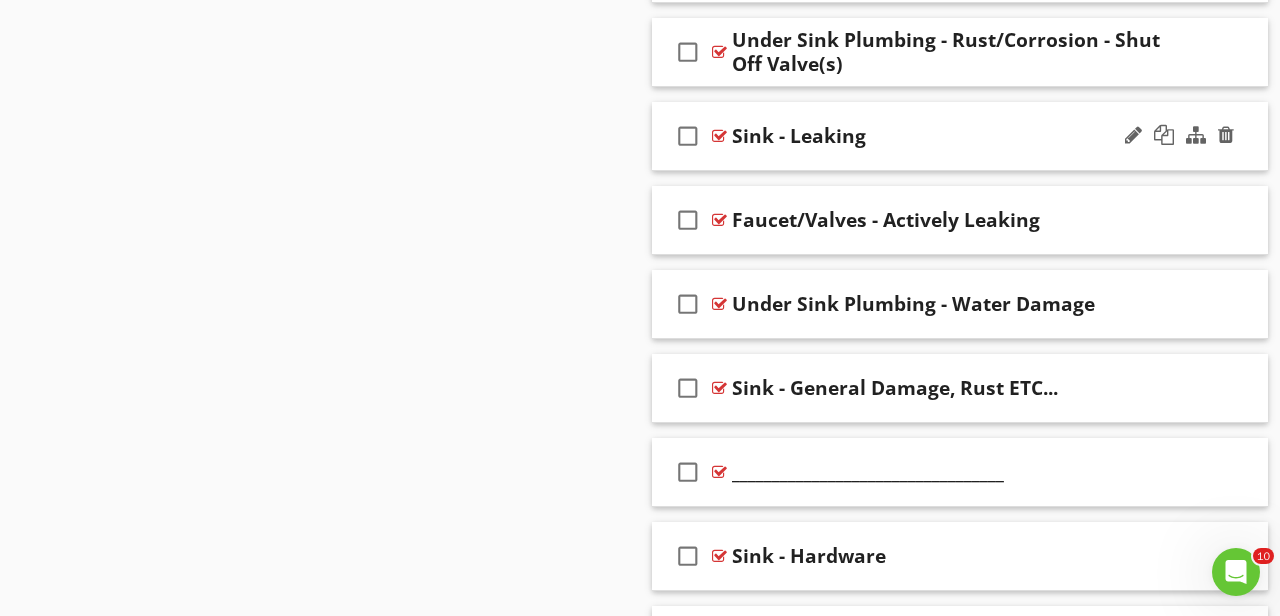 click on "check_box_outline_blank
Sink - Leaking" at bounding box center (960, 136) 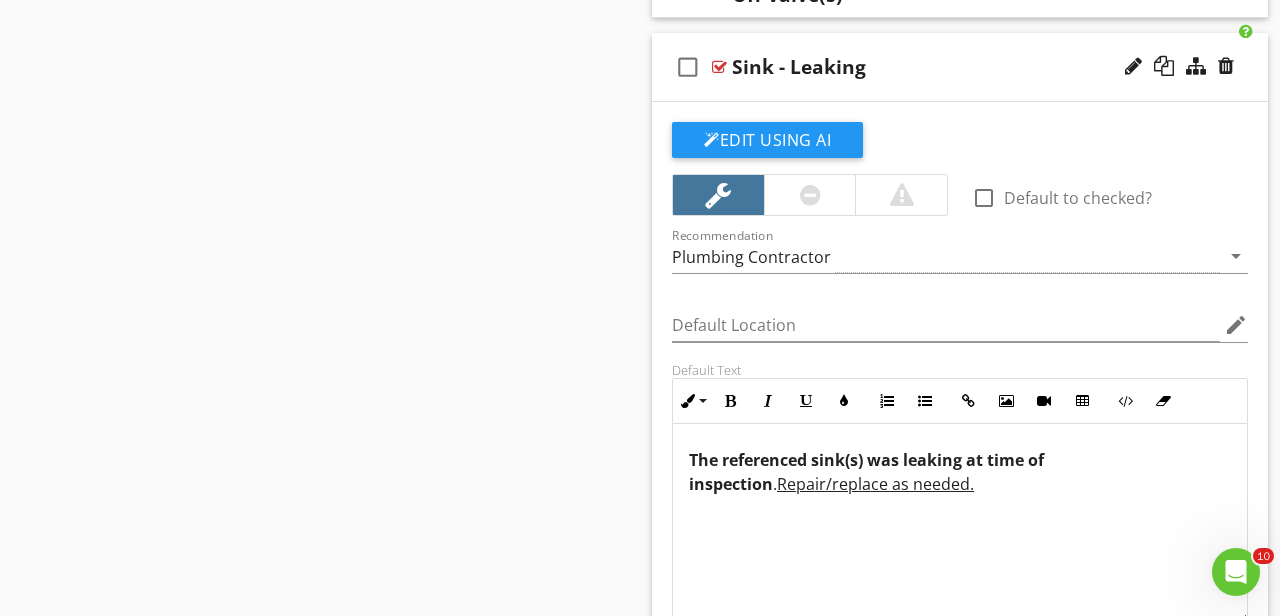 scroll, scrollTop: 1945, scrollLeft: 0, axis: vertical 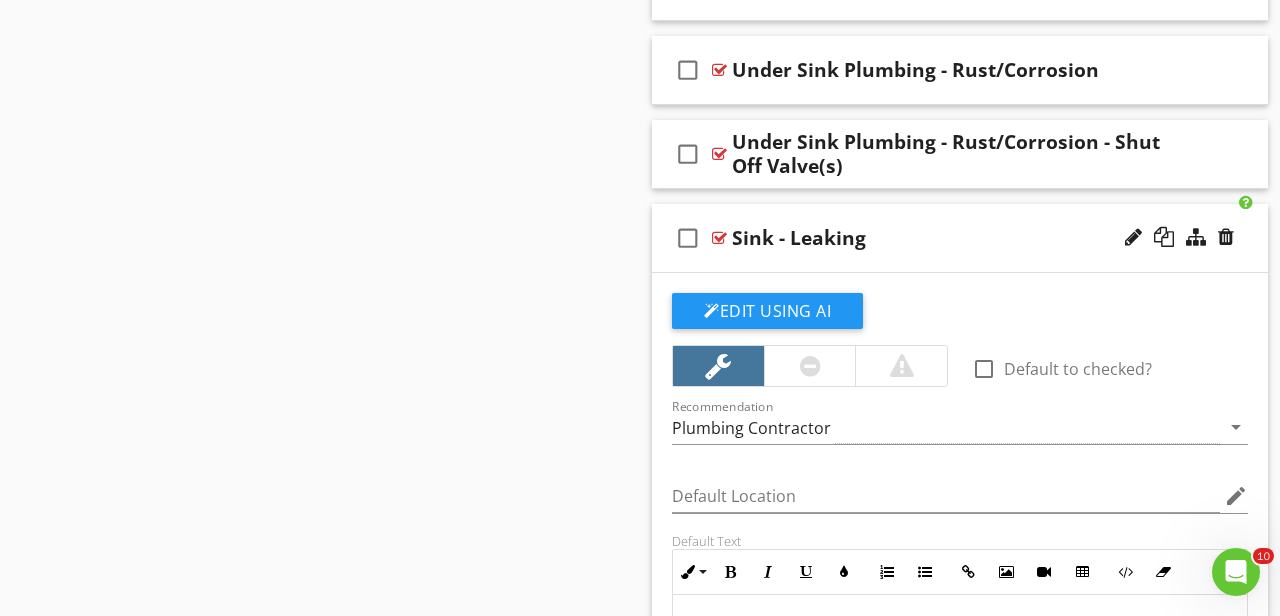 click on "check_box_outline_blank
Sink - Leaking" at bounding box center [960, 238] 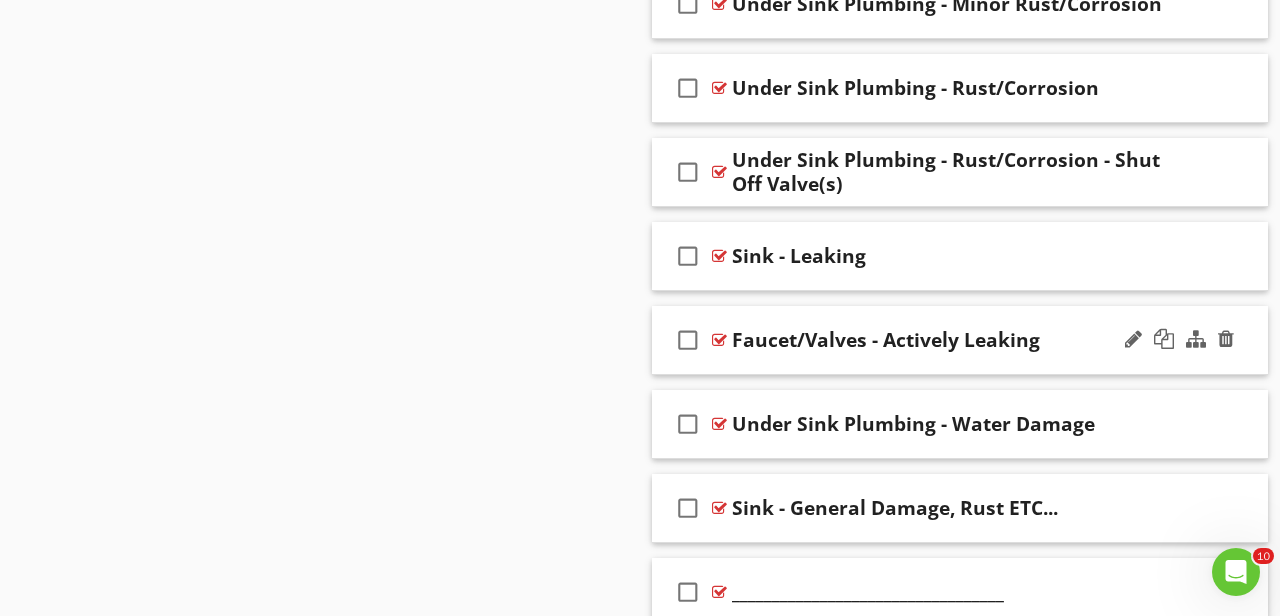 scroll, scrollTop: 1904, scrollLeft: 0, axis: vertical 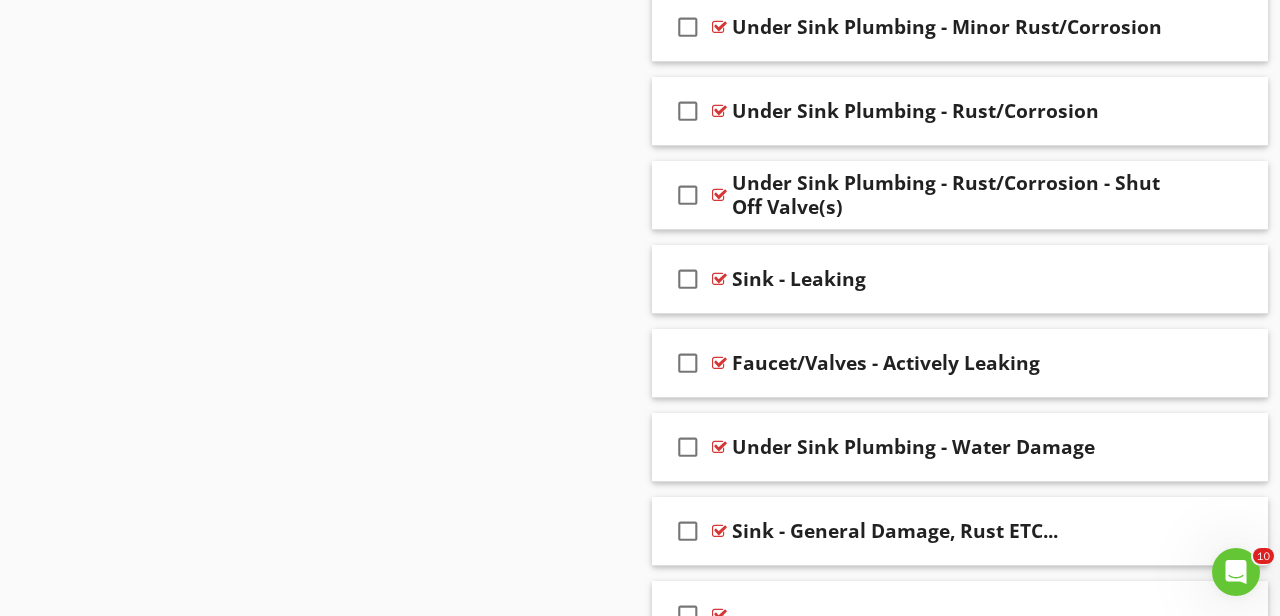 click on "Comments
New
Informational   check_box_outline_blank     Select All       check_box_outline_blank
Procedure
check_box_outline_blank
_______________________________
check_box_outline_blank
Sinks Information
check_box_outline_blank
Undersink Plumbing Visibly Obstructed?
check_box_outline_blank
_______________________________
check_box_outline_blank
Toilet(s) Information
check_box_outline_blank
_______________________________
check_box_outline_blank
Fixture(s) Not Present
check_box_outline_blank
Supply Valve Shutoff
check_box_outline_blank                   check_box_outline_blank" at bounding box center (960, 1791) 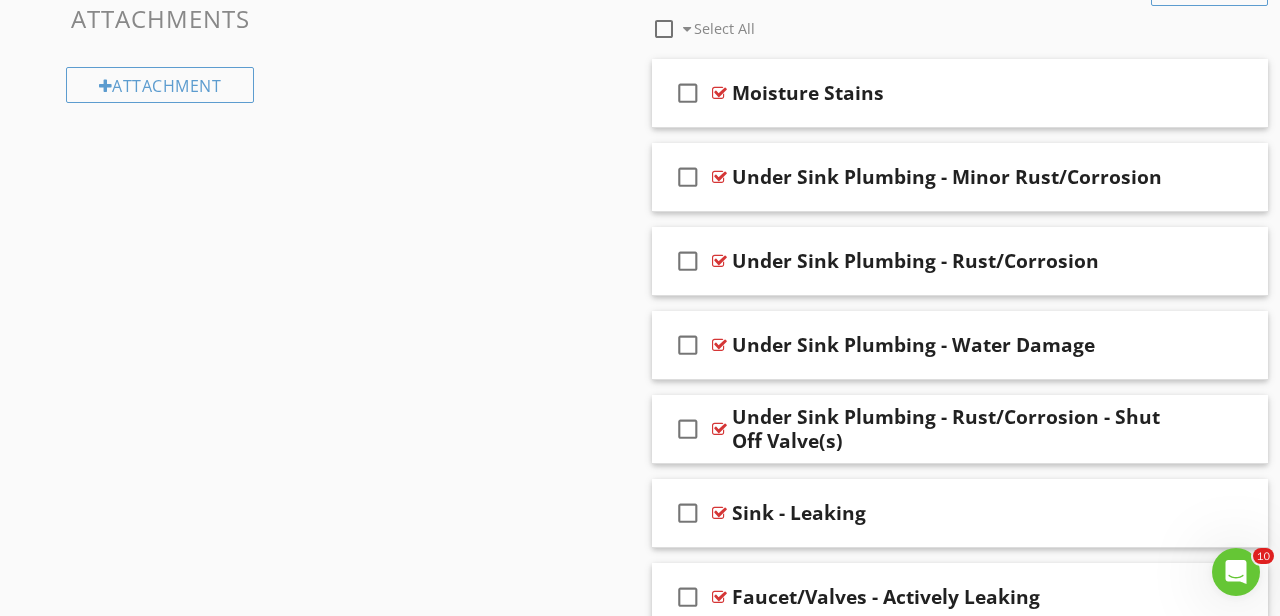 scroll, scrollTop: 1748, scrollLeft: 0, axis: vertical 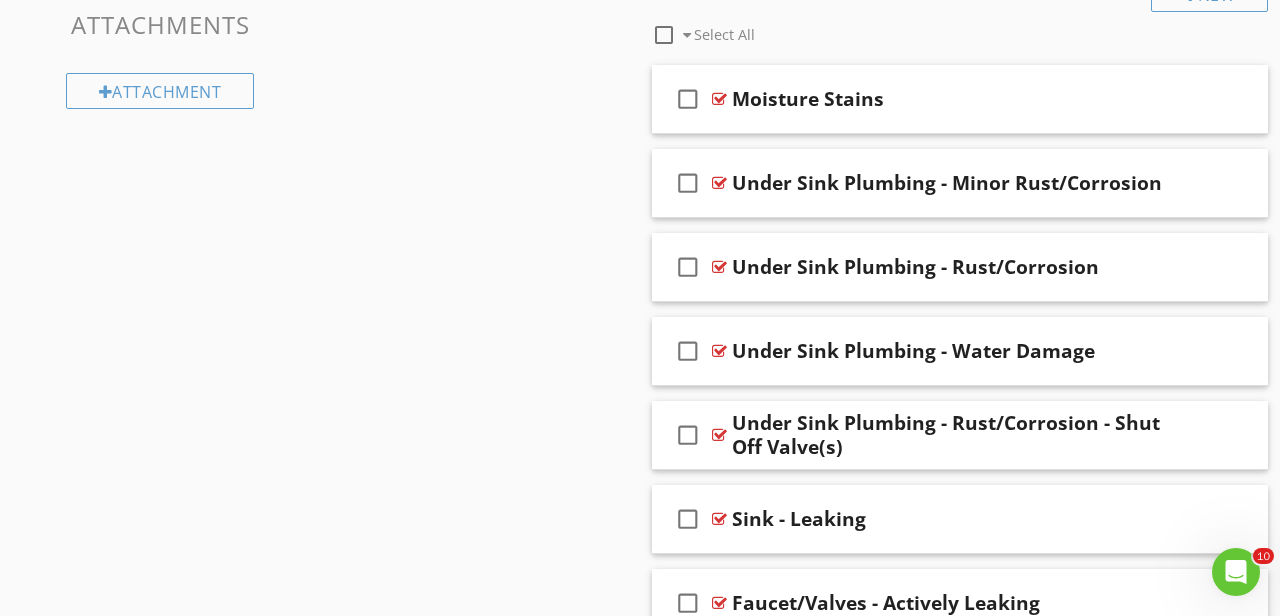 click on "Sections
Inspection Information           Utility Shutoff Locations           Exterior            Roof & Related Components           Garage           Attic, Roof Structure, & Ventilation           Insulation, Ventilation, Flue Vents & Exhaust Fans           Electrical           Plumbing           Water Heater           HVAC           Foundation Area           Foundation - Manufactured Home           Foundation - Slab on Grade            Interior Areas and Items           Appliances           Fireplace, Wood Stove, Gas Fireplace Etc...           Laundry           Environmental Information           Radon Mitigation System           Older Home Information/Recommended Upgrades           Thermal Imaging           Final Checklist
Section
Attachments
Attachment
Items
General Info           Functional Flow & Drainage           Water Supply & Distribution Drains" at bounding box center [640, 1940] 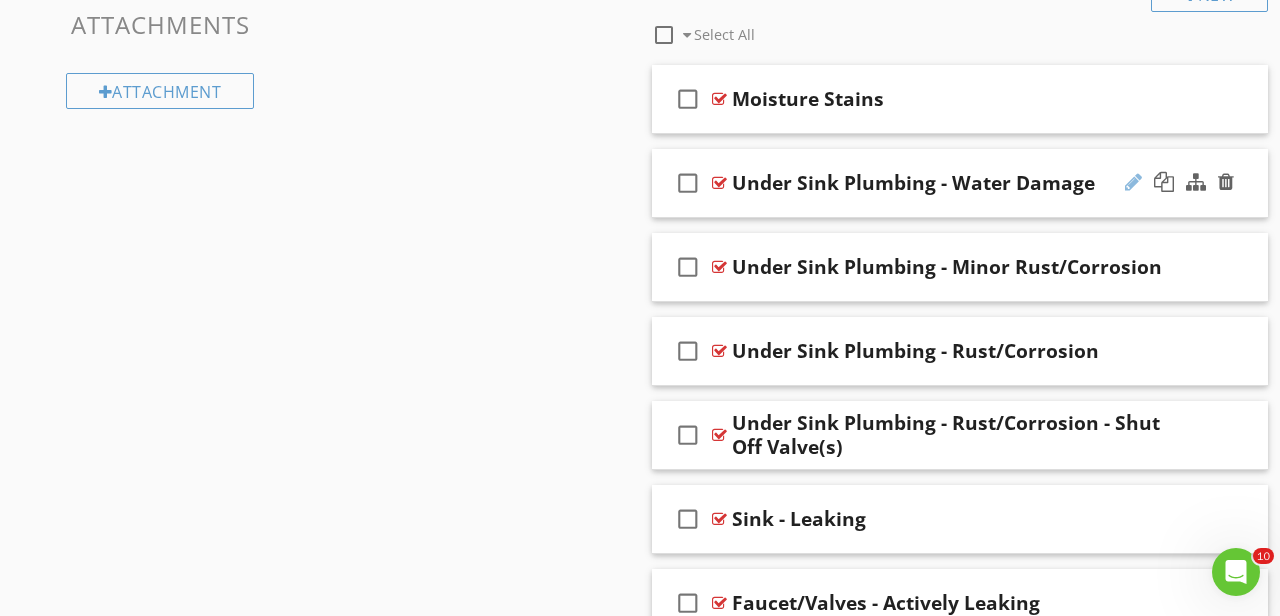click at bounding box center [1133, 182] 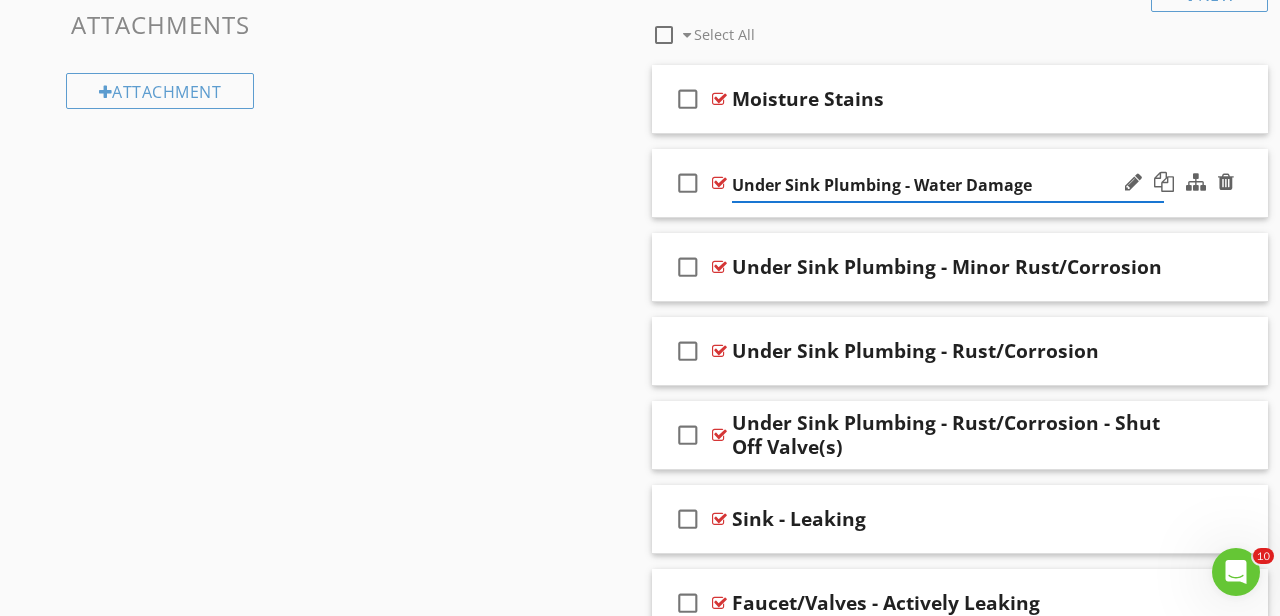 click on "Under Sink Plumbing - Water Damage" at bounding box center (948, 185) 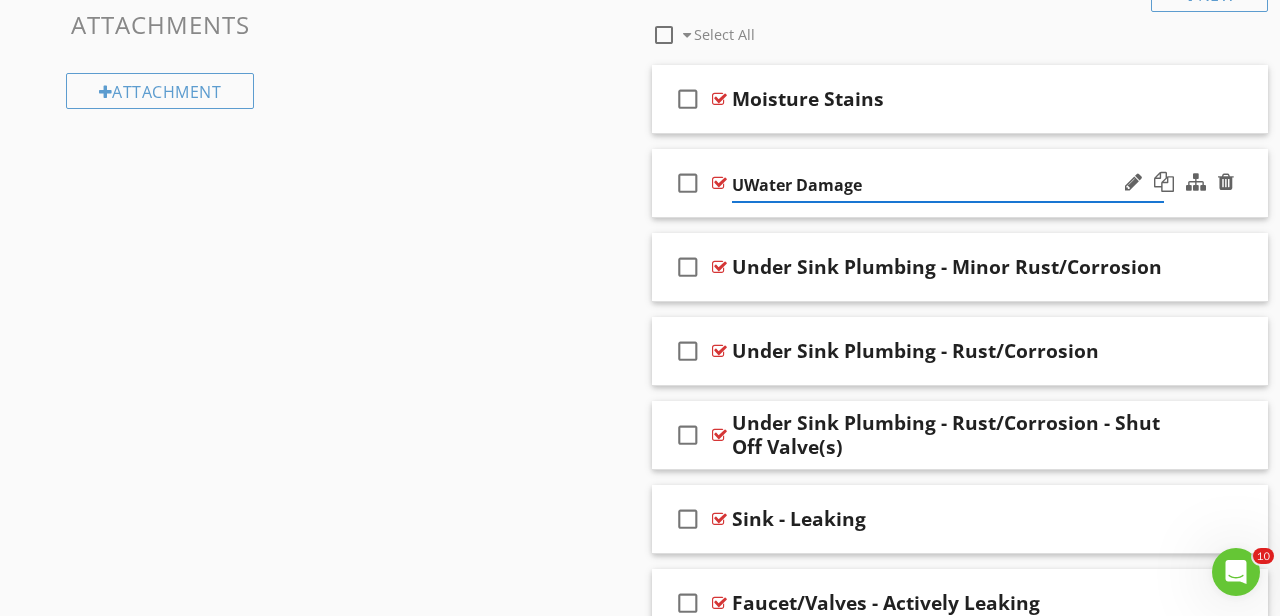 type on "Water Damage" 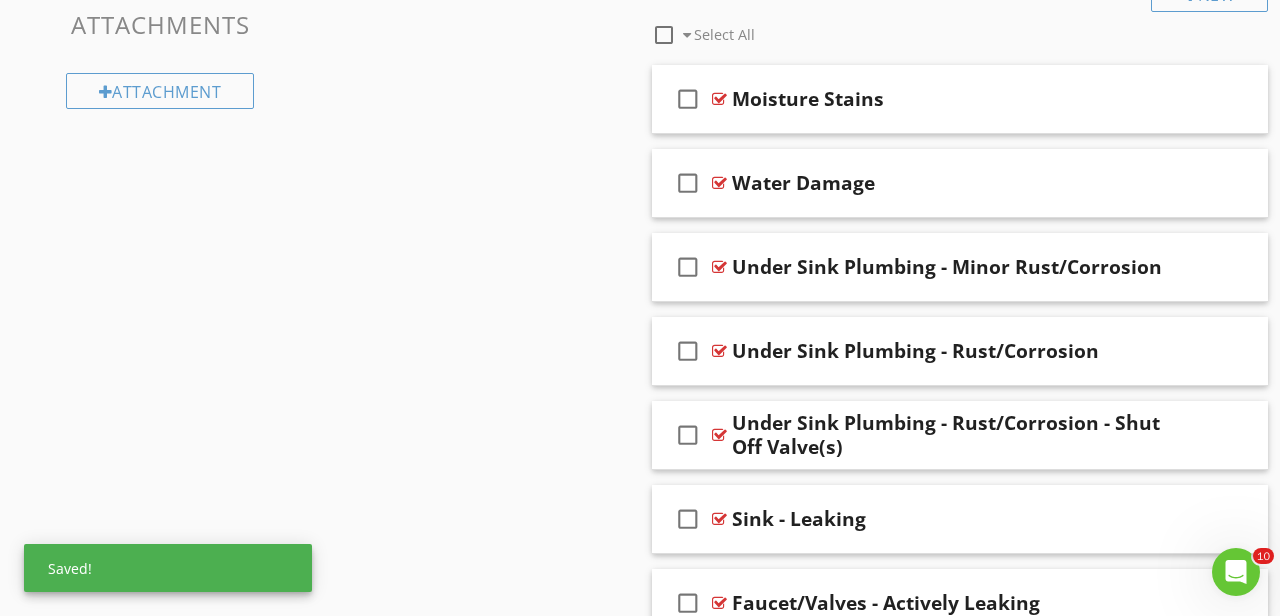 click on "Sections
Inspection Information           Utility Shutoff Locations           Exterior            Roof & Related Components           Garage           Attic, Roof Structure, & Ventilation           Insulation, Ventilation, Flue Vents & Exhaust Fans           Electrical           Plumbing           Water Heater           HVAC           Foundation Area           Foundation - Manufactured Home           Foundation - Slab on Grade            Interior Areas and Items           Appliances           Fireplace, Wood Stove, Gas Fireplace Etc...           Laundry           Environmental Information           Radon Mitigation System           Older Home Information/Recommended Upgrades           Thermal Imaging           Final Checklist
Section
Attachments
Attachment
Items
General Info           Functional Flow & Drainage           Water Supply & Distribution Drains" at bounding box center (640, 1940) 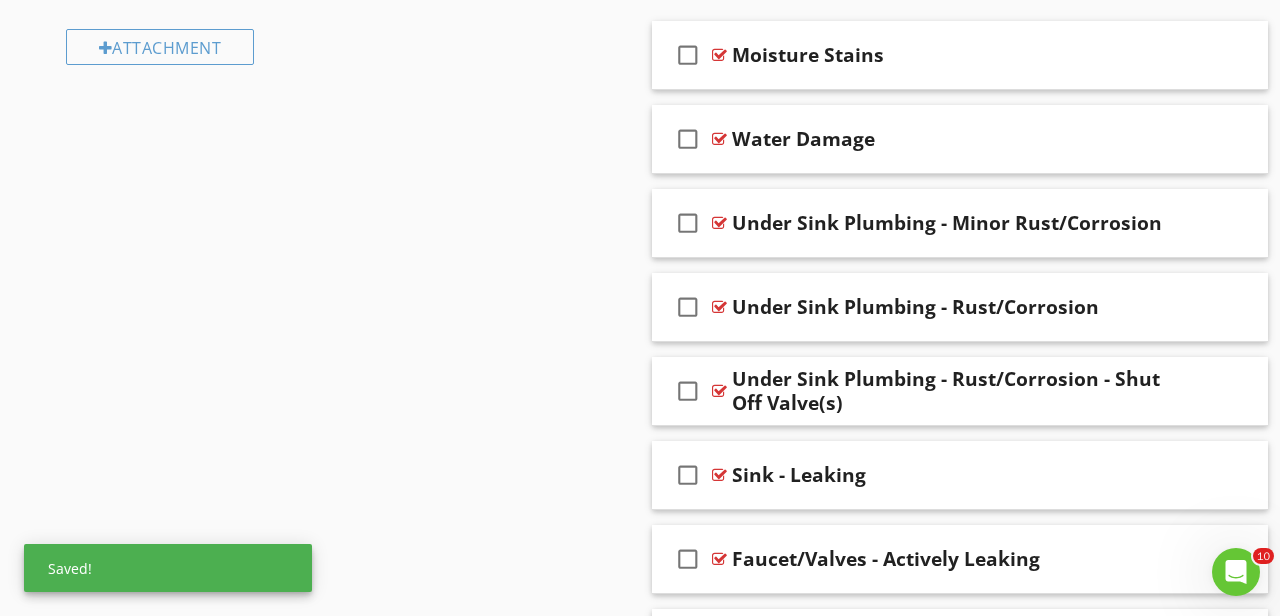 scroll, scrollTop: 1796, scrollLeft: 0, axis: vertical 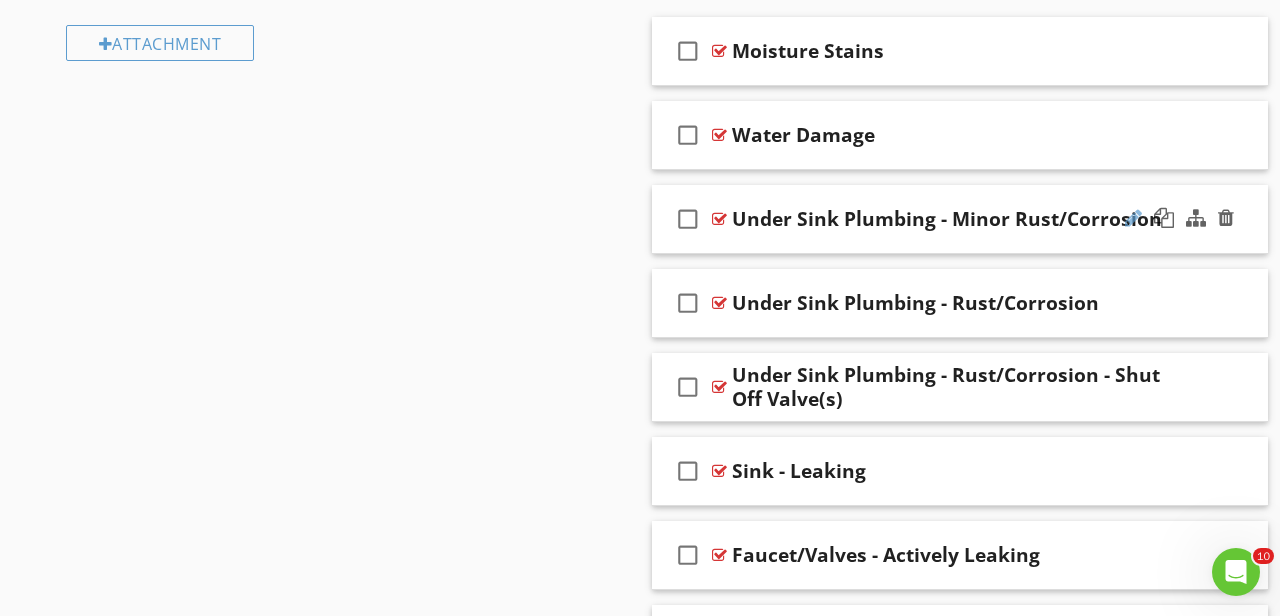 click at bounding box center [1133, 218] 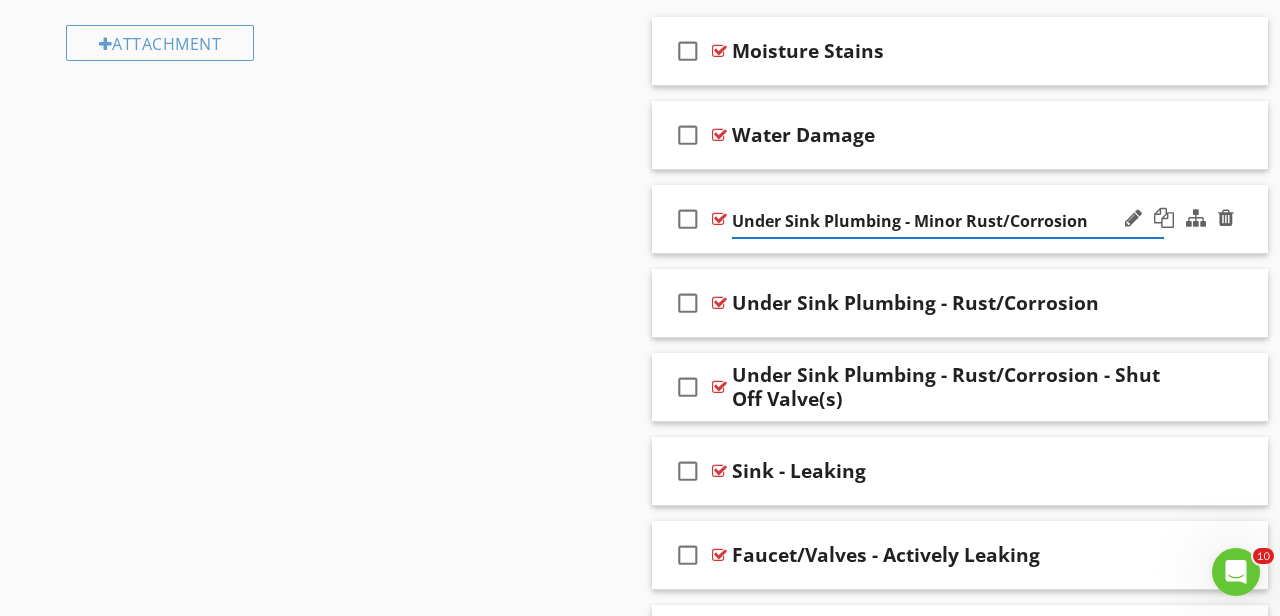 click on "Under Sink Plumbing - Minor Rust/Corrosion" at bounding box center (948, 221) 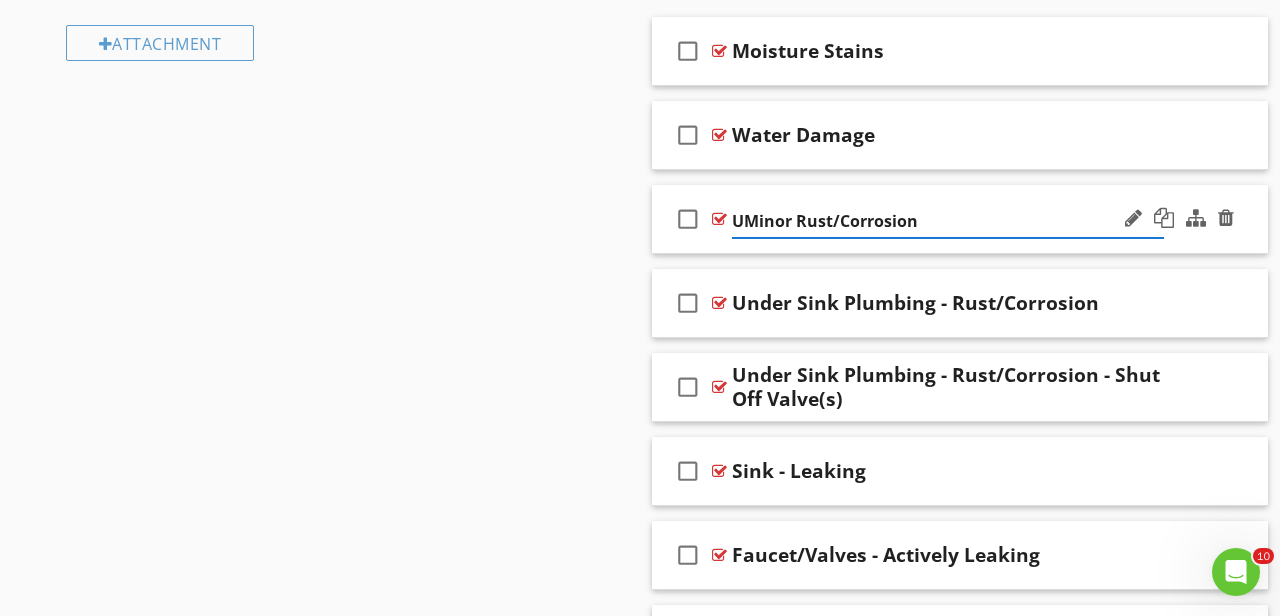 type on "Minor Rust/Corrosion" 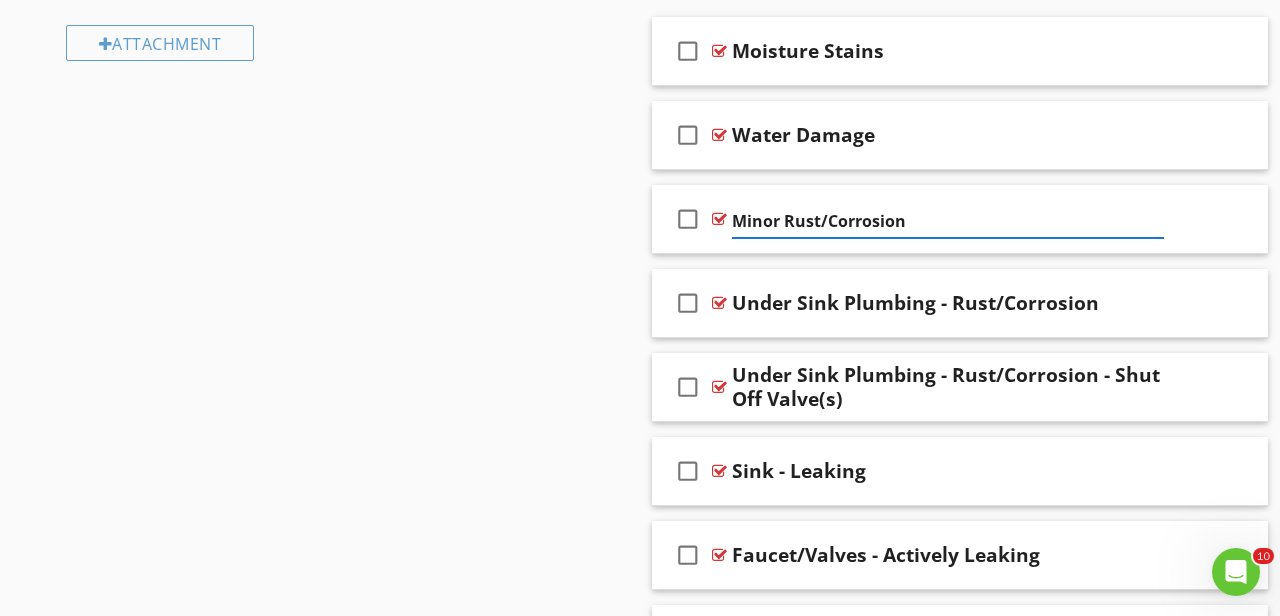 click on "Sections
Inspection Information           Utility Shutoff Locations           Exterior            Roof & Related Components           Garage           Attic, Roof Structure, & Ventilation           Insulation, Ventilation, Flue Vents & Exhaust Fans           Electrical           Plumbing           Water Heater           HVAC           Foundation Area           Foundation - Manufactured Home           Foundation - Slab on Grade            Interior Areas and Items           Appliances           Fireplace, Wood Stove, Gas Fireplace Etc...           Laundry           Environmental Information           Radon Mitigation System           Older Home Information/Recommended Upgrades           Thermal Imaging           Final Checklist
Section
Attachments
Attachment
Items
General Info           Functional Flow & Drainage           Water Supply & Distribution Drains" at bounding box center (640, 1892) 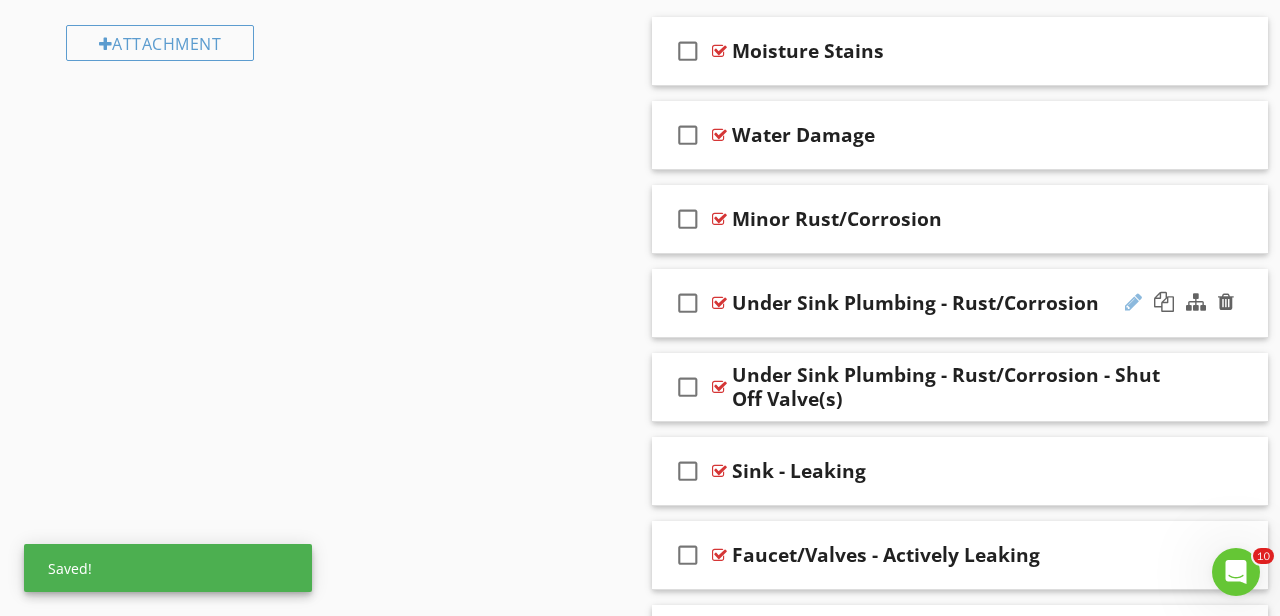 click at bounding box center [1133, 302] 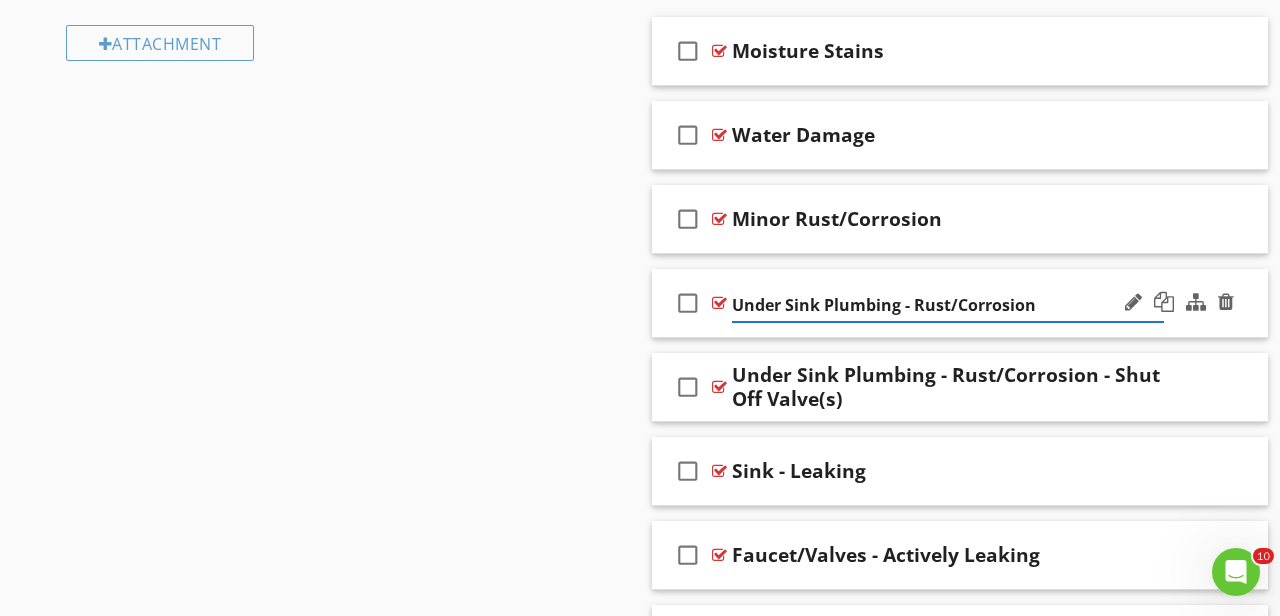 click on "Under Sink Plumbing - Rust/Corrosion" at bounding box center [948, 305] 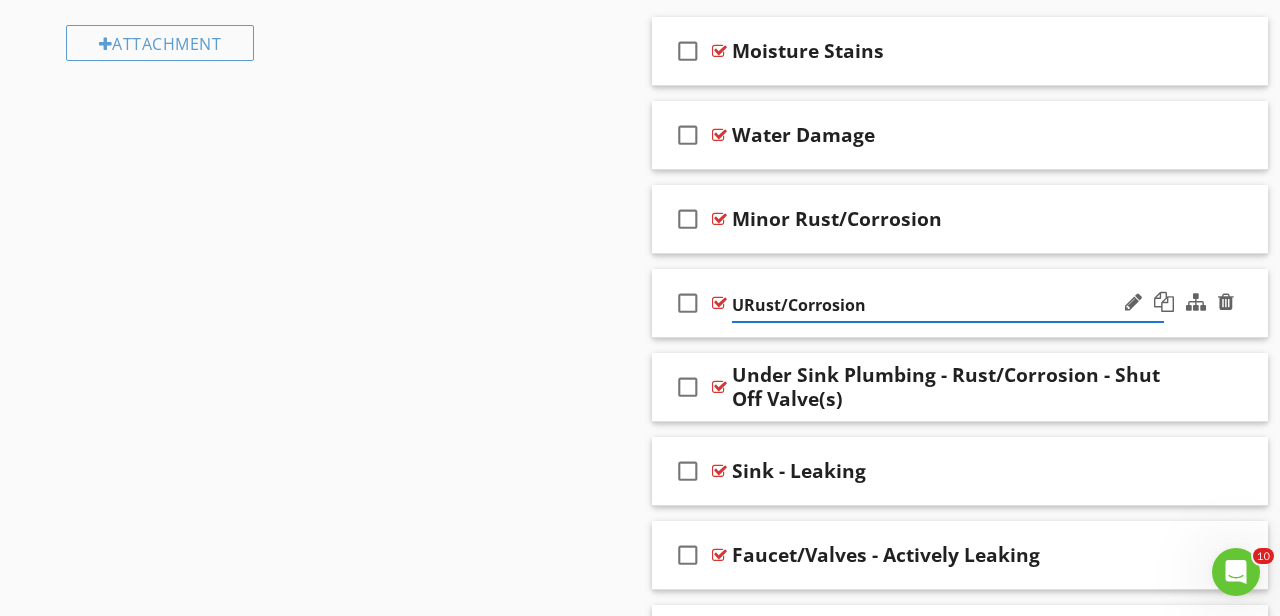 type on "Rust/Corrosion" 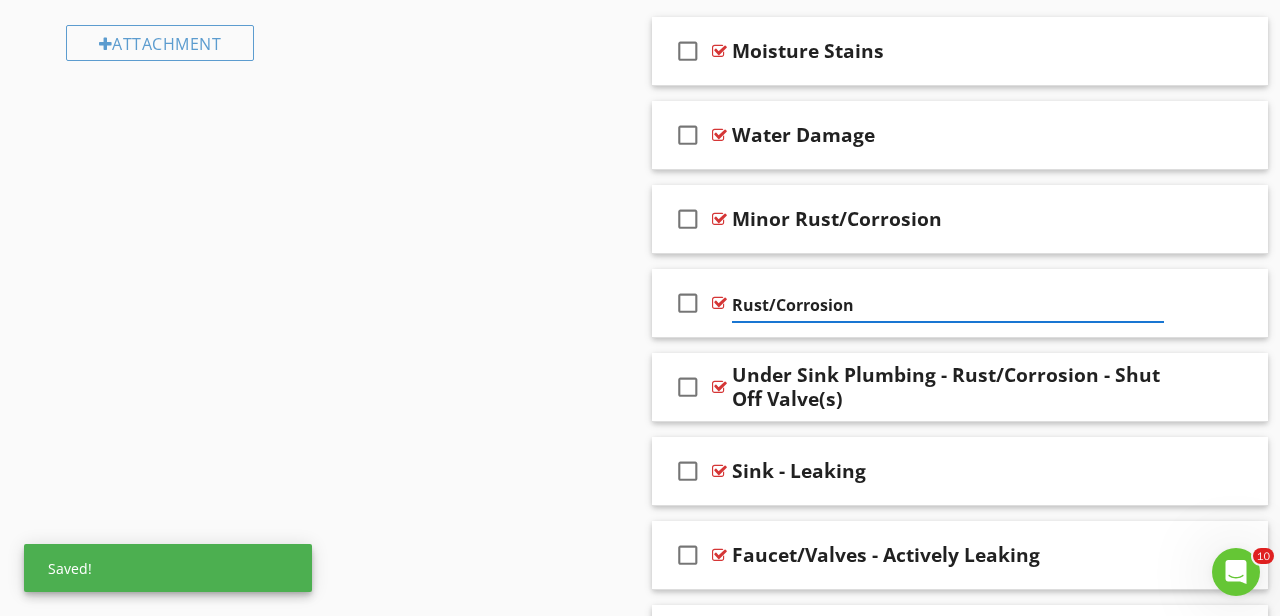 click on "Sections
Inspection Information           Utility Shutoff Locations           Exterior            Roof & Related Components           Garage           Attic, Roof Structure, & Ventilation           Insulation, Ventilation, Flue Vents & Exhaust Fans           Electrical           Plumbing           Water Heater           HVAC           Foundation Area           Foundation - Manufactured Home           Foundation - Slab on Grade            Interior Areas and Items           Appliances           Fireplace, Wood Stove, Gas Fireplace Etc...           Laundry           Environmental Information           Radon Mitigation System           Older Home Information/Recommended Upgrades           Thermal Imaging           Final Checklist
Section
Attachments
Attachment
Items
General Info           Functional Flow & Drainage           Water Supply & Distribution Drains" at bounding box center (640, 1892) 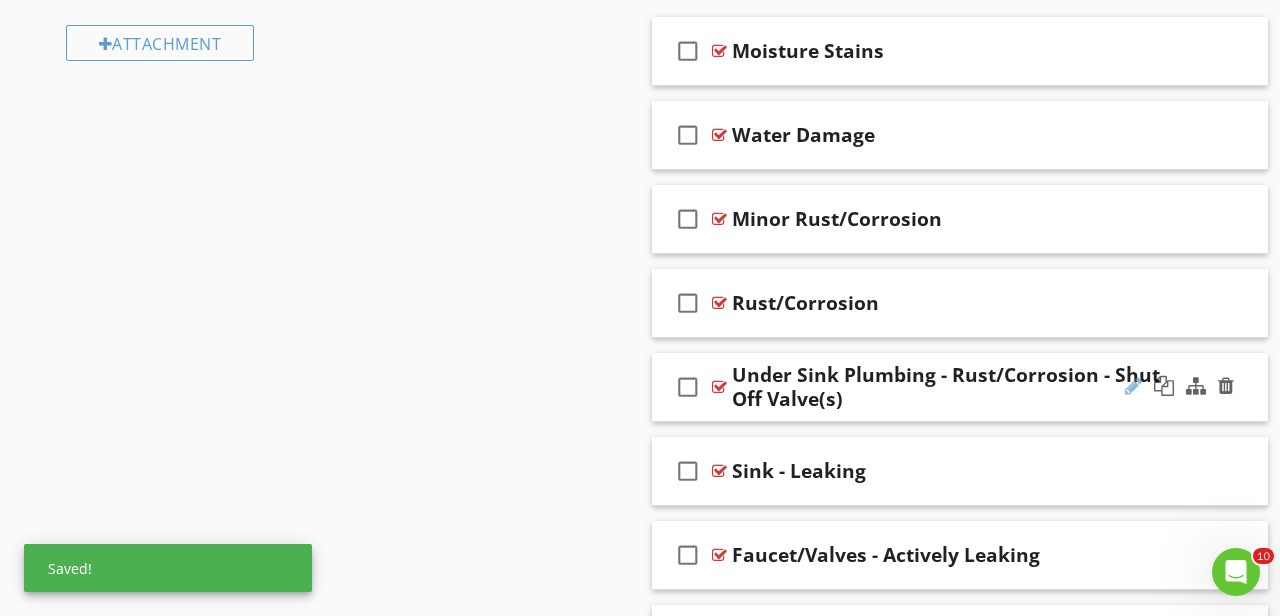 click at bounding box center (1133, 386) 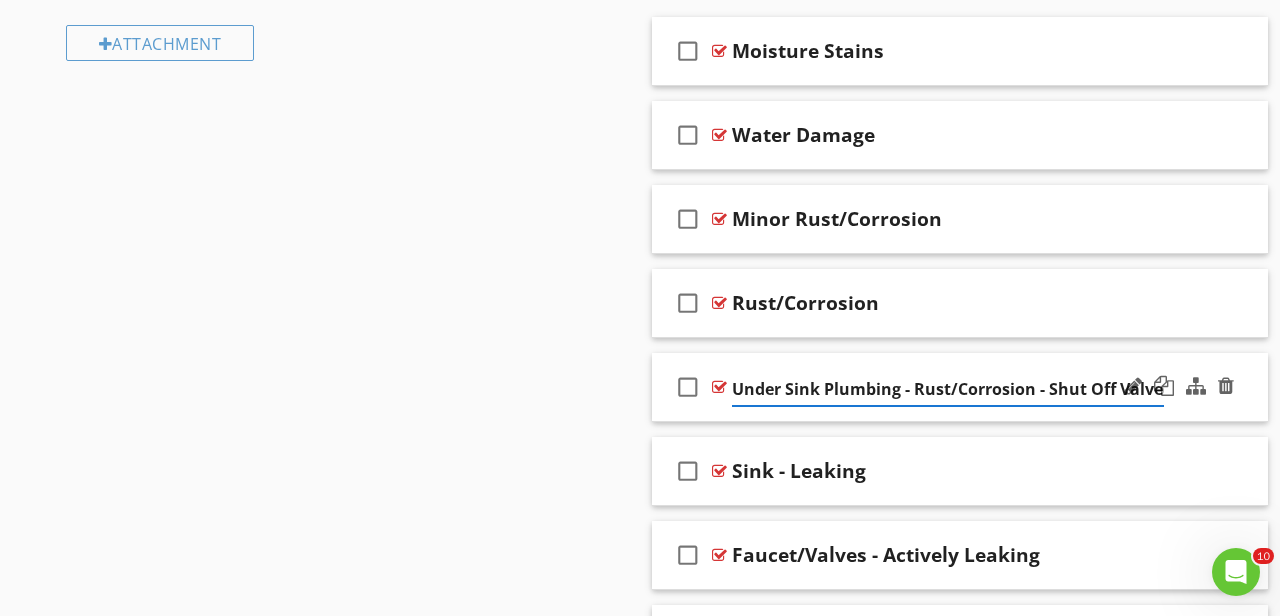 click on "Under Sink Plumbing - Rust/Corrosion - Shut Off Valve(s)" at bounding box center [948, 389] 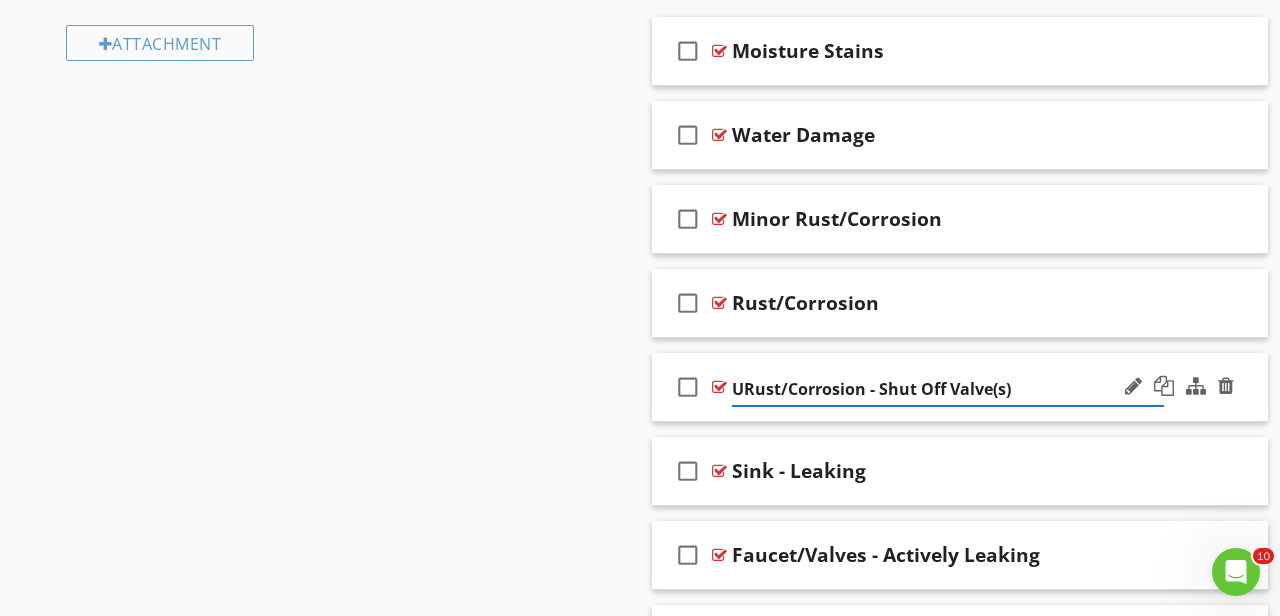 type on "Rust/Corrosion - Shut Off Valve(s)" 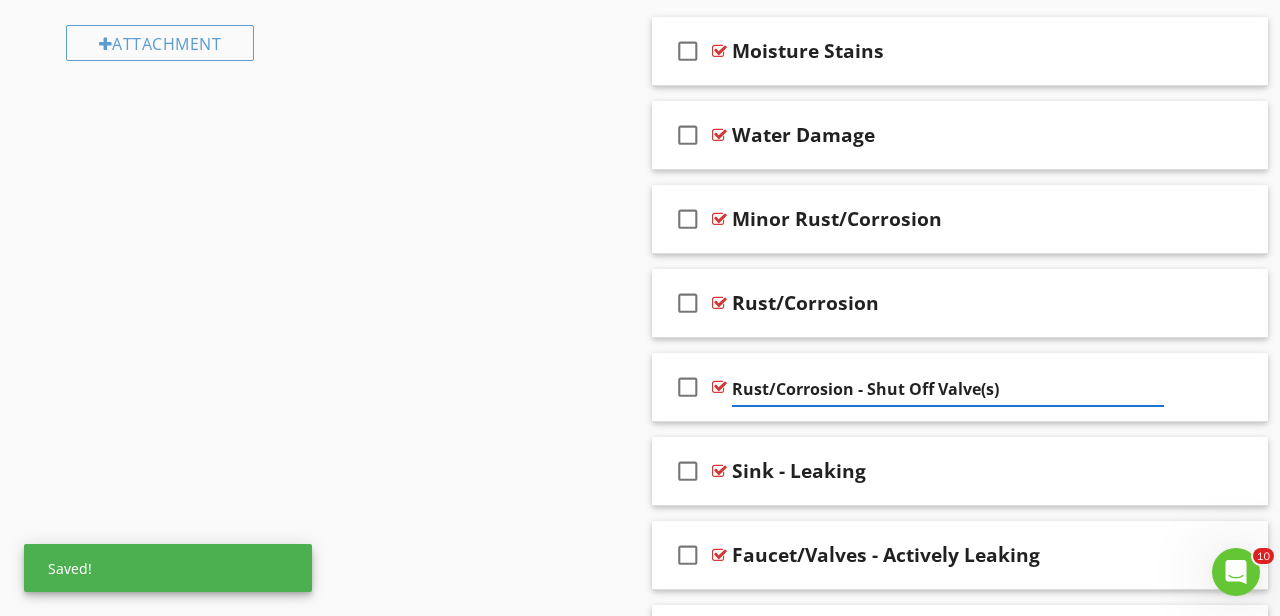 click on "Sections
Inspection Information           Utility Shutoff Locations           Exterior            Roof & Related Components           Garage           Attic, Roof Structure, & Ventilation           Insulation, Ventilation, Flue Vents & Exhaust Fans           Electrical           Plumbing           Water Heater           HVAC           Foundation Area           Foundation - Manufactured Home           Foundation - Slab on Grade            Interior Areas and Items           Appliances           Fireplace, Wood Stove, Gas Fireplace Etc...           Laundry           Environmental Information           Radon Mitigation System           Older Home Information/Recommended Upgrades           Thermal Imaging           Final Checklist
Section
Attachments
Attachment
Items
General Info           Functional Flow & Drainage           Water Supply & Distribution Drains" at bounding box center (640, 1892) 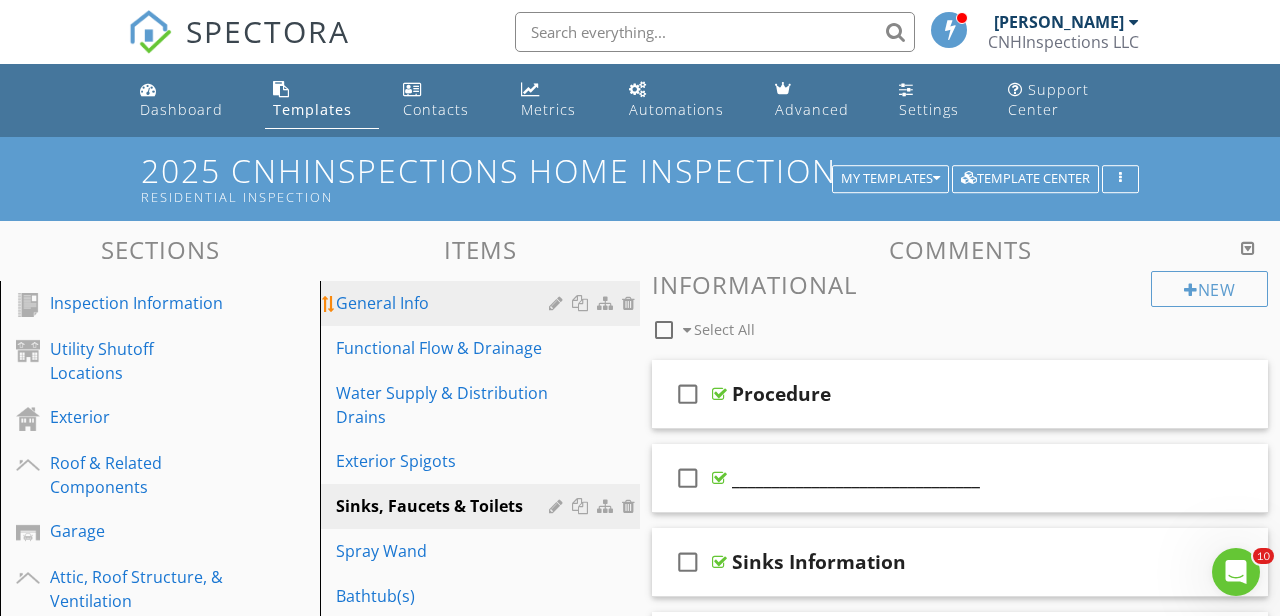 scroll, scrollTop: 0, scrollLeft: 0, axis: both 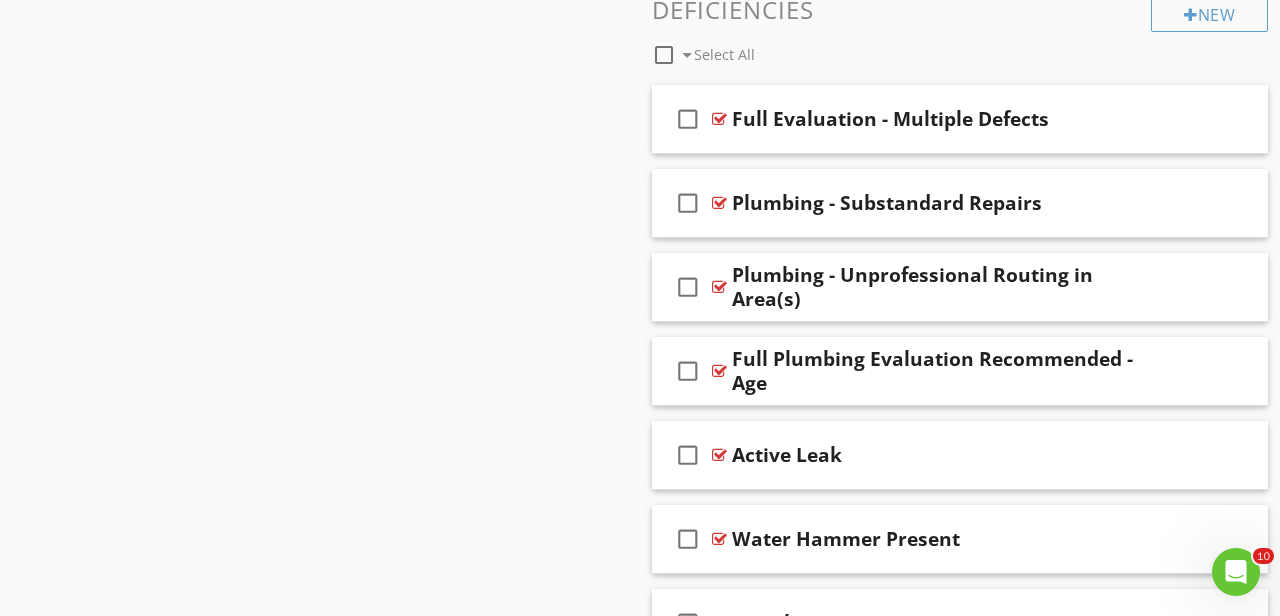 click on "Sections
Inspection Information           Utility Shutoff Locations           Exterior            Roof & Related Components           Garage           Attic, Roof Structure, & Ventilation           Insulation, Ventilation, Flue Vents & Exhaust Fans           Electrical           Plumbing           Water Heater           HVAC           Foundation Area           Foundation - Manufactured Home           Foundation - Slab on Grade            Interior Areas and Items           Appliances           Fireplace, Wood Stove, Gas Fireplace Etc...           Laundry           Environmental Information           Radon Mitigation System           Older Home Information/Recommended Upgrades           Thermal Imaging           Final Checklist
Section
Attachments
Attachment
Items
General Info           Functional Flow & Drainage           Water Supply & Distribution Drains" at bounding box center (640, -350) 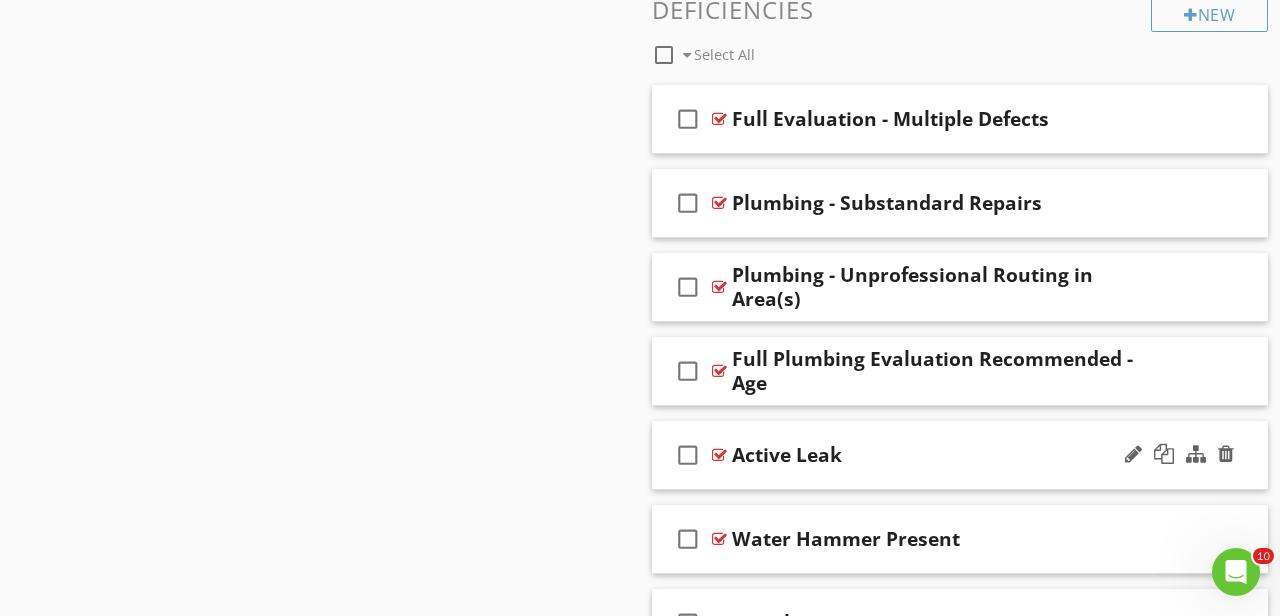 type 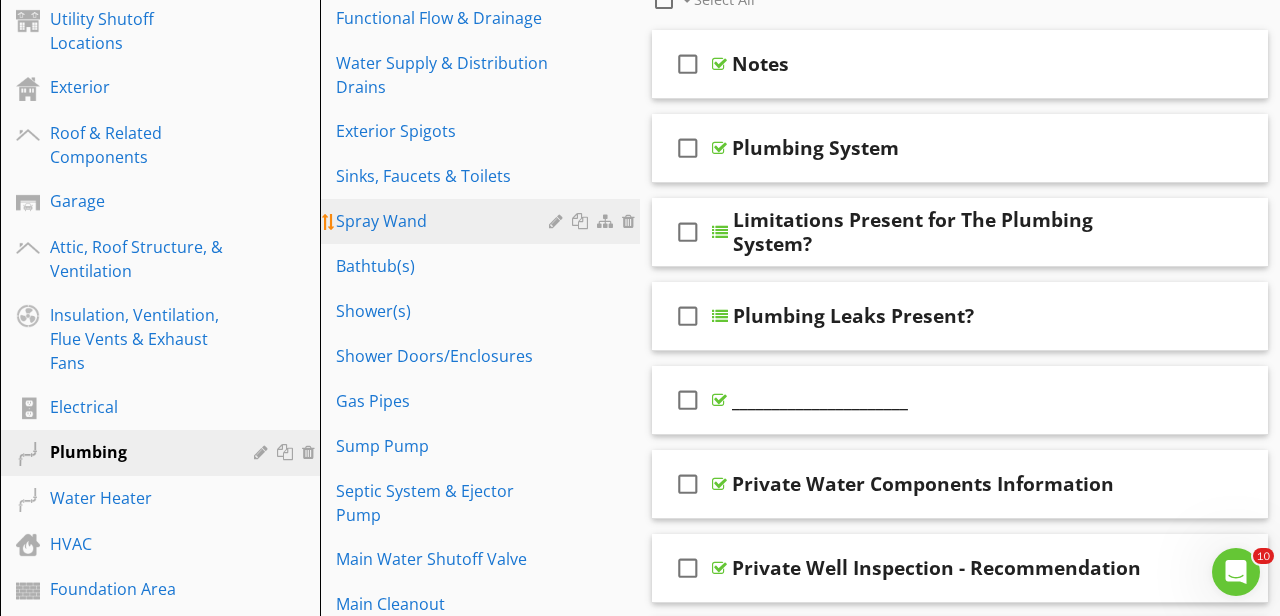 scroll, scrollTop: 325, scrollLeft: 0, axis: vertical 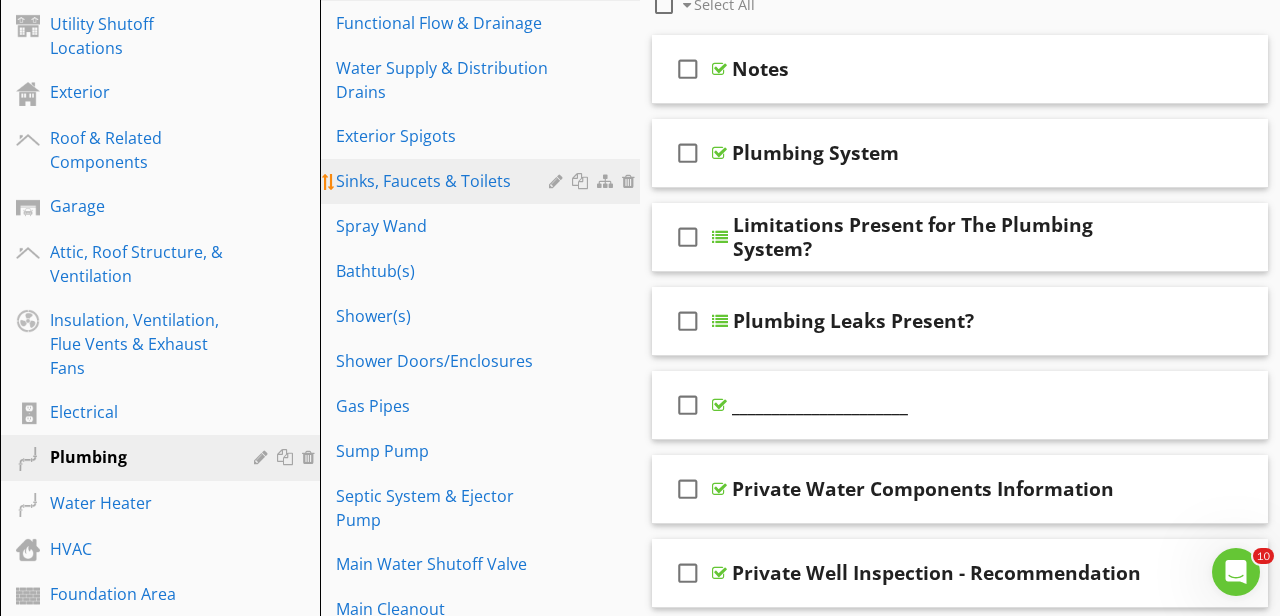 click on "Sinks, Faucets & Toilets" at bounding box center [445, 181] 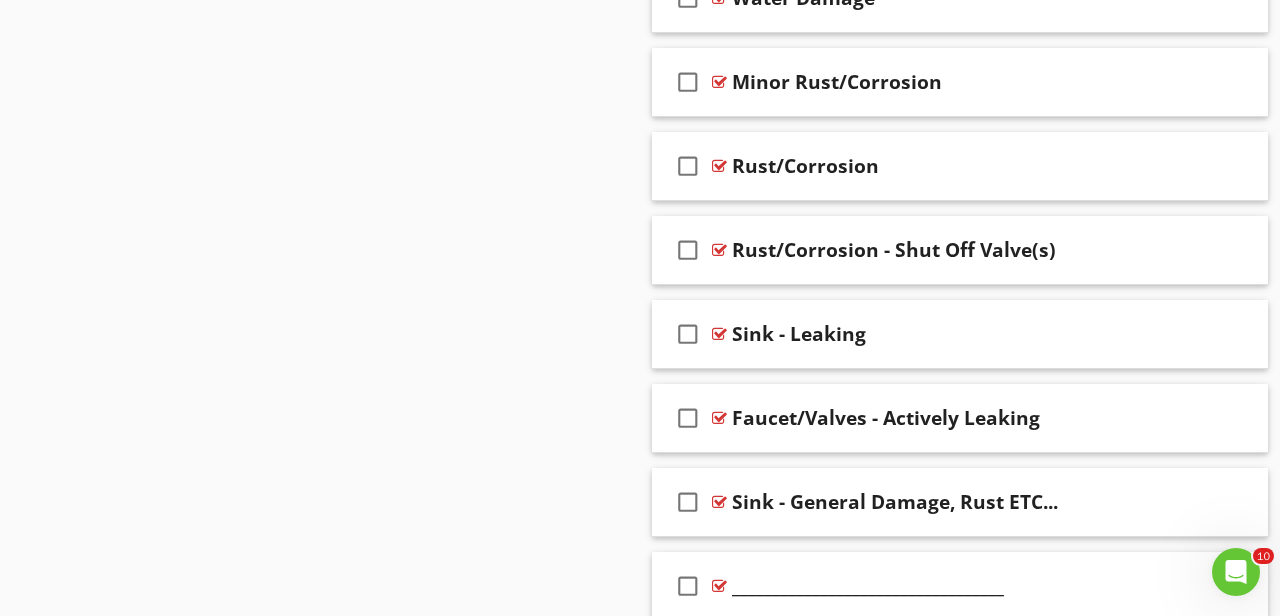 scroll, scrollTop: 1935, scrollLeft: 0, axis: vertical 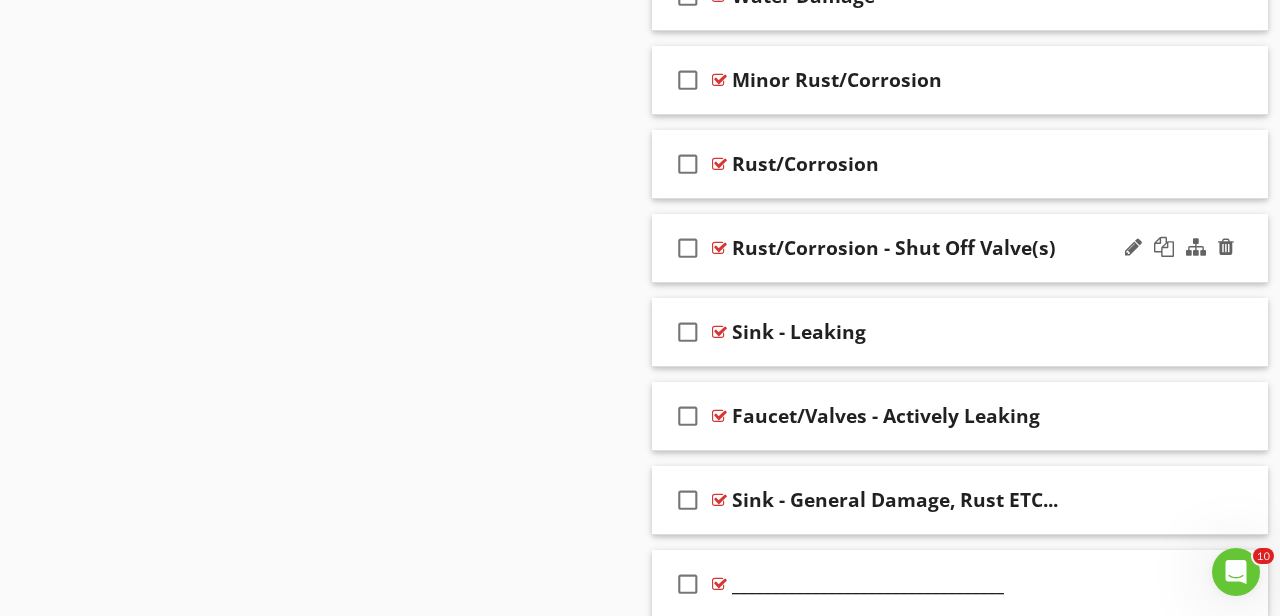 click on "check_box_outline_blank
Rust/Corrosion - Shut Off Valve(s)" at bounding box center [960, 248] 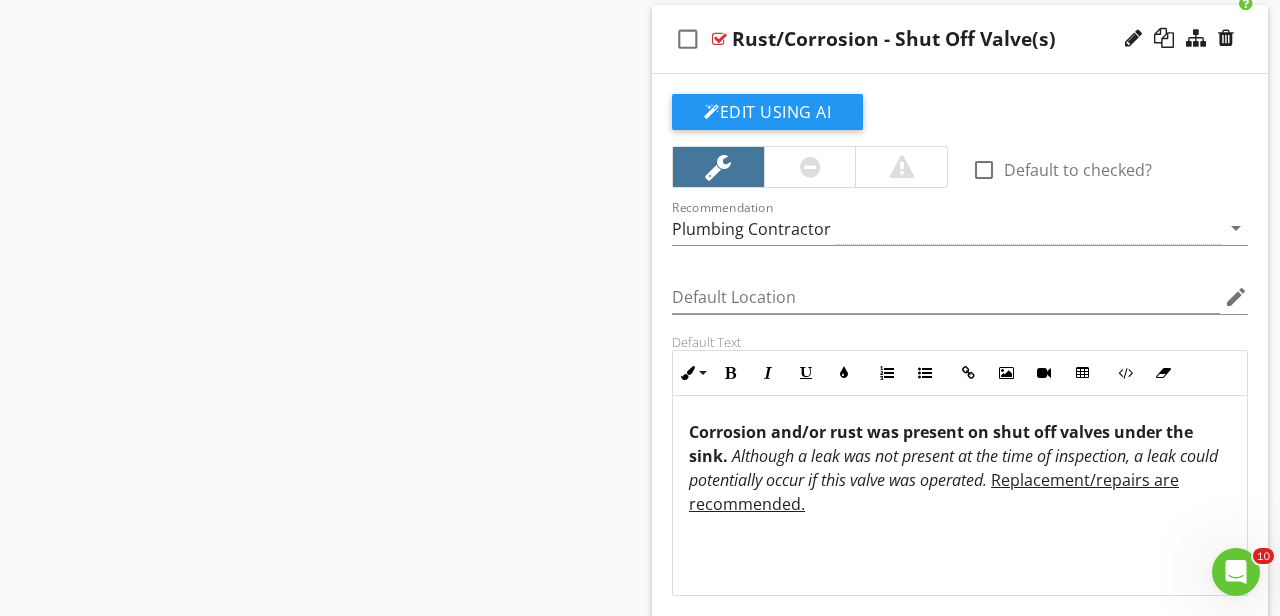 scroll, scrollTop: 2146, scrollLeft: 0, axis: vertical 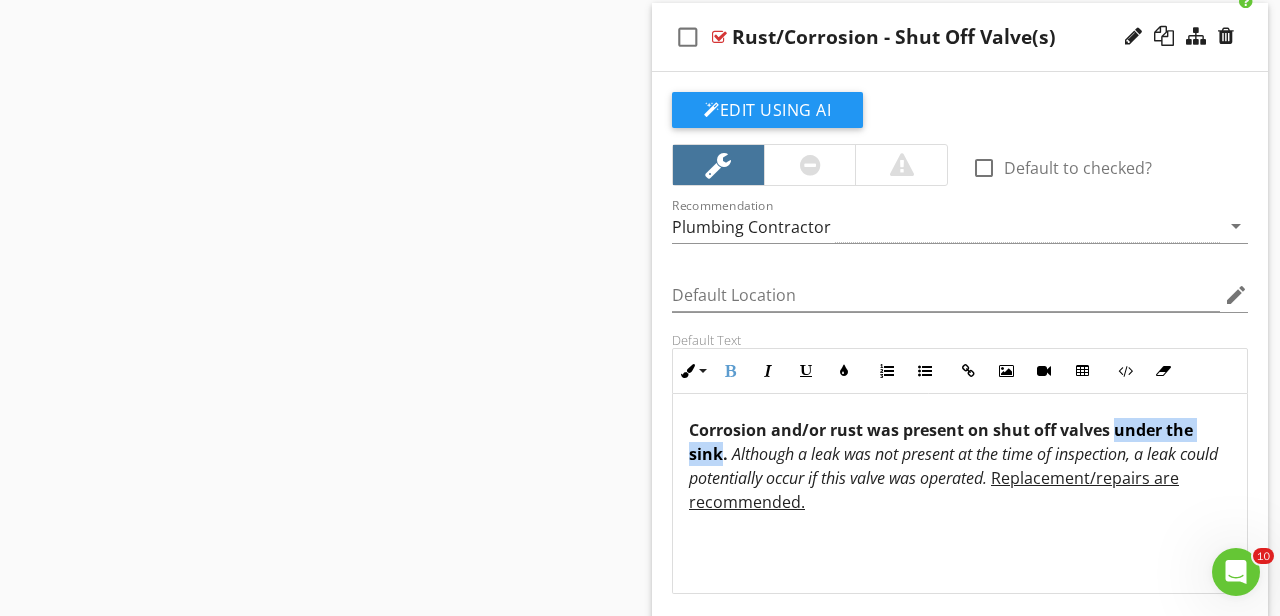 drag, startPoint x: 1114, startPoint y: 430, endPoint x: 722, endPoint y: 458, distance: 392.99872 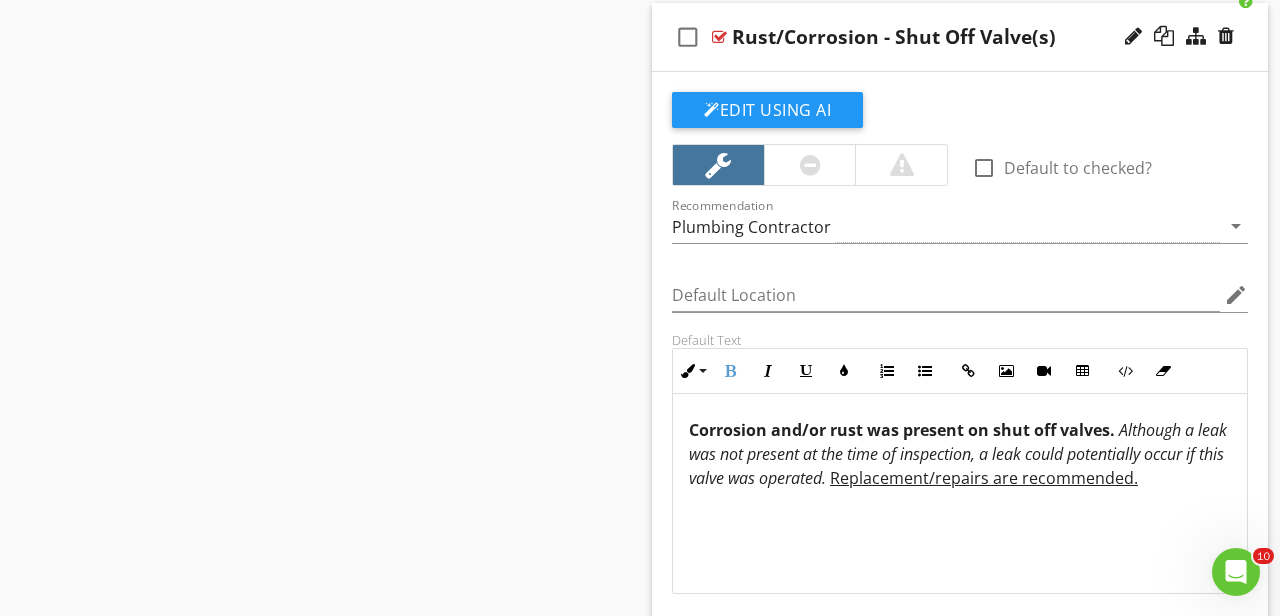click on "Corrosion and/or rust was present on shut off valves.   Although a leak was not present at the time of inspection, a leak could potentially occur if this valve was operated.   Replacement/repairs are recommended." at bounding box center (960, 454) 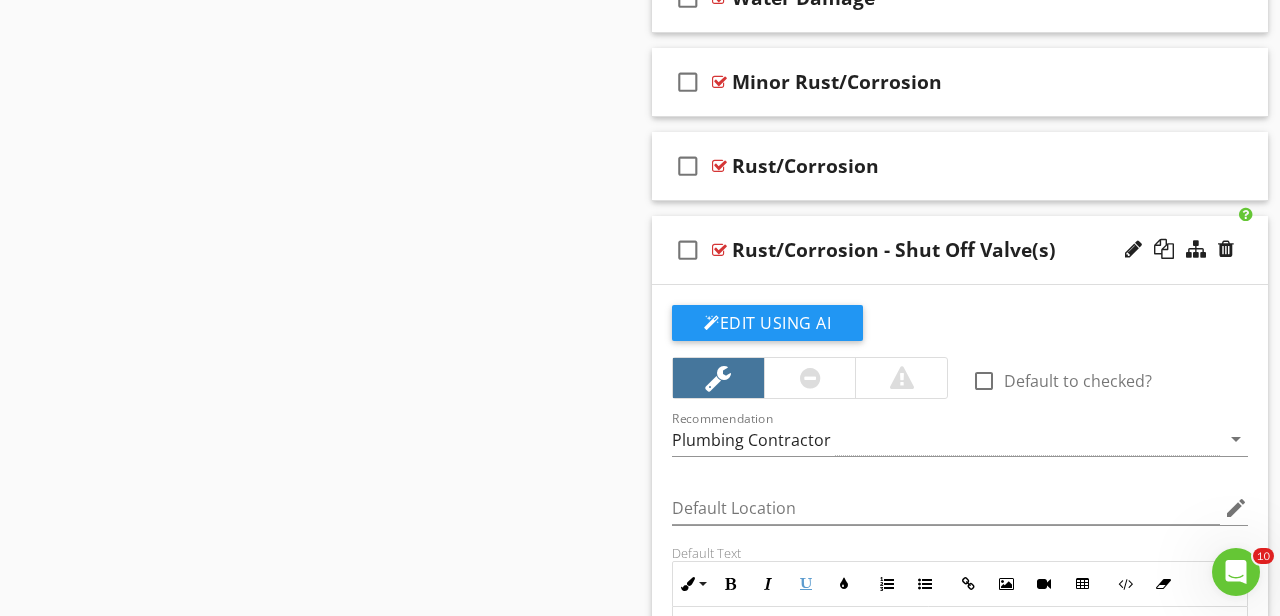 scroll, scrollTop: 1927, scrollLeft: 0, axis: vertical 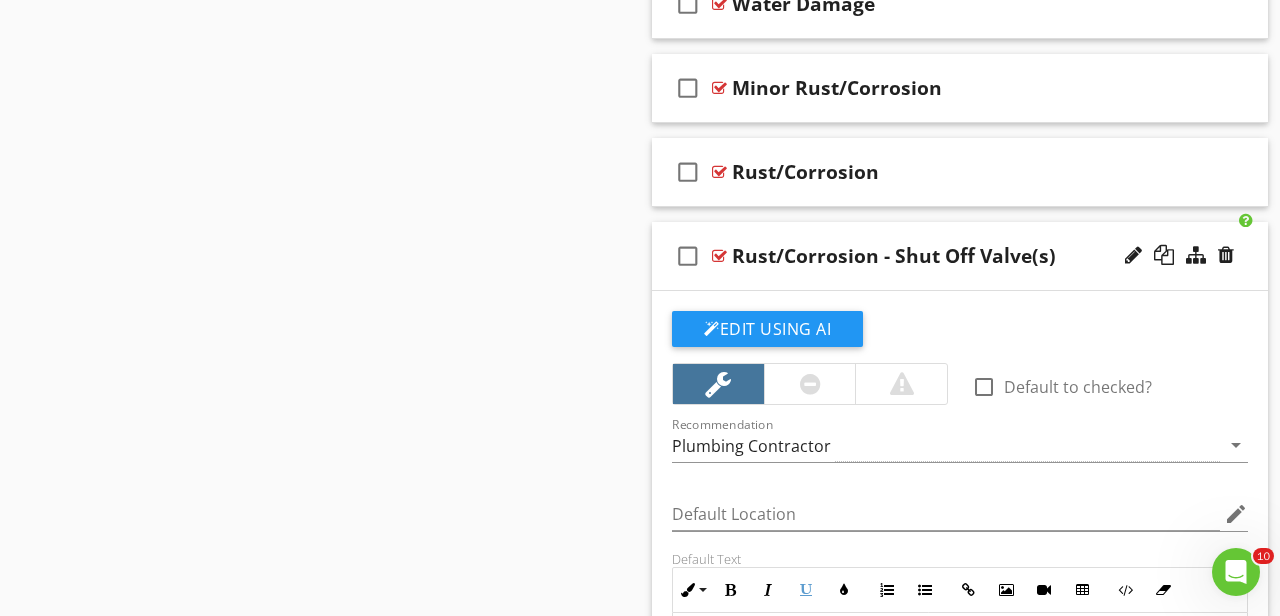 click on "check_box_outline_blank
Rust/Corrosion - Shut Off Valve(s)" at bounding box center (960, 256) 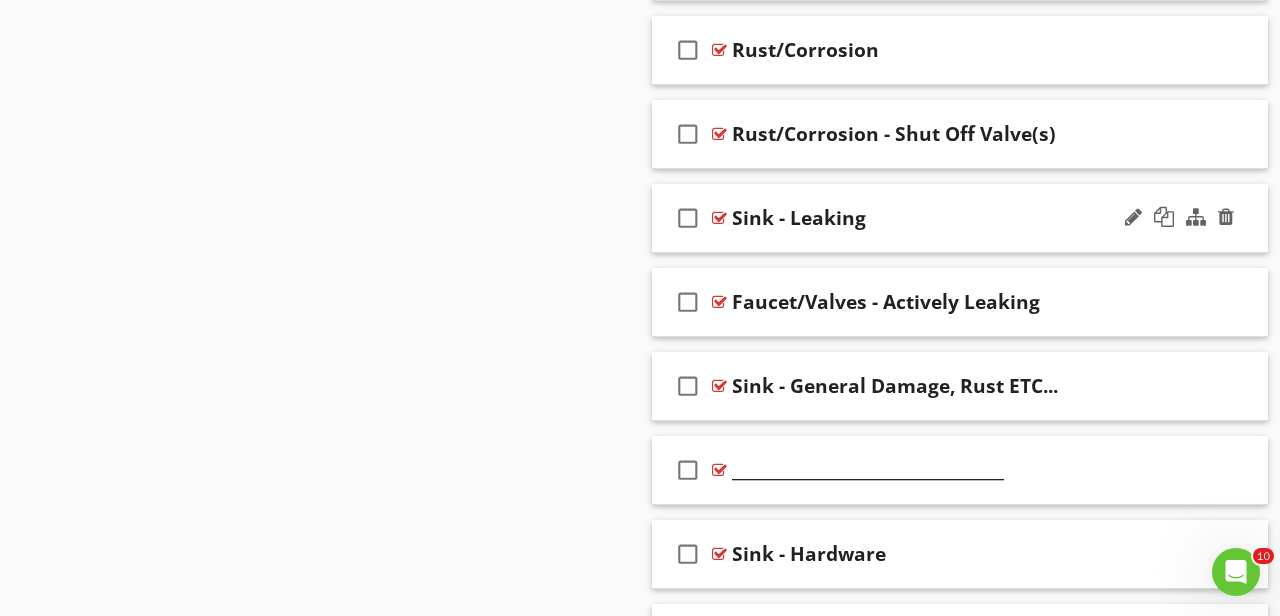 scroll, scrollTop: 2054, scrollLeft: 0, axis: vertical 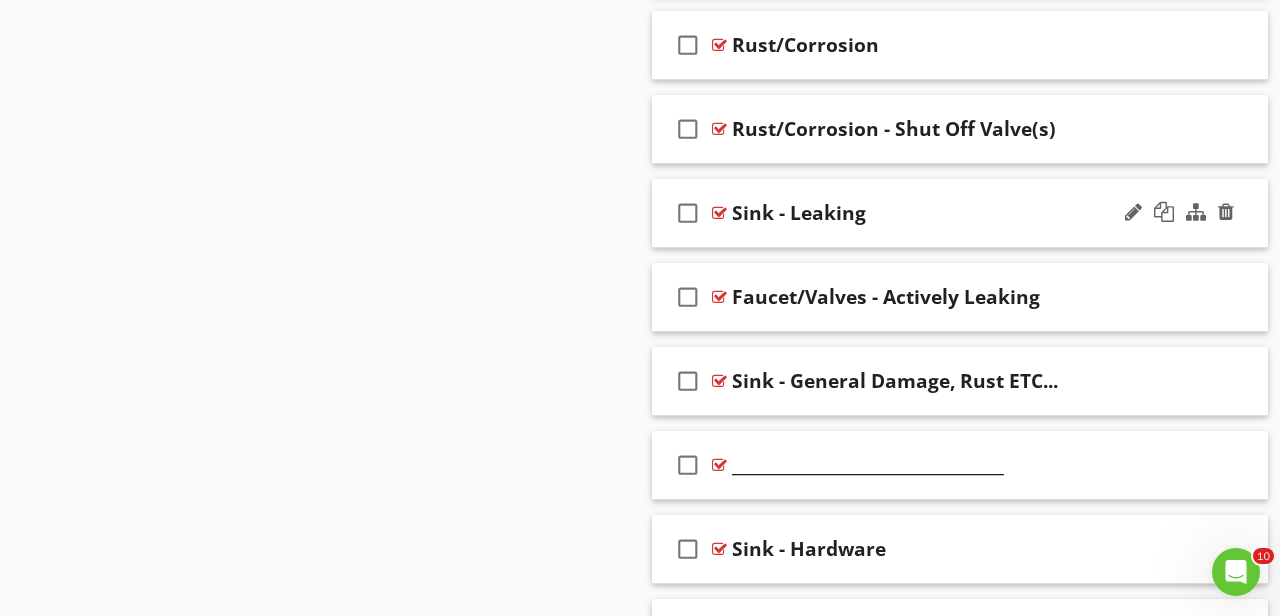 click on "check_box_outline_blank
Sink - Leaking" at bounding box center (960, 213) 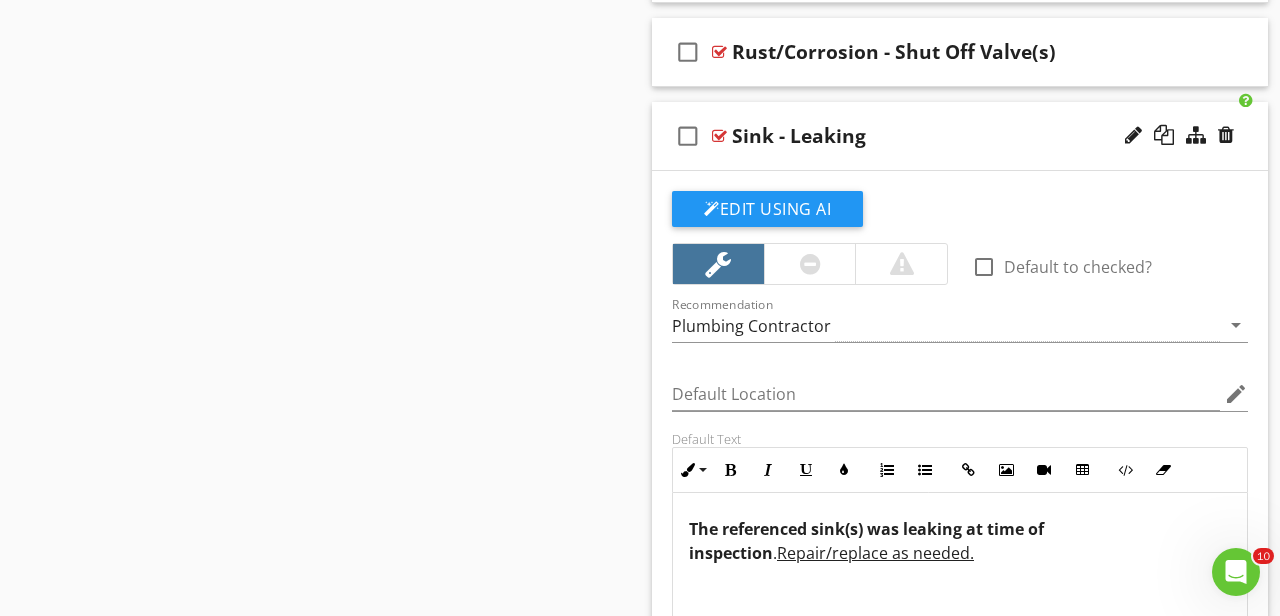 scroll, scrollTop: 2135, scrollLeft: 0, axis: vertical 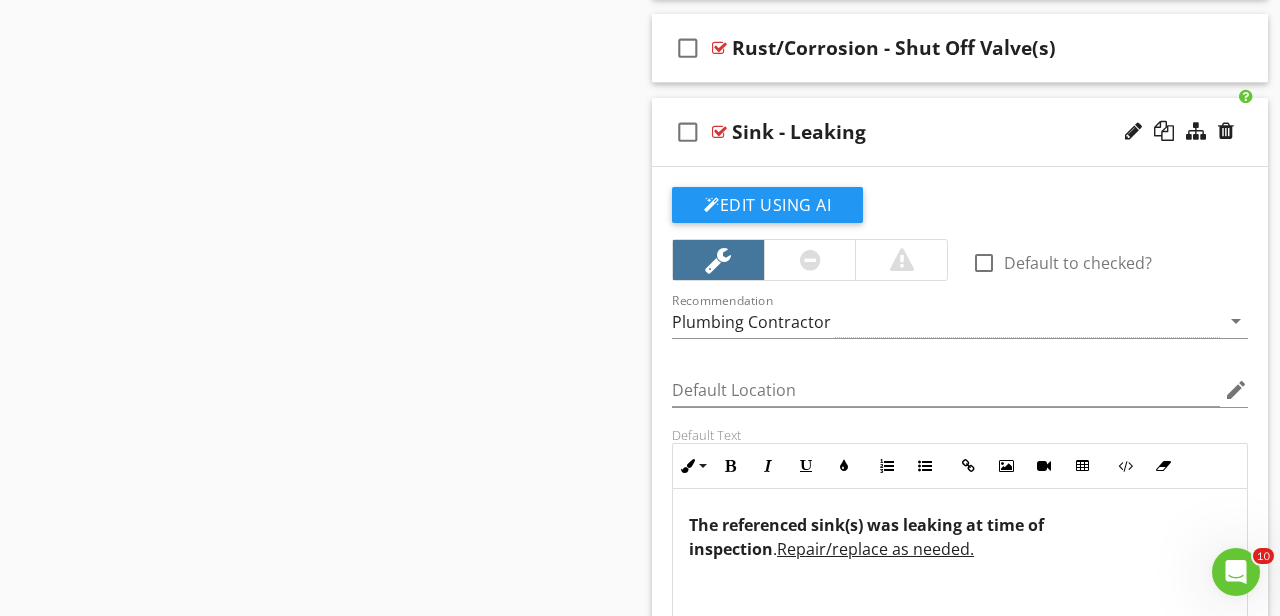 click on "check_box_outline_blank
Sink - Leaking" at bounding box center [960, 132] 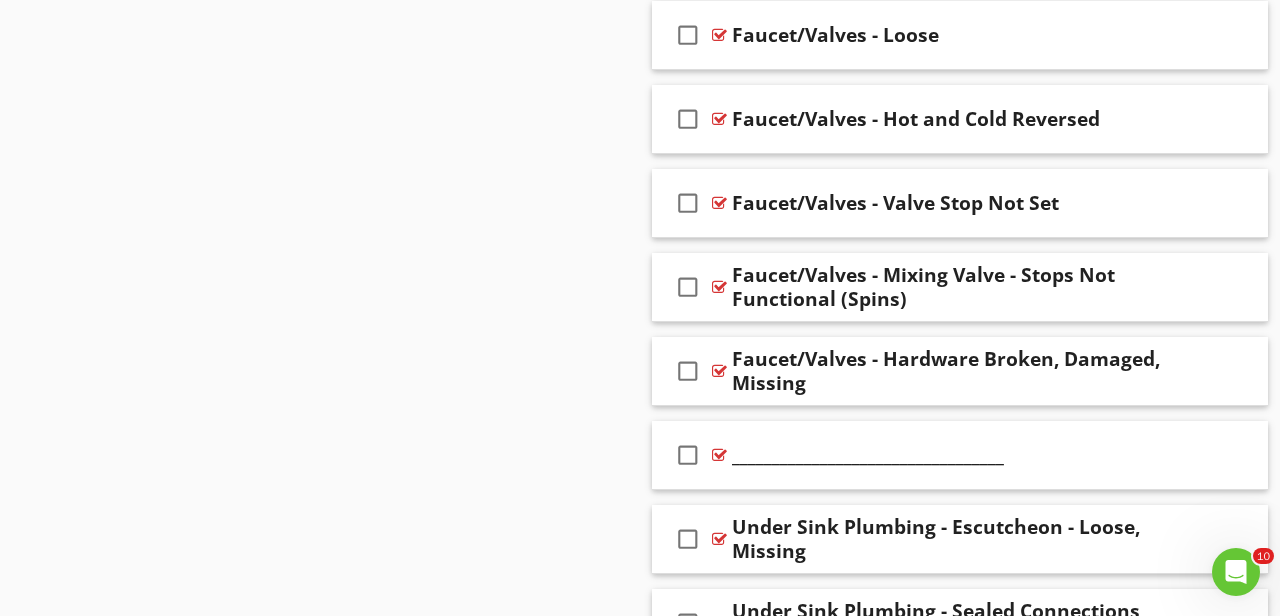 scroll, scrollTop: 3198, scrollLeft: 0, axis: vertical 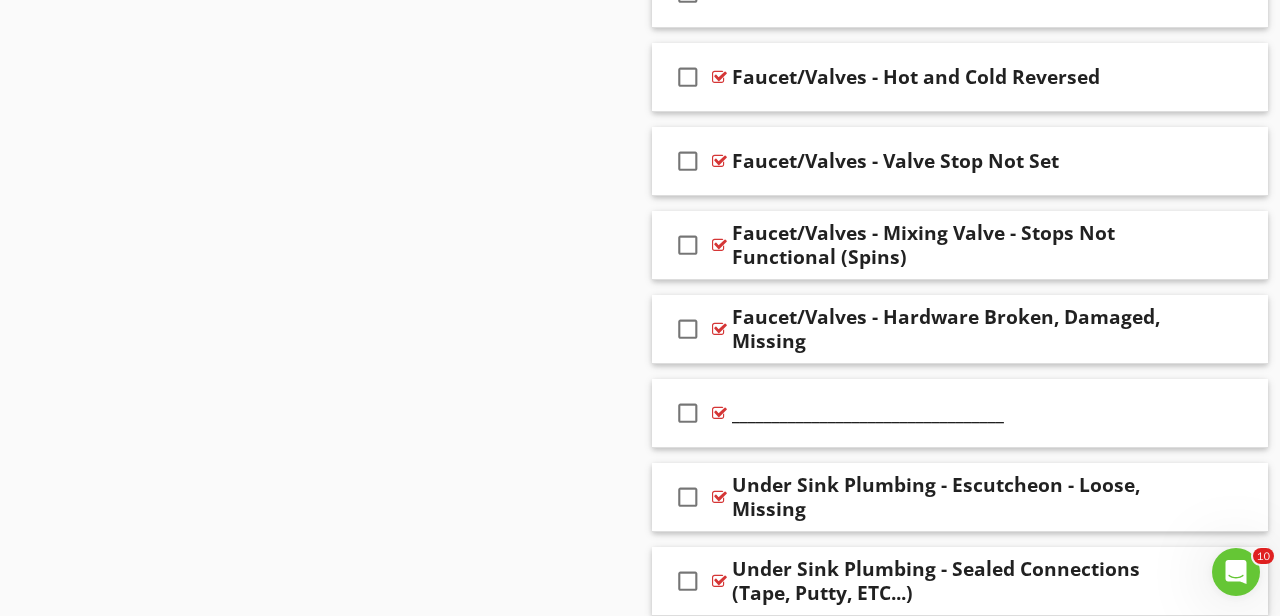 click on "Sections
Inspection Information           Utility Shutoff Locations           Exterior            Roof & Related Components           Garage           Attic, Roof Structure, & Ventilation           Insulation, Ventilation, Flue Vents & Exhaust Fans           Electrical           Plumbing           Water Heater           HVAC           Foundation Area           Foundation - Manufactured Home           Foundation - Slab on Grade            Interior Areas and Items           Appliances           Fireplace, Wood Stove, Gas Fireplace Etc...           Laundry           Environmental Information           Radon Mitigation System           Older Home Information/Recommended Upgrades           Thermal Imaging           Final Checklist
Section
Attachments
Attachment
Items
General Info           Functional Flow & Drainage           Water Supply & Distribution Drains" at bounding box center (640, 490) 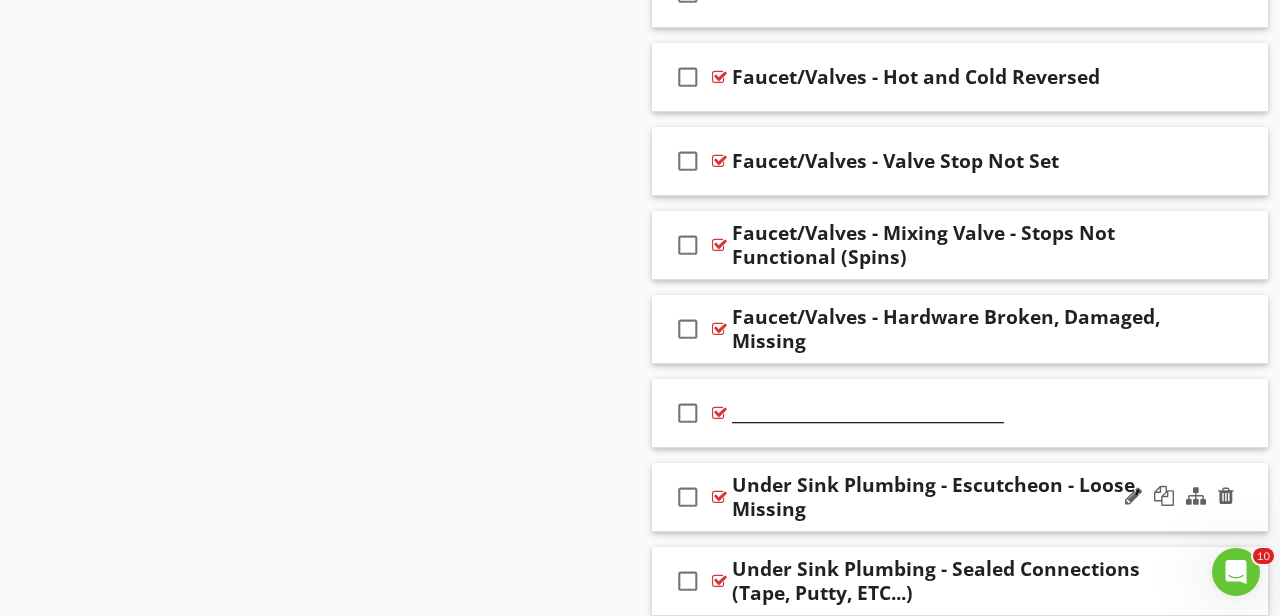 type 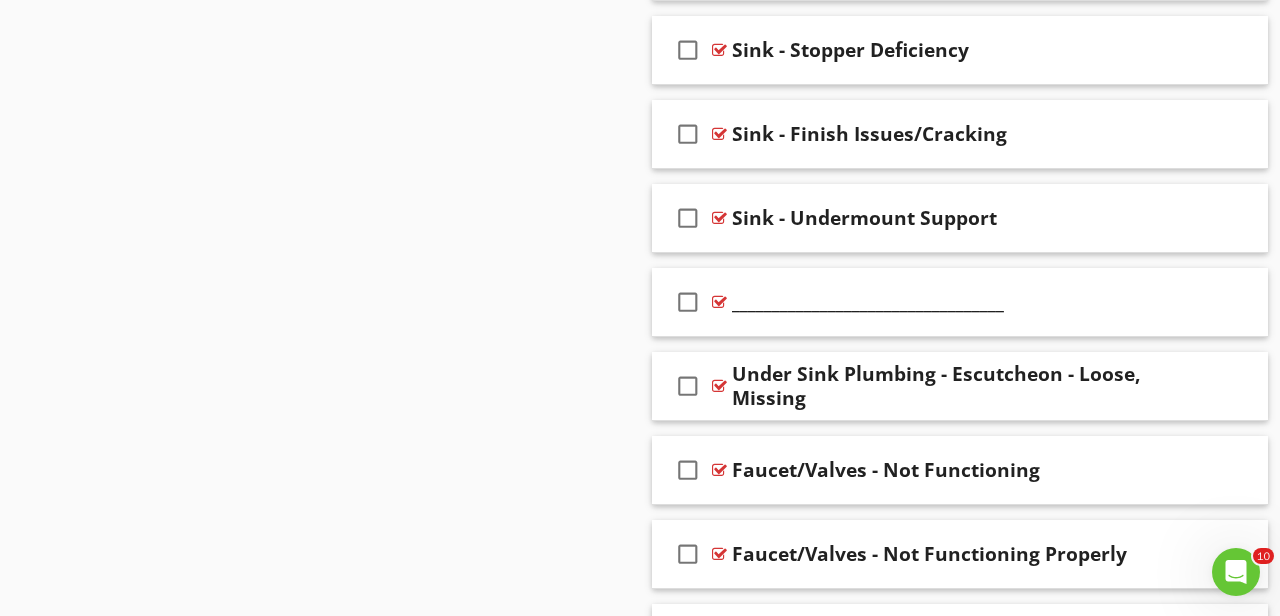 scroll, scrollTop: 2636, scrollLeft: 0, axis: vertical 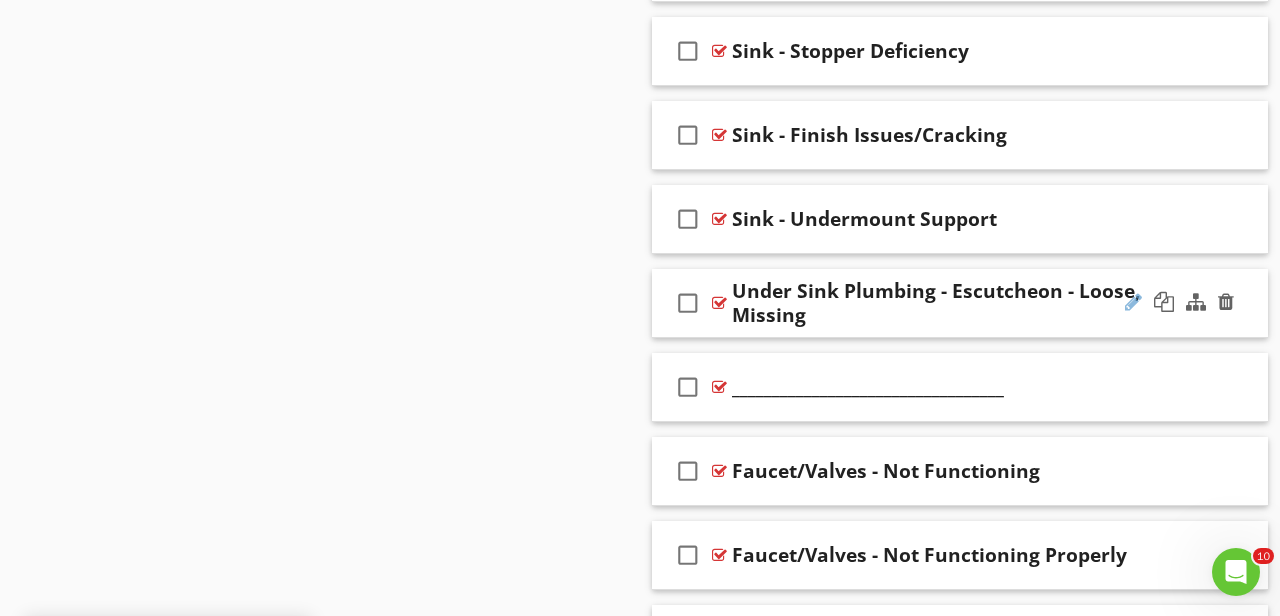 click at bounding box center [1133, 302] 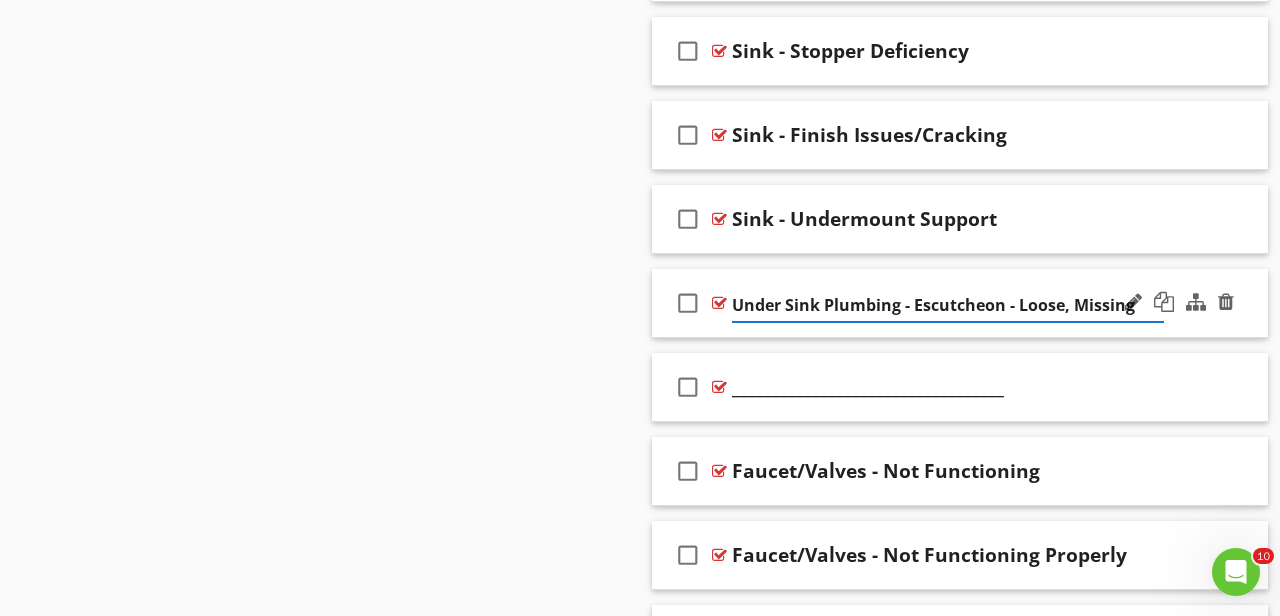 click on "Under Sink Plumbing - Escutcheon - Loose, Missing" at bounding box center [948, 305] 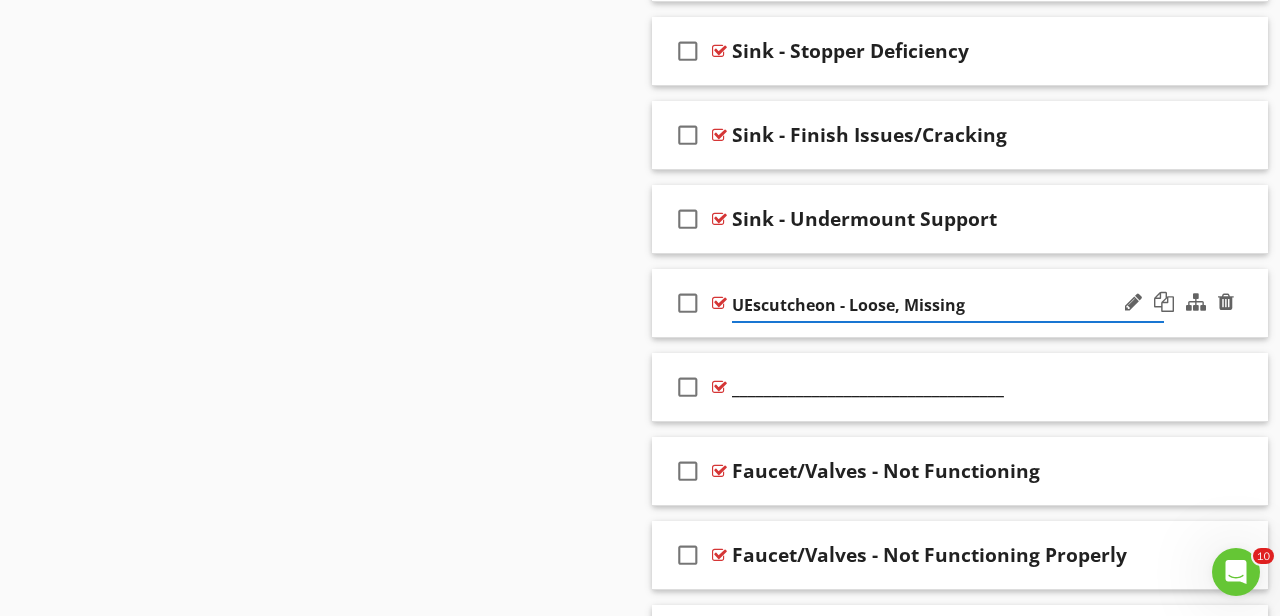 type on "Escutcheon - Loose, Missing" 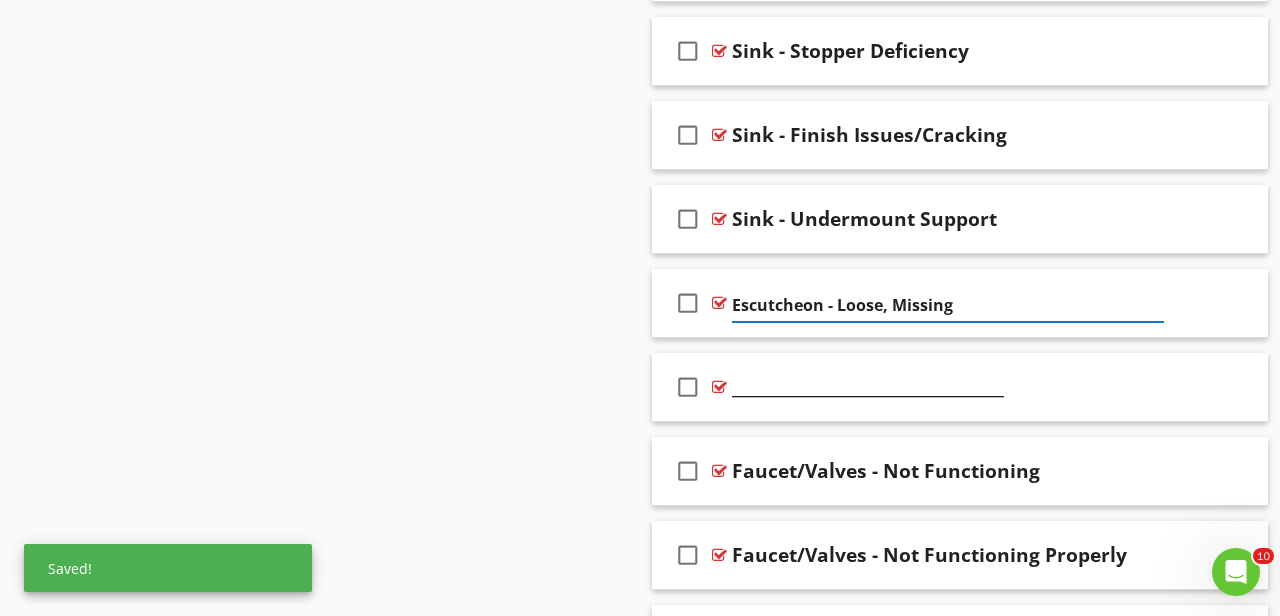 click on "Sections
Inspection Information           Utility Shutoff Locations           Exterior            Roof & Related Components           Garage           Attic, Roof Structure, & Ventilation           Insulation, Ventilation, Flue Vents & Exhaust Fans           Electrical           Plumbing           Water Heater           HVAC           Foundation Area           Foundation - Manufactured Home           Foundation - Slab on Grade            Interior Areas and Items           Appliances           Fireplace, Wood Stove, Gas Fireplace Etc...           Laundry           Environmental Information           Radon Mitigation System           Older Home Information/Recommended Upgrades           Thermal Imaging           Final Checklist
Section
Attachments
Attachment
Items
General Info           Functional Flow & Drainage           Water Supply & Distribution Drains" at bounding box center [640, 1052] 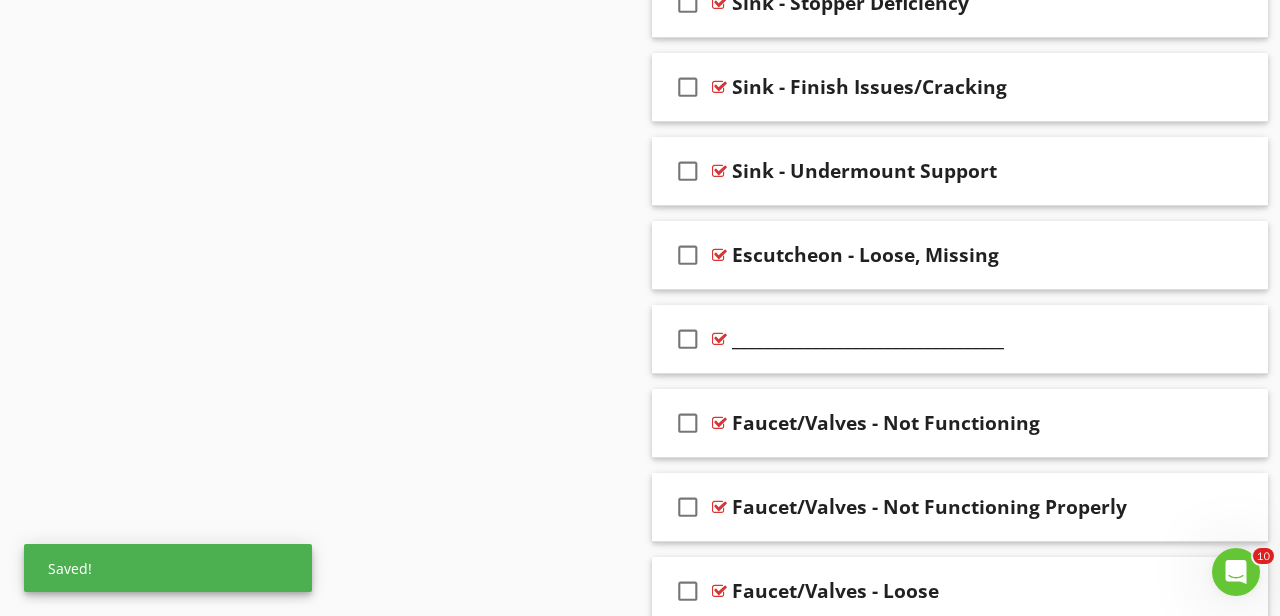 scroll, scrollTop: 2687, scrollLeft: 0, axis: vertical 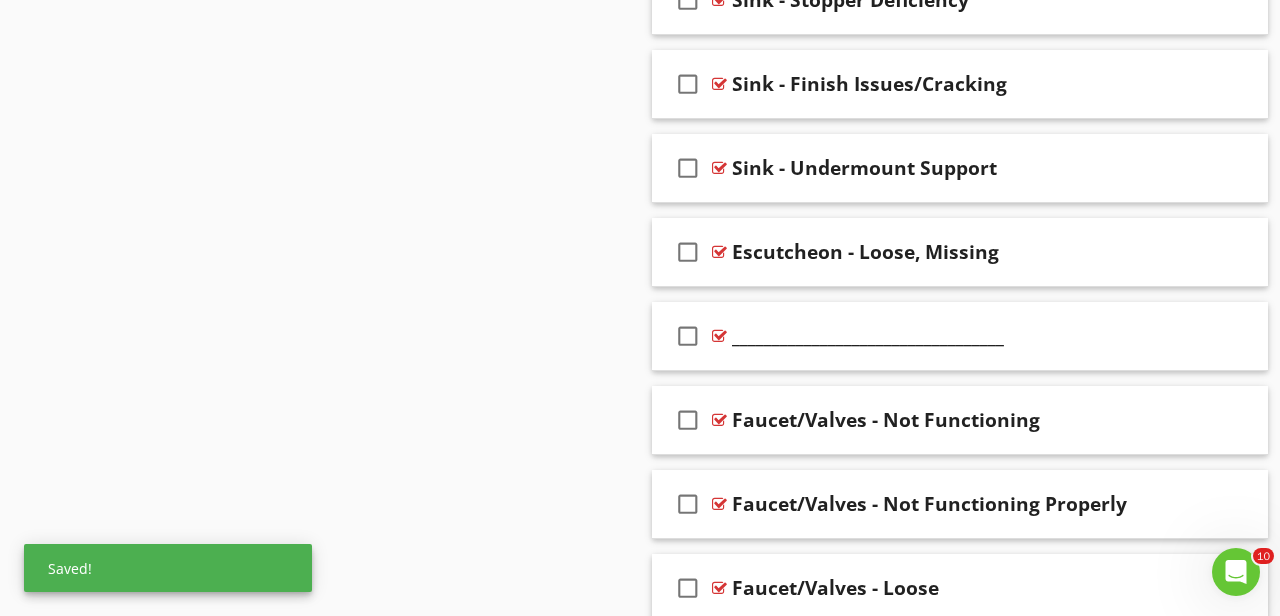 click on "Sections
Inspection Information           Utility Shutoff Locations           Exterior            Roof & Related Components           Garage           Attic, Roof Structure, & Ventilation           Insulation, Ventilation, Flue Vents & Exhaust Fans           Electrical           Plumbing           Water Heater           HVAC           Foundation Area           Foundation - Manufactured Home           Foundation - Slab on Grade            Interior Areas and Items           Appliances           Fireplace, Wood Stove, Gas Fireplace Etc...           Laundry           Environmental Information           Radon Mitigation System           Older Home Information/Recommended Upgrades           Thermal Imaging           Final Checklist
Section
Attachments
Attachment
Items
General Info           Functional Flow & Drainage           Water Supply & Distribution Drains" at bounding box center [640, 1001] 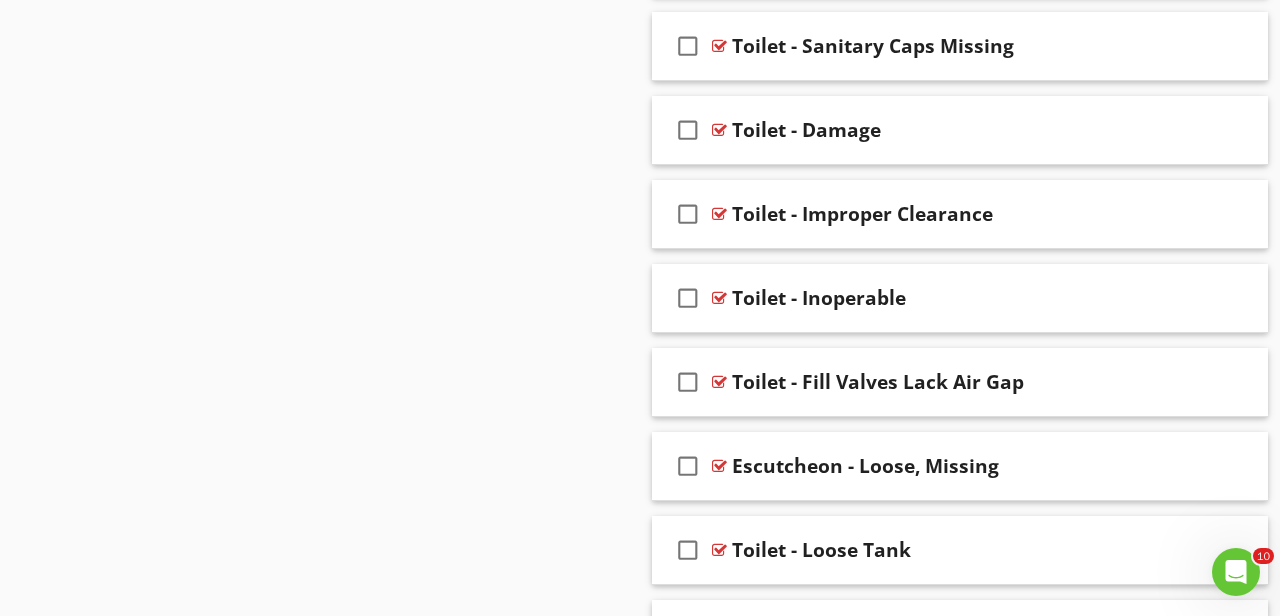 scroll, scrollTop: 6541, scrollLeft: 0, axis: vertical 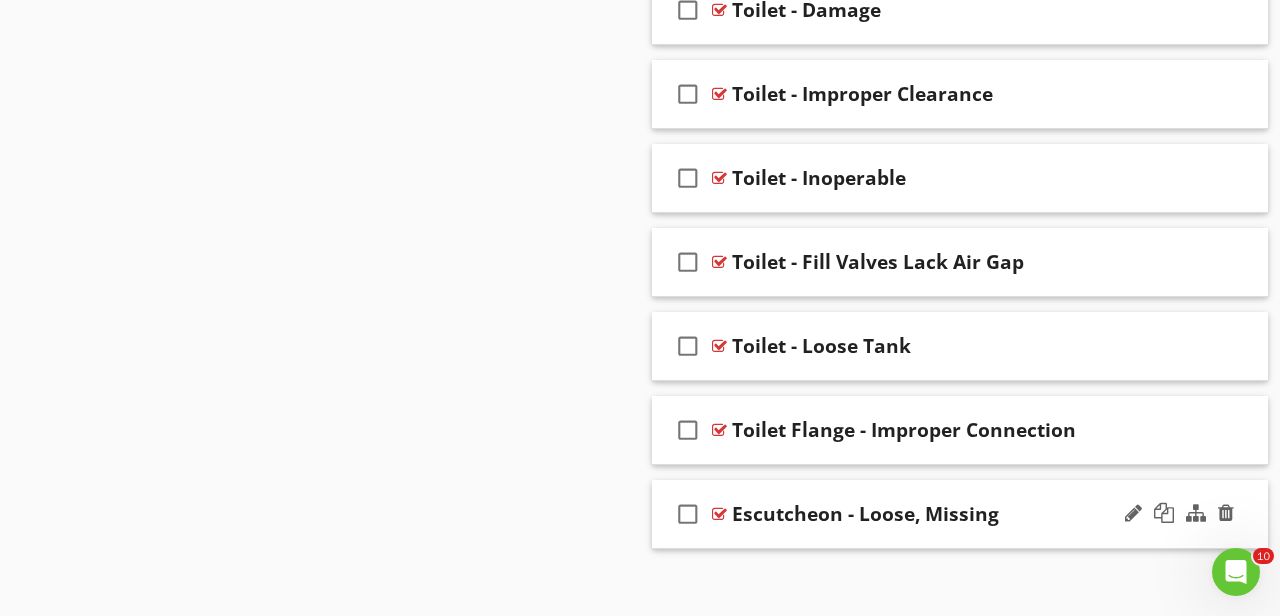 click on "check_box_outline_blank
Escutcheon - Loose, Missing" at bounding box center (960, 514) 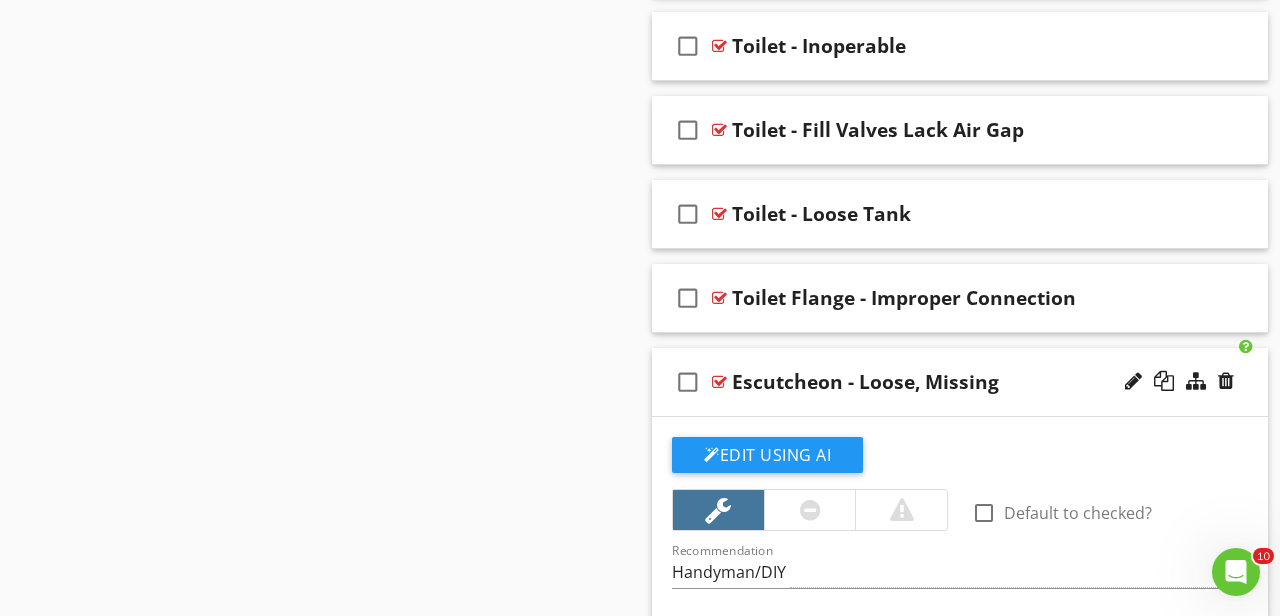 scroll, scrollTop: 6665, scrollLeft: 0, axis: vertical 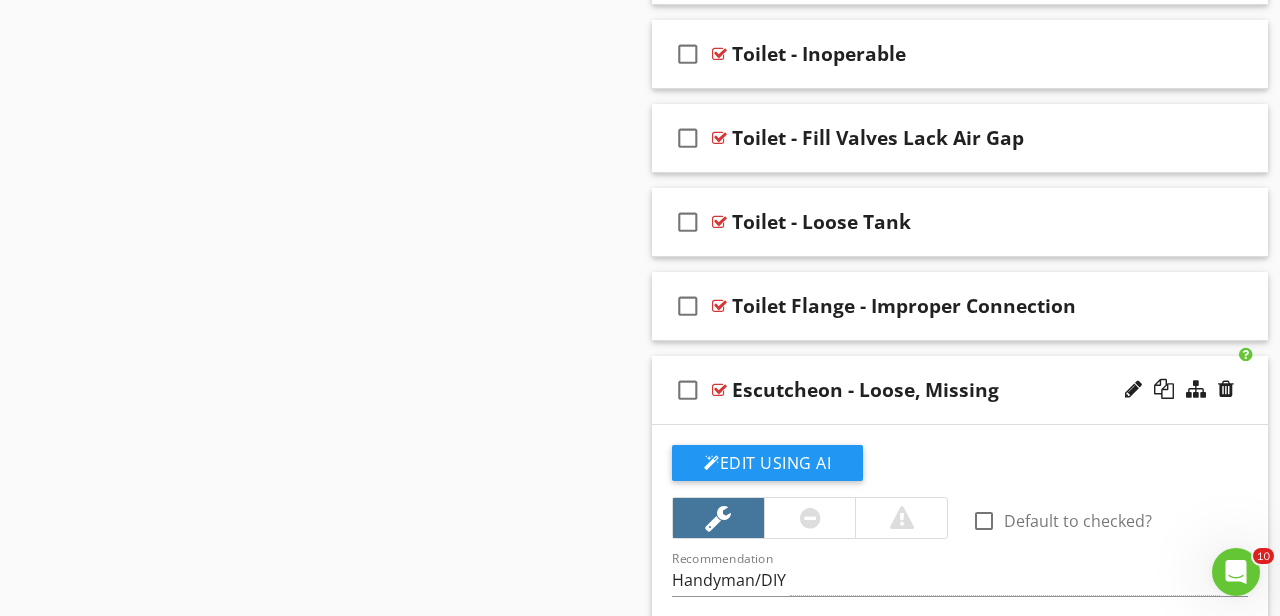 click on "check_box_outline_blank
Escutcheon - Loose, Missing" at bounding box center [960, 390] 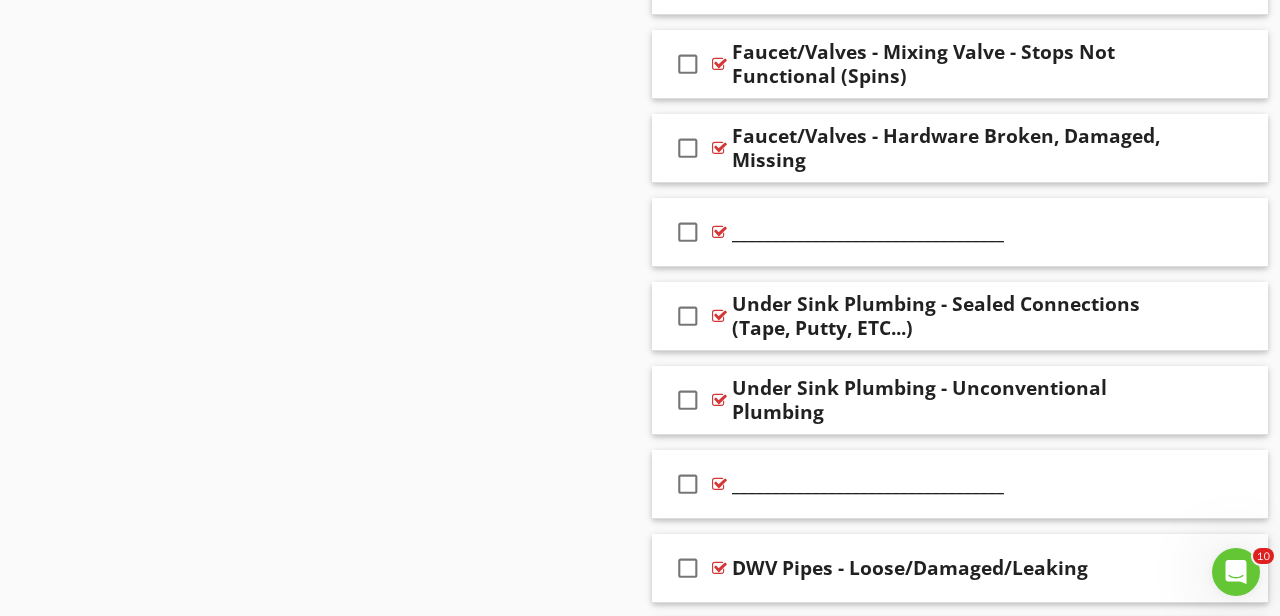 scroll, scrollTop: 3363, scrollLeft: 0, axis: vertical 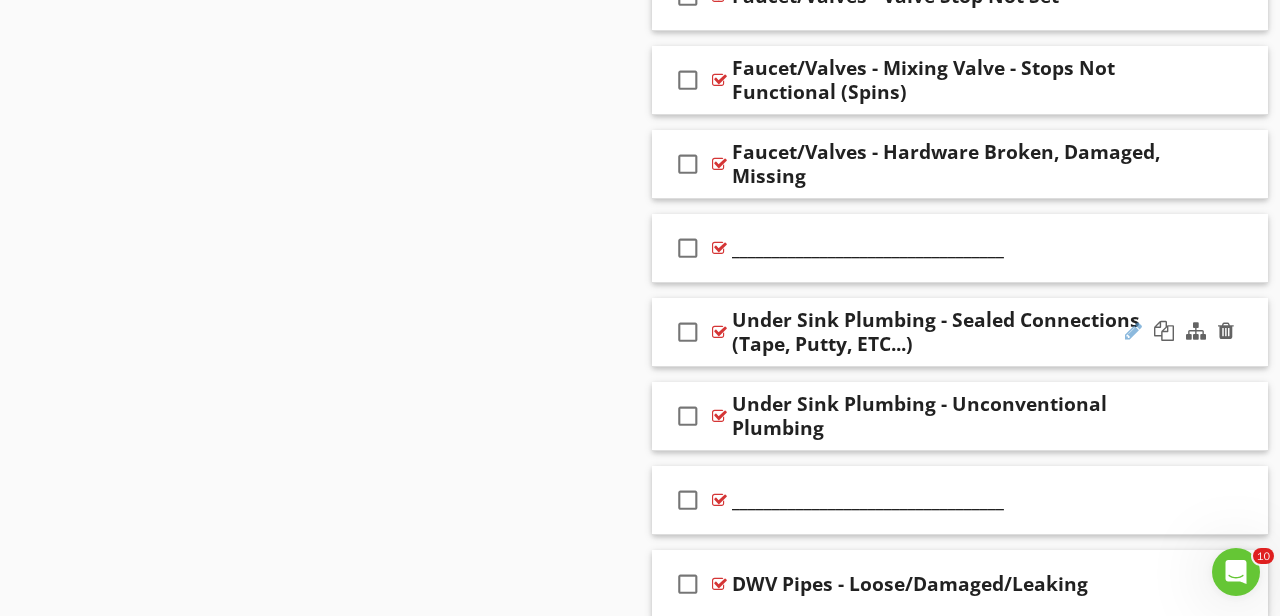 click at bounding box center [1133, 331] 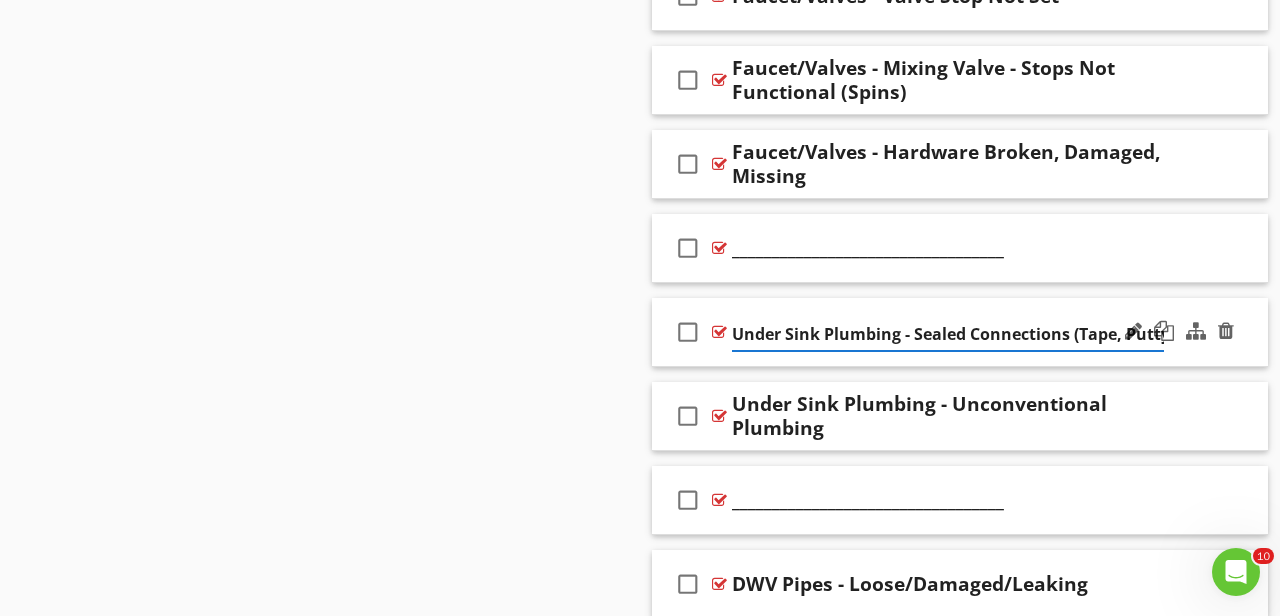 click on "Under Sink Plumbing - Sealed Connections (Tape, Putty, ETC...)" at bounding box center (948, 334) 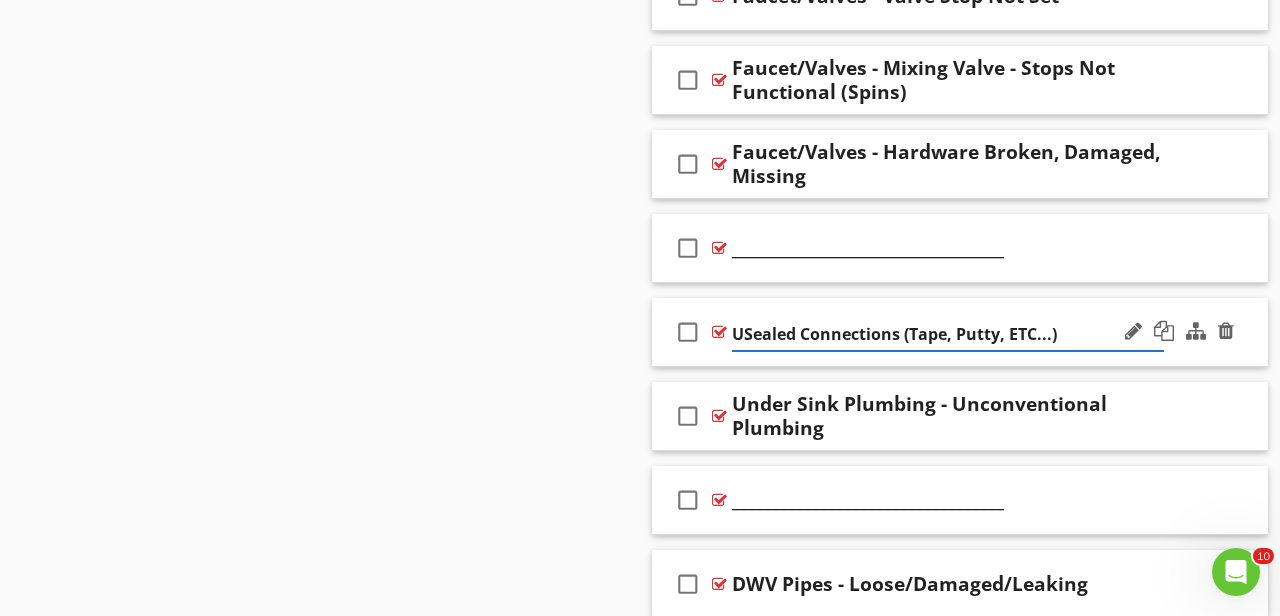 type on "Sealed Connections (Tape, Putty, ETC...)" 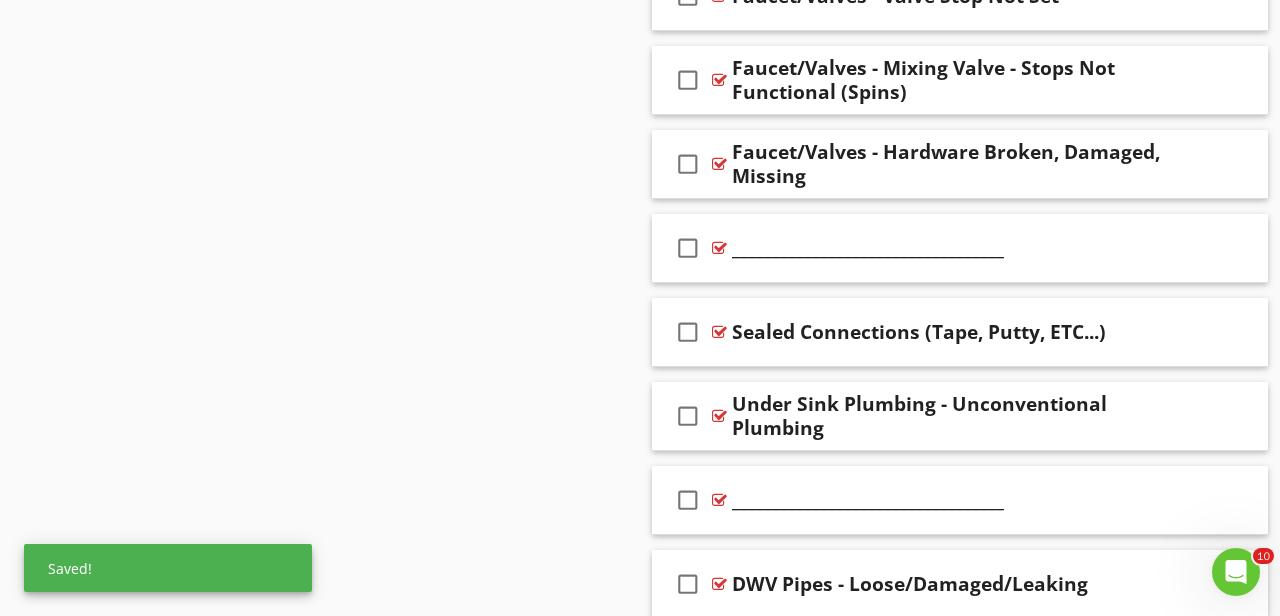 click on "Sections
Inspection Information           Utility Shutoff Locations           Exterior            Roof & Related Components           Garage           Attic, Roof Structure, & Ventilation           Insulation, Ventilation, Flue Vents & Exhaust Fans           Electrical           Plumbing           Water Heater           HVAC           Foundation Area           Foundation - Manufactured Home           Foundation - Slab on Grade            Interior Areas and Items           Appliances           Fireplace, Wood Stove, Gas Fireplace Etc...           Laundry           Environmental Information           Radon Mitigation System           Older Home Information/Recommended Upgrades           Thermal Imaging           Final Checklist
Section
Attachments
Attachment
Items
General Info           Functional Flow & Drainage           Water Supply & Distribution Drains" at bounding box center (640, 325) 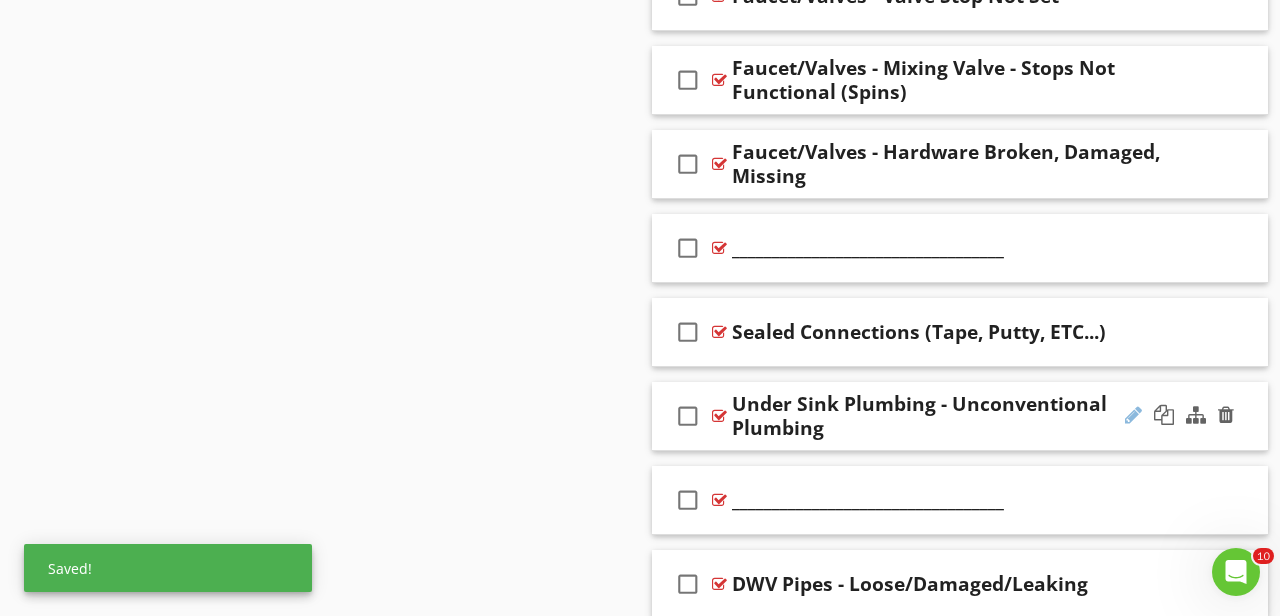 click at bounding box center [1133, 415] 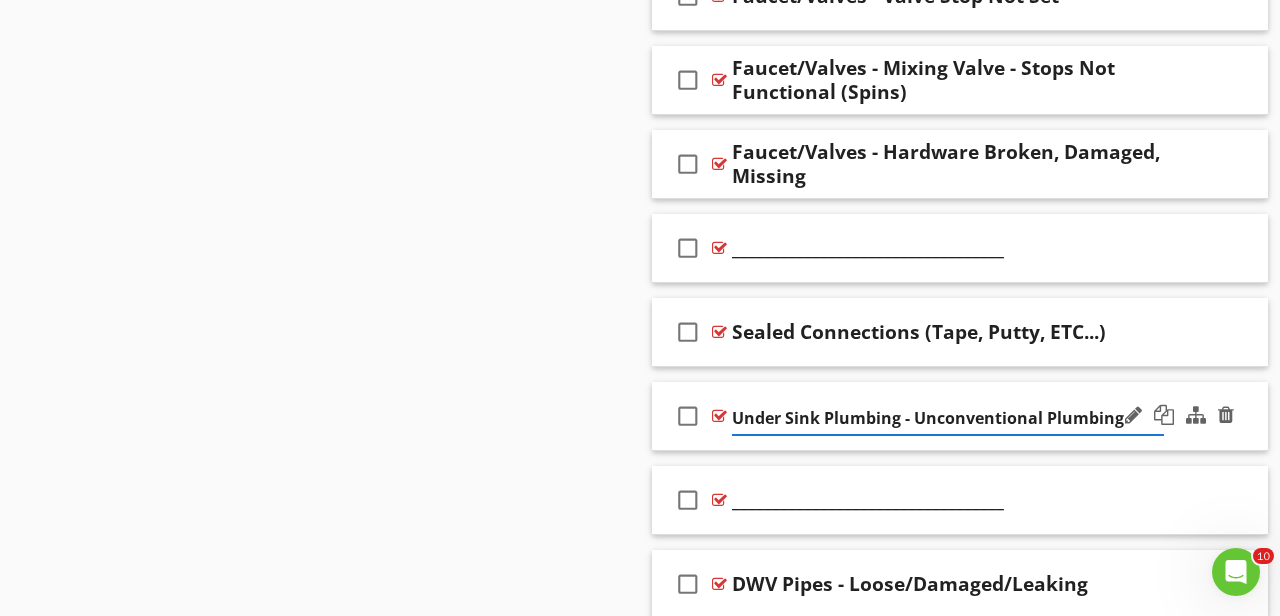 click on "Under Sink Plumbing - Unconventional Plumbing" at bounding box center (948, 418) 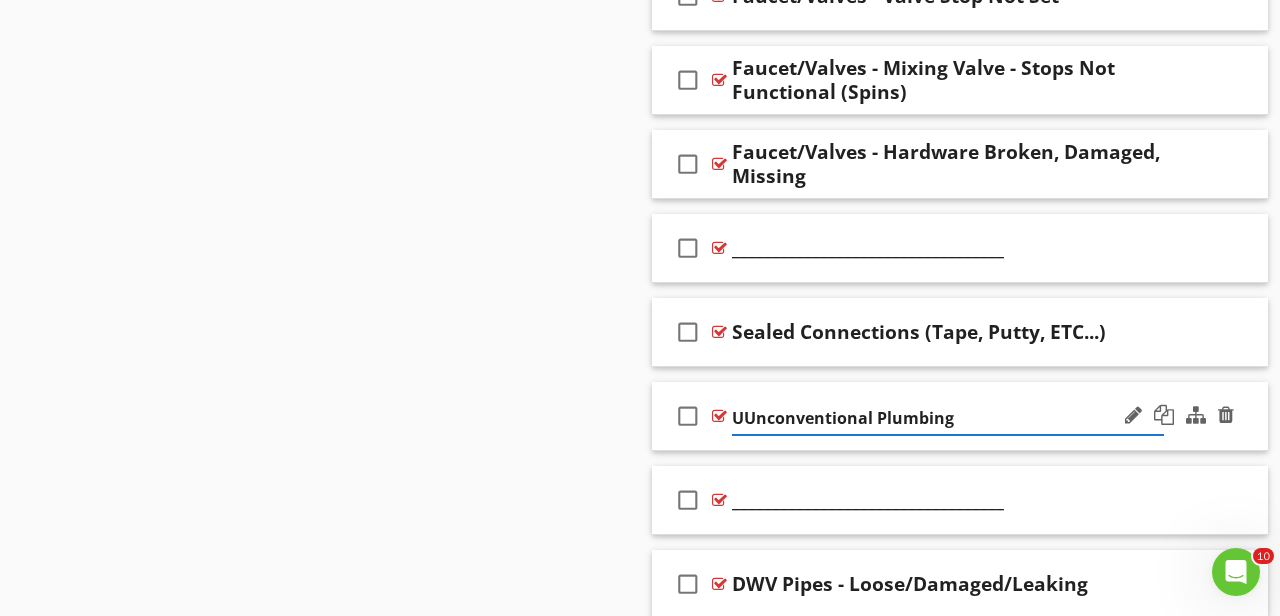 type on "Unconventional Plumbing" 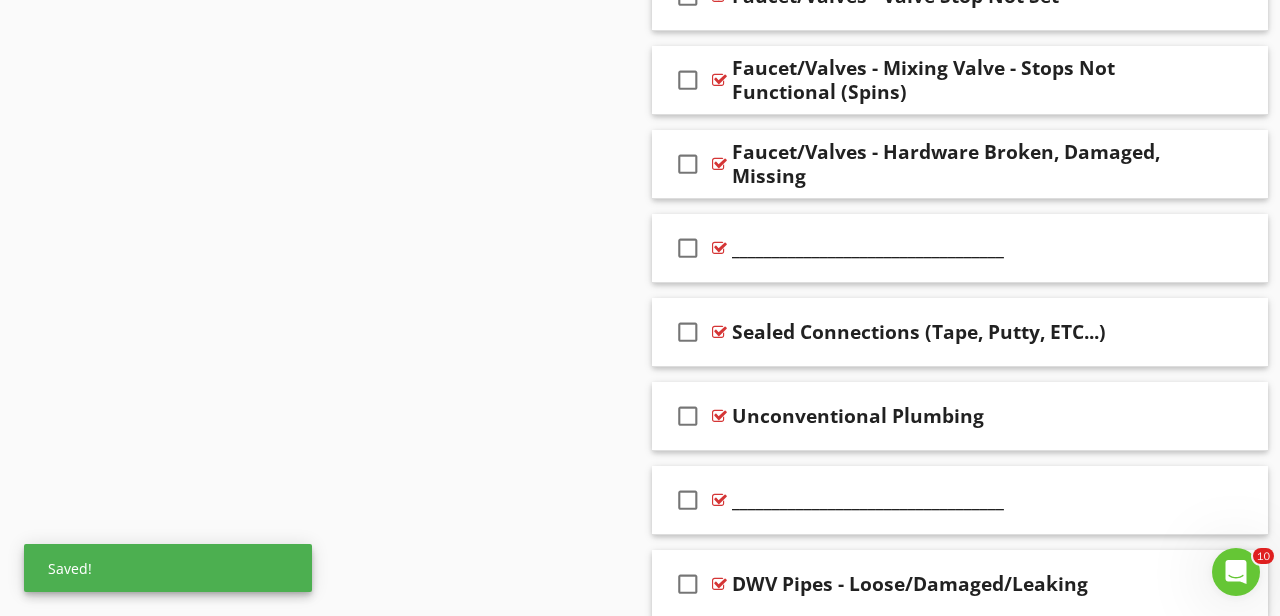 click on "Sections
Inspection Information           Utility Shutoff Locations           Exterior            Roof & Related Components           Garage           Attic, Roof Structure, & Ventilation           Insulation, Ventilation, Flue Vents & Exhaust Fans           Electrical           Plumbing           Water Heater           HVAC           Foundation Area           Foundation - Manufactured Home           Foundation - Slab on Grade            Interior Areas and Items           Appliances           Fireplace, Wood Stove, Gas Fireplace Etc...           Laundry           Environmental Information           Radon Mitigation System           Older Home Information/Recommended Upgrades           Thermal Imaging           Final Checklist
Section
Attachments
Attachment
Items
General Info           Functional Flow & Drainage           Water Supply & Distribution Drains" at bounding box center [640, 325] 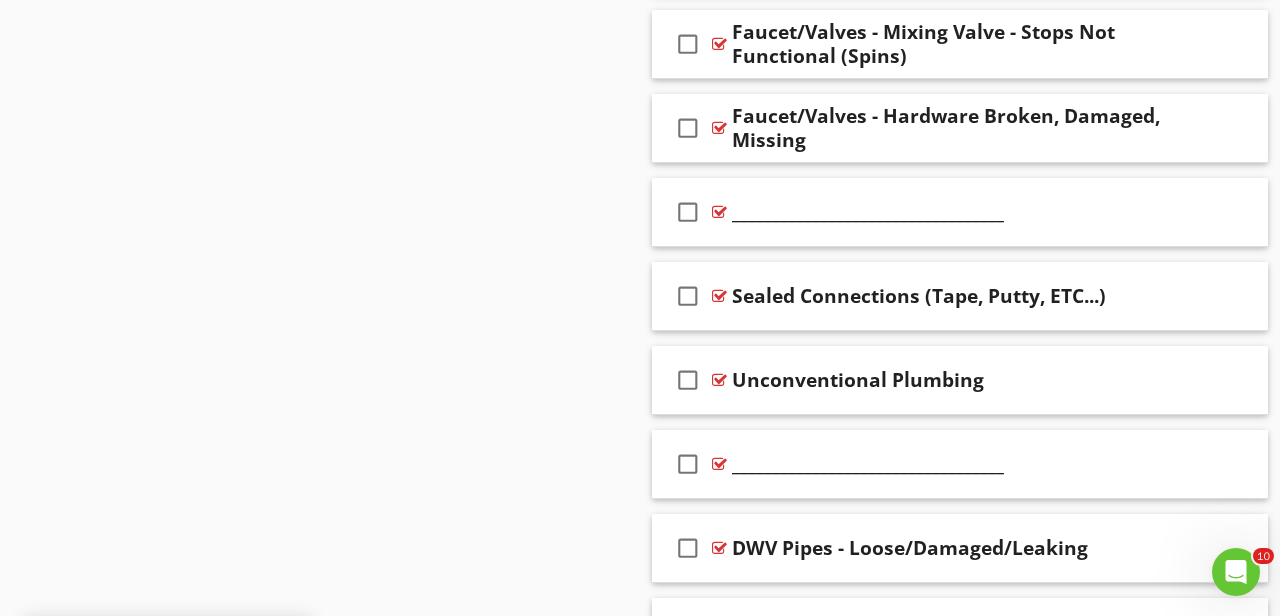 scroll, scrollTop: 3404, scrollLeft: 0, axis: vertical 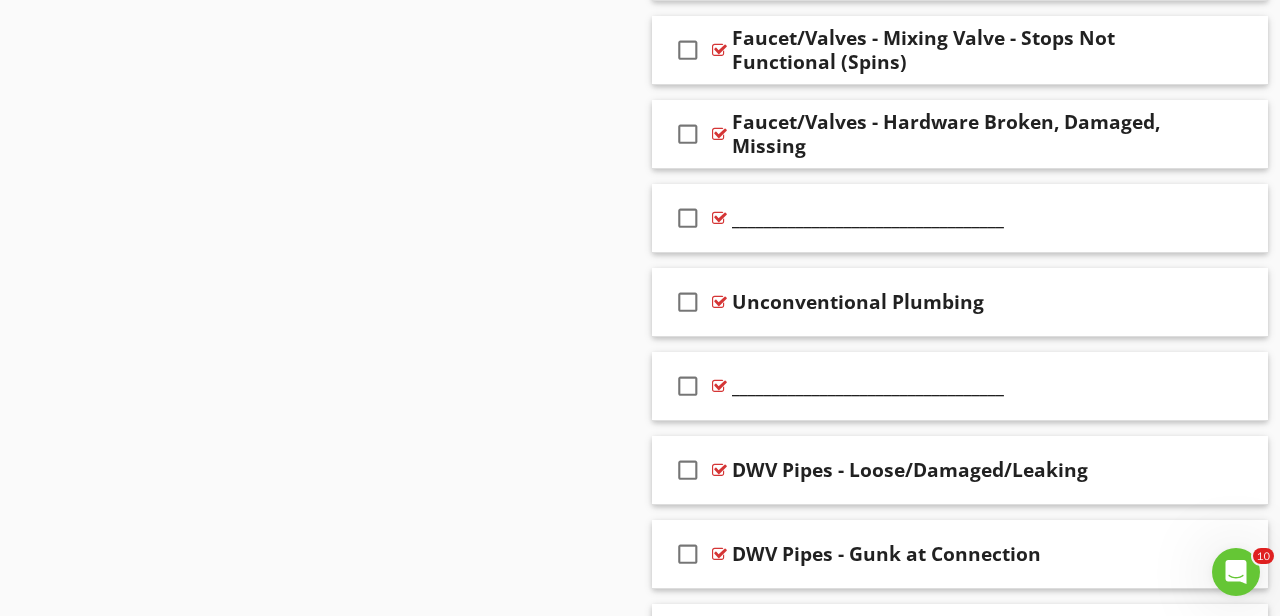 click on "Sections
Inspection Information           Utility Shutoff Locations           Exterior            Roof & Related Components           Garage           Attic, Roof Structure, & Ventilation           Insulation, Ventilation, Flue Vents & Exhaust Fans           Electrical           Plumbing           Water Heater           HVAC           Foundation Area           Foundation - Manufactured Home           Foundation - Slab on Grade            Interior Areas and Items           Appliances           Fireplace, Wood Stove, Gas Fireplace Etc...           Laundry           Environmental Information           Radon Mitigation System           Older Home Information/Recommended Upgrades           Thermal Imaging           Final Checklist
Section
Attachments
Attachment
Items
General Info           Functional Flow & Drainage           Water Supply & Distribution Drains" at bounding box center [640, 295] 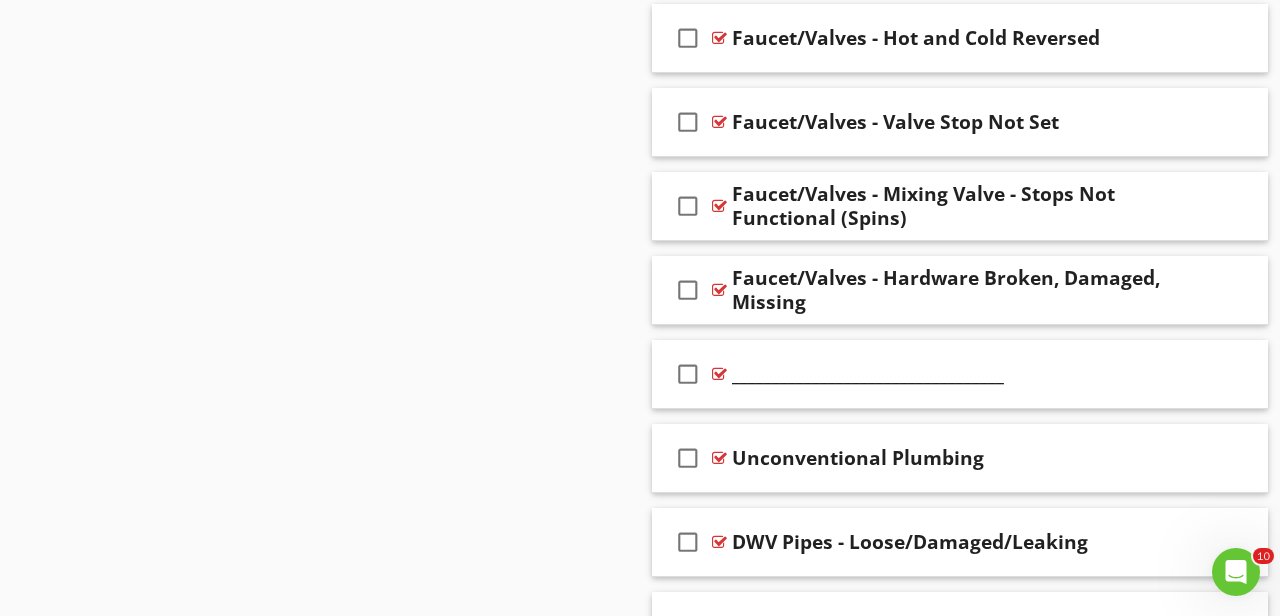 scroll, scrollTop: 3238, scrollLeft: 0, axis: vertical 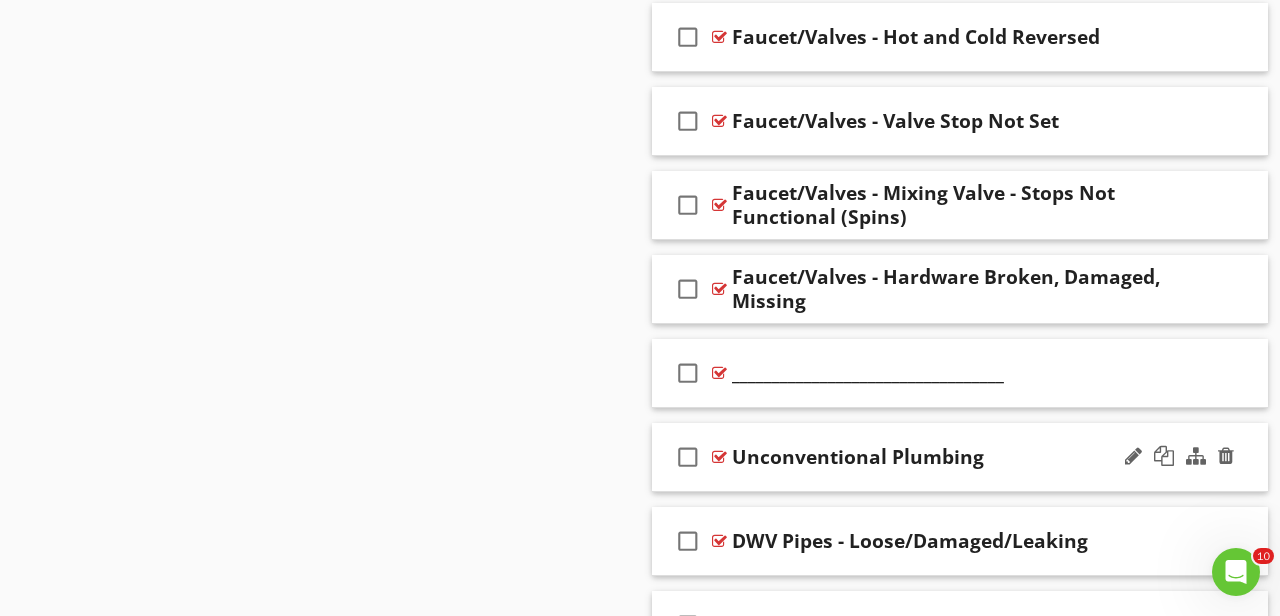 click on "check_box_outline_blank
Unconventional Plumbing" at bounding box center [960, 457] 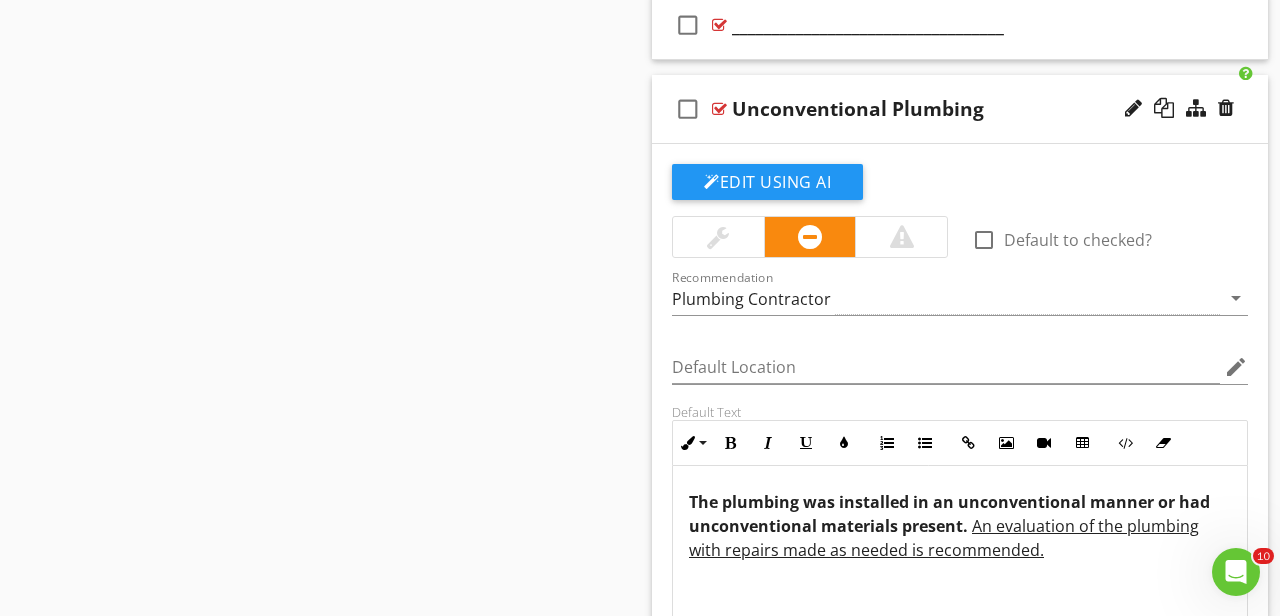 scroll, scrollTop: 3434, scrollLeft: 0, axis: vertical 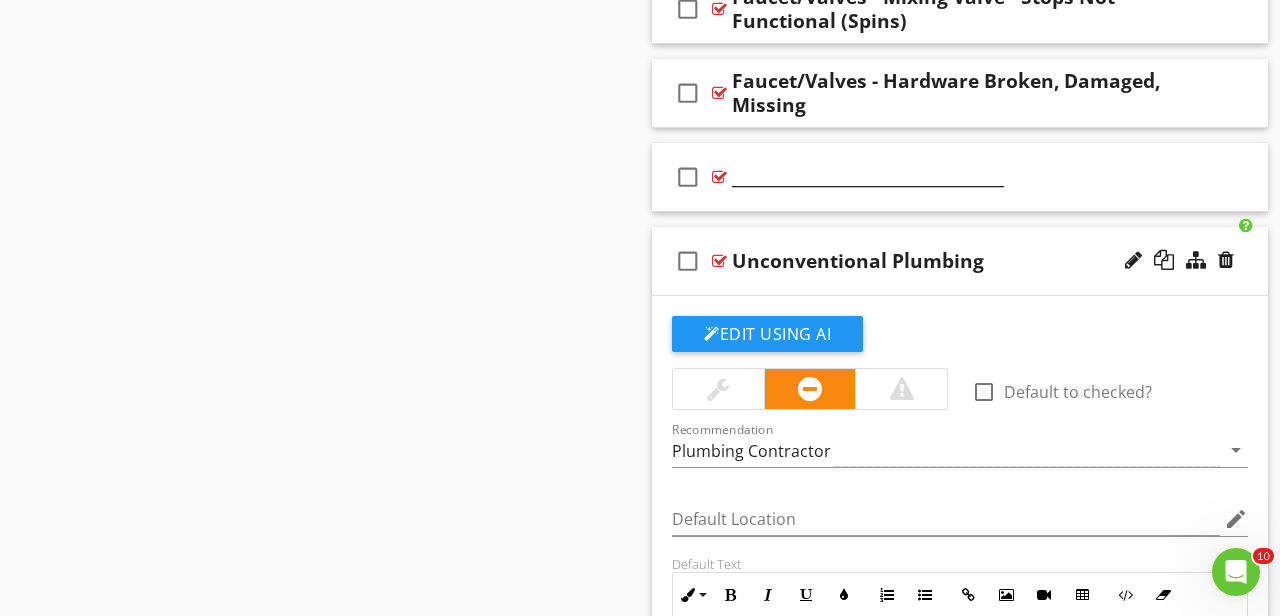 click on "check_box_outline_blank
Unconventional Plumbing" at bounding box center [960, 261] 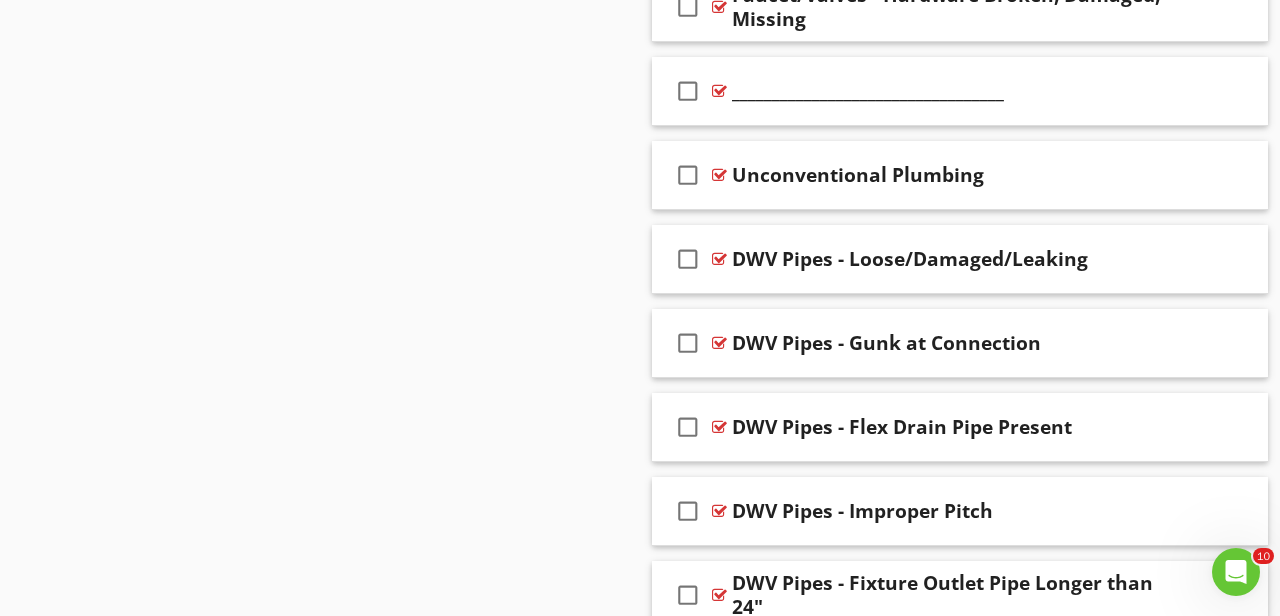 scroll, scrollTop: 3521, scrollLeft: 0, axis: vertical 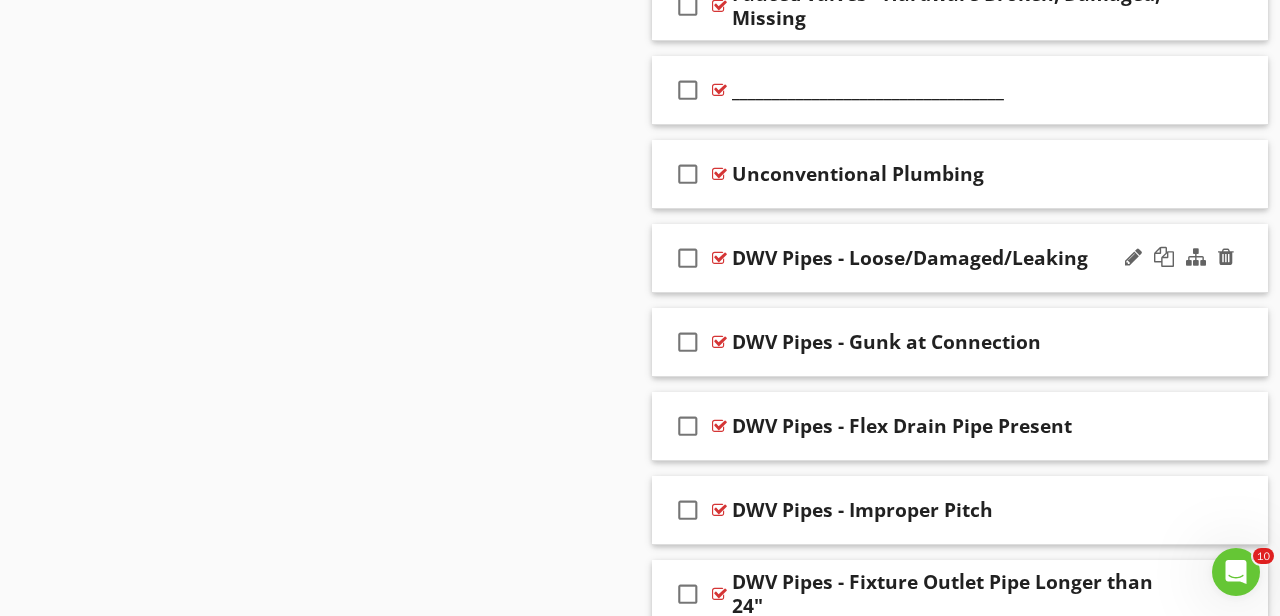 click on "check_box_outline_blank
DWV Pipes - Loose/Damaged/Leaking" at bounding box center (960, 258) 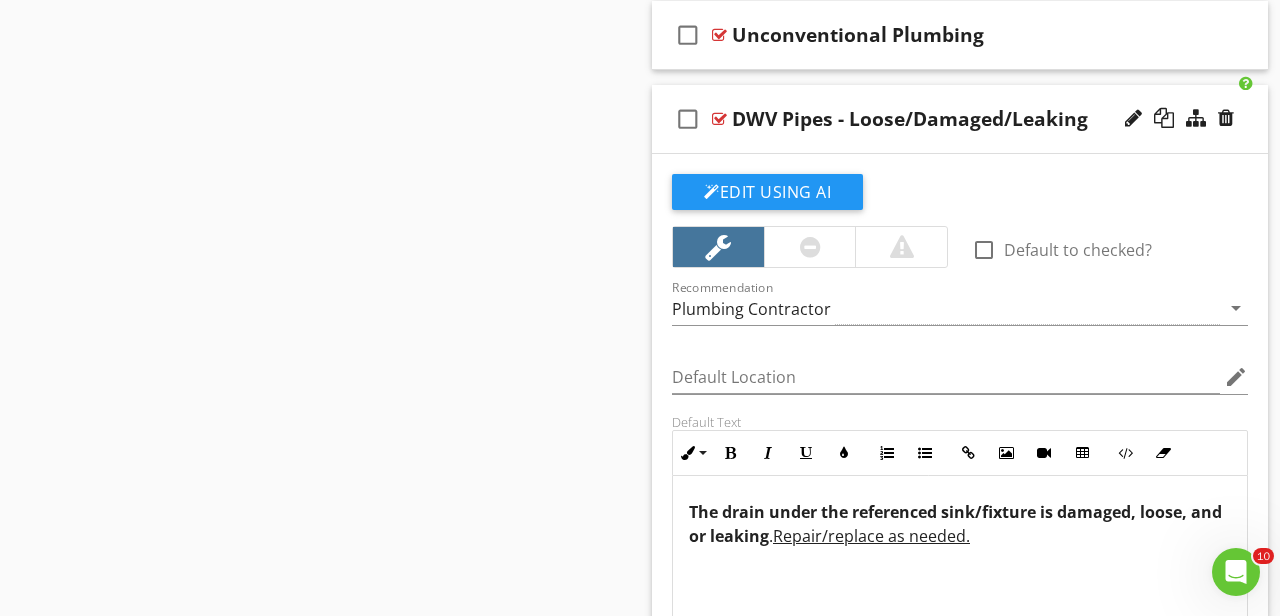 scroll, scrollTop: 3715, scrollLeft: 0, axis: vertical 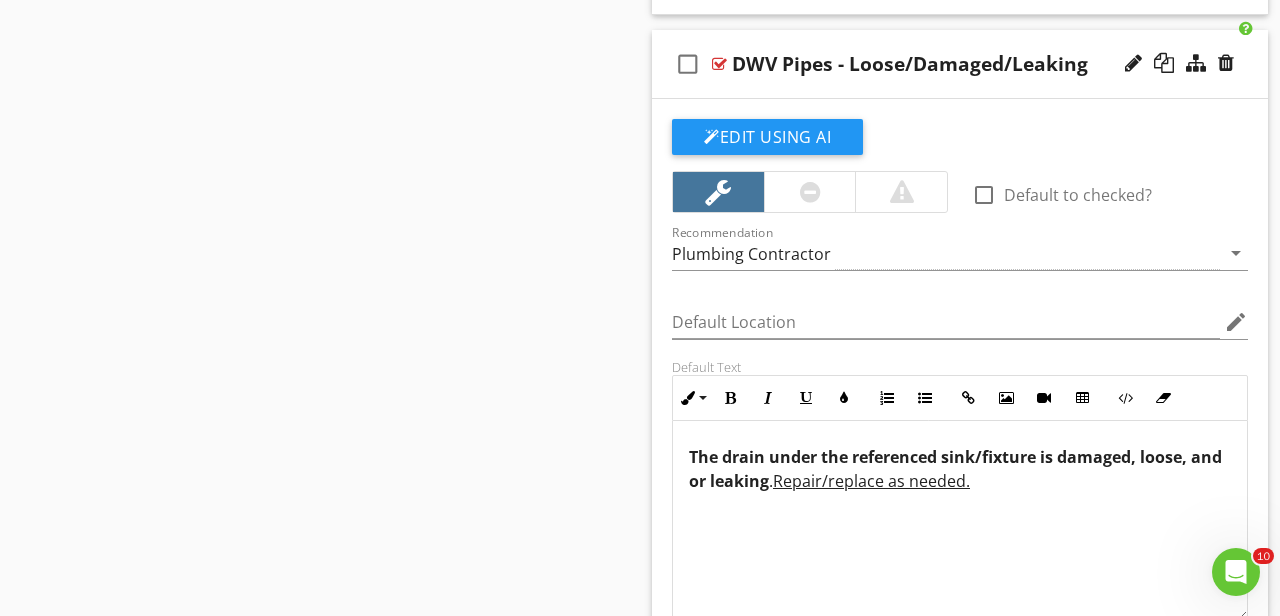 click on "The drain under the referenced sink/fixture is damaged, loose, and or leaking" at bounding box center [955, 469] 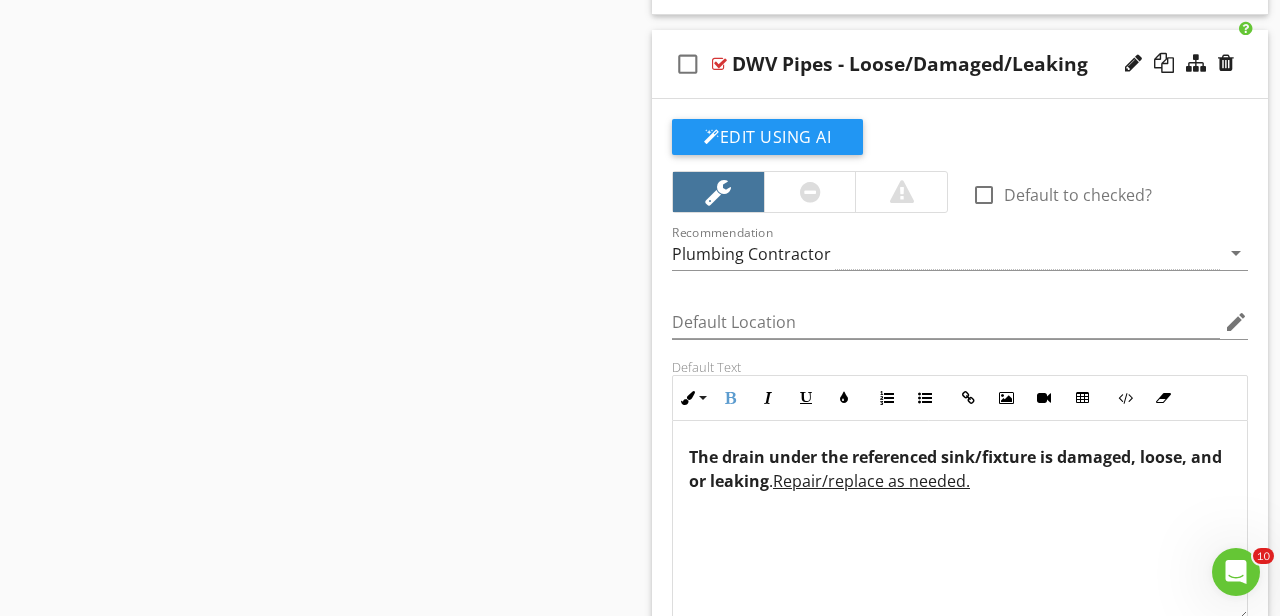 type 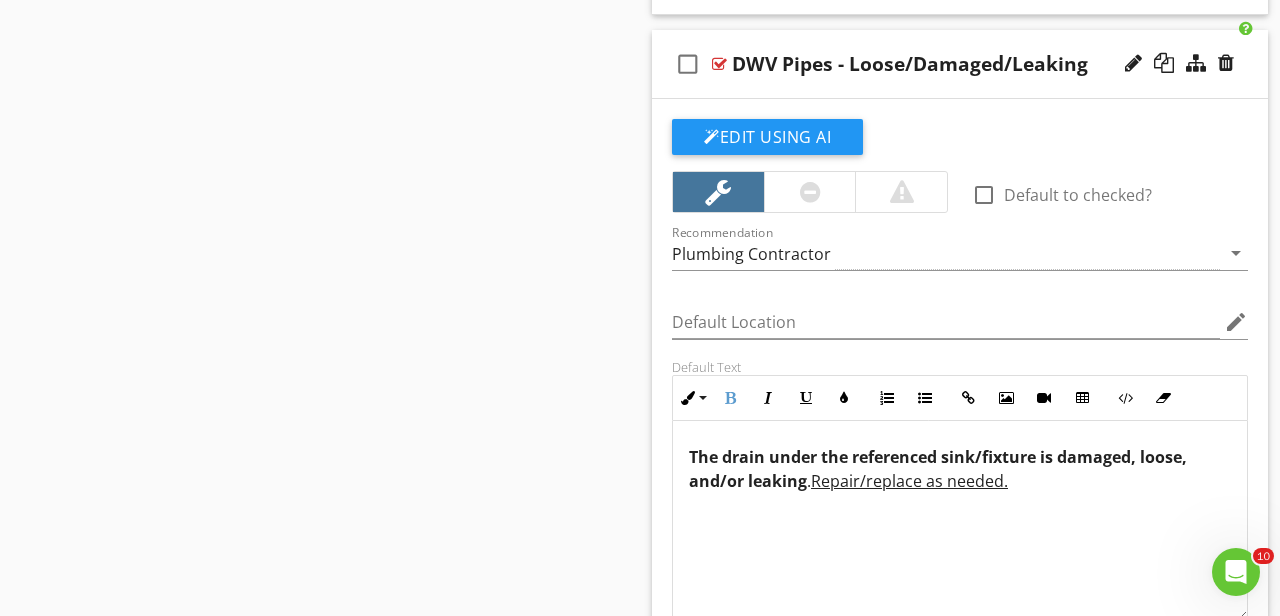 click on "The drain under the referenced sink/fixture is damaged, loose, and/or leaking .  R epair/replace as needed." at bounding box center [960, 469] 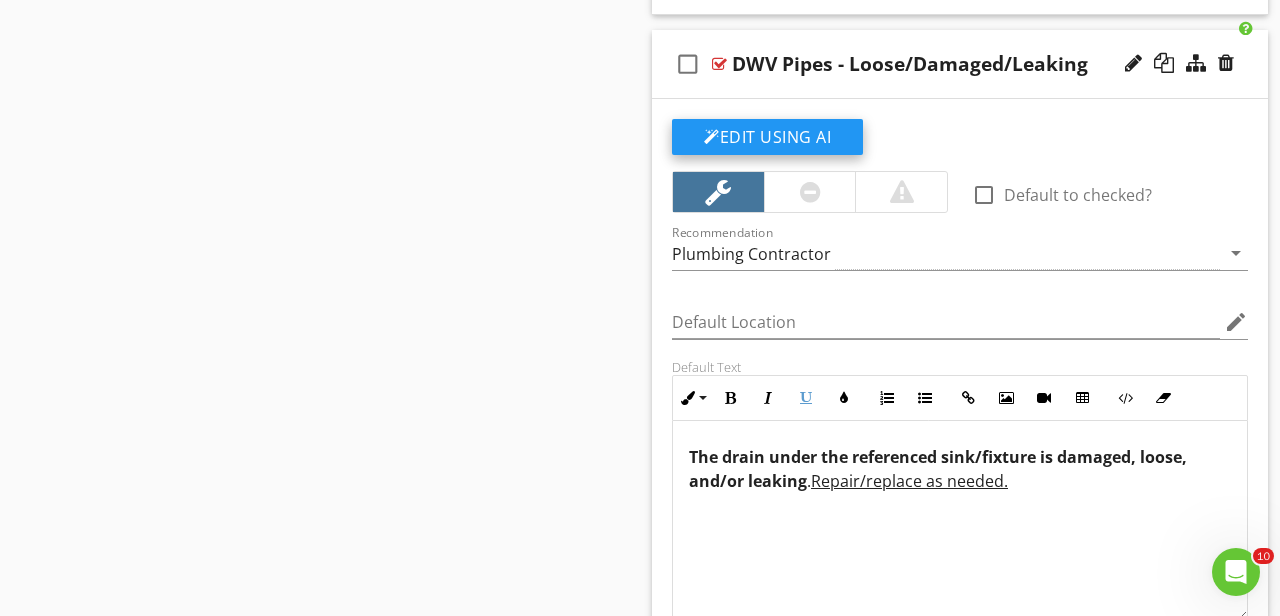 click on "Edit Using AI" at bounding box center [767, 137] 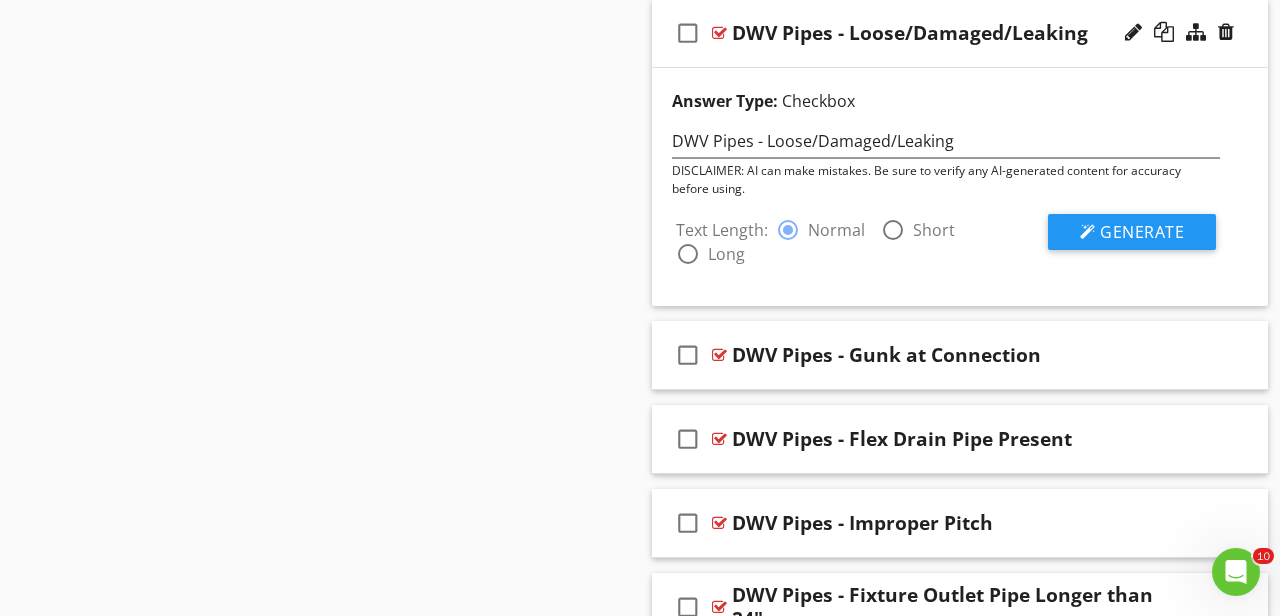 scroll, scrollTop: 3751, scrollLeft: 0, axis: vertical 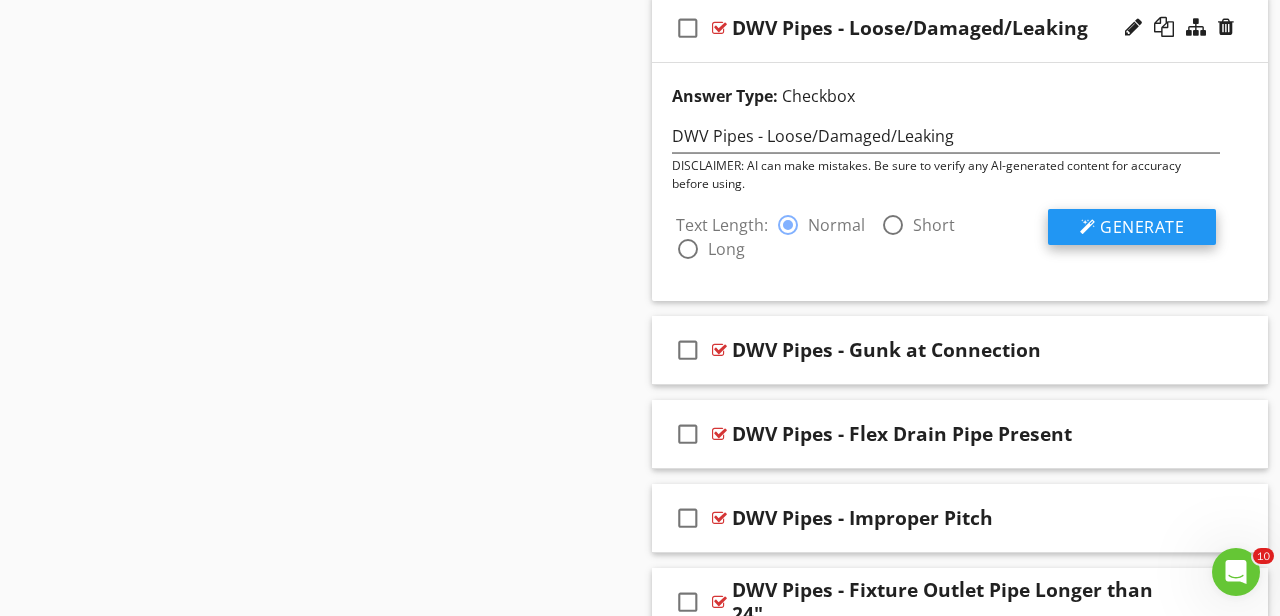 click on "Generate" at bounding box center [1142, 227] 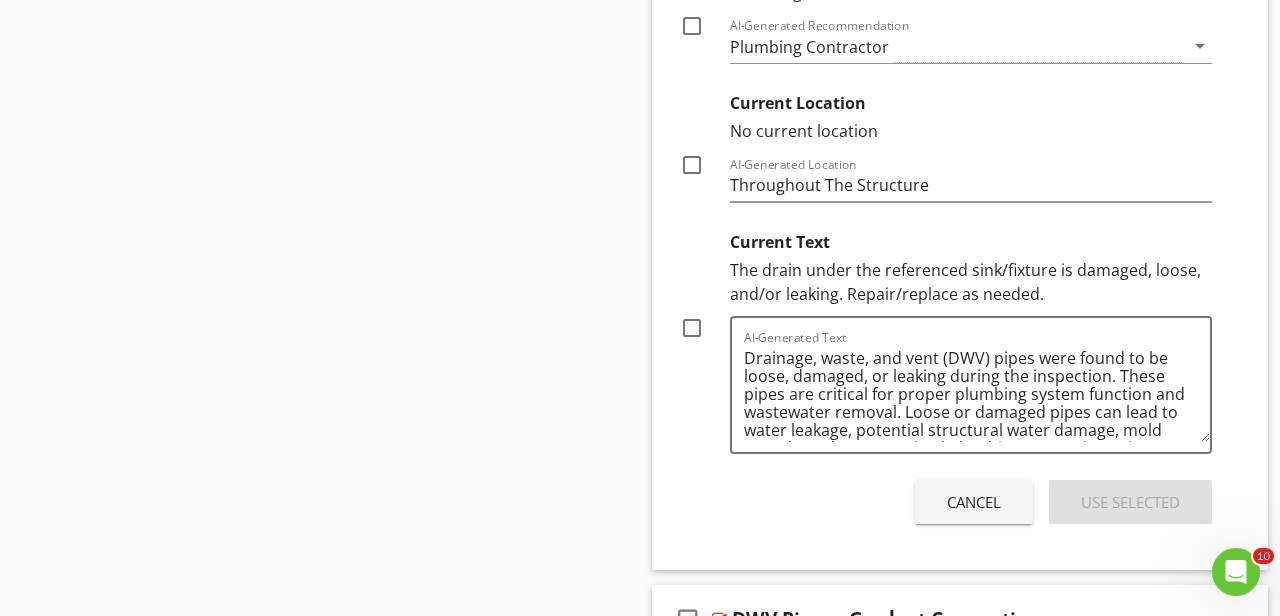 scroll, scrollTop: 4264, scrollLeft: 0, axis: vertical 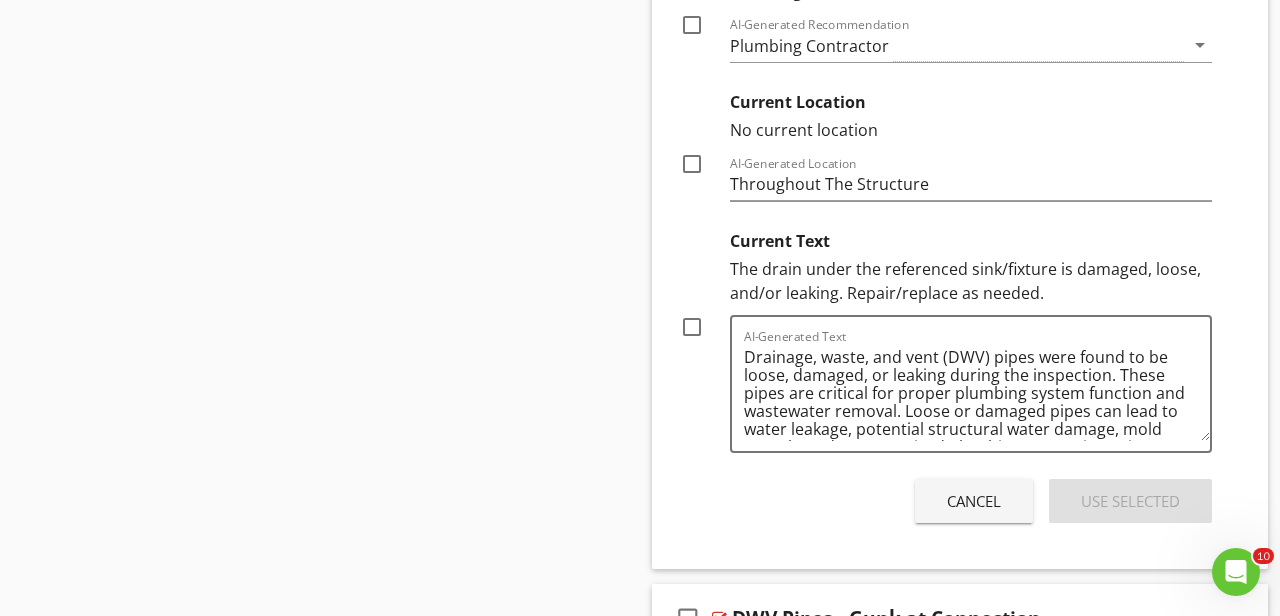 click on "Cancel" at bounding box center (974, 501) 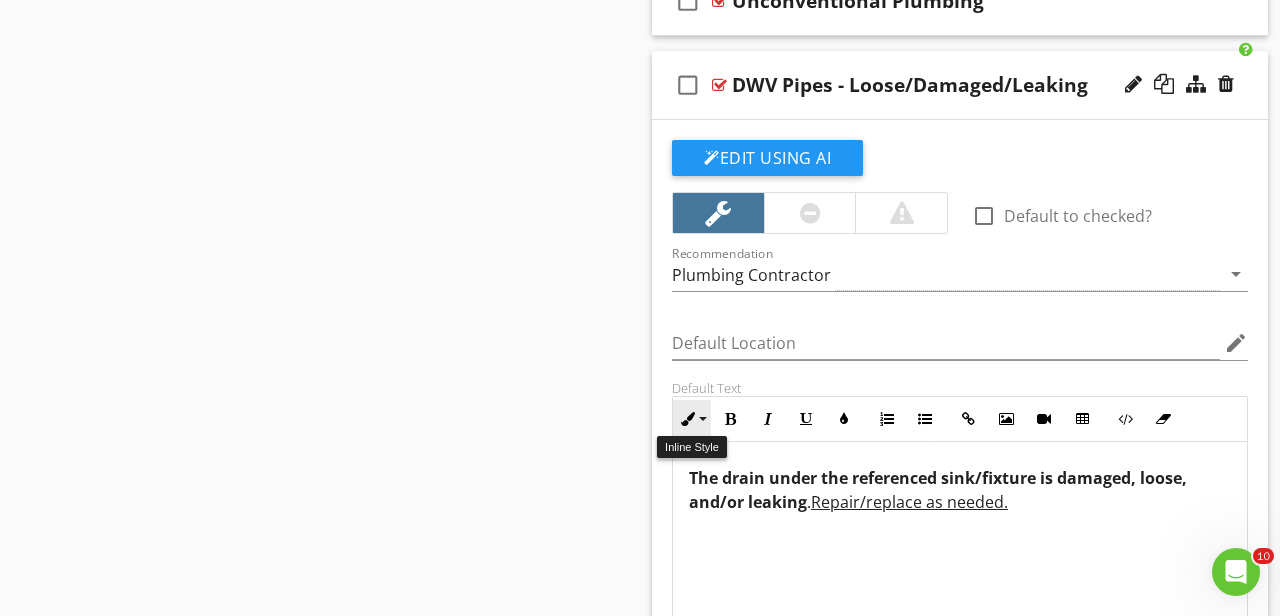 scroll, scrollTop: 3678, scrollLeft: 0, axis: vertical 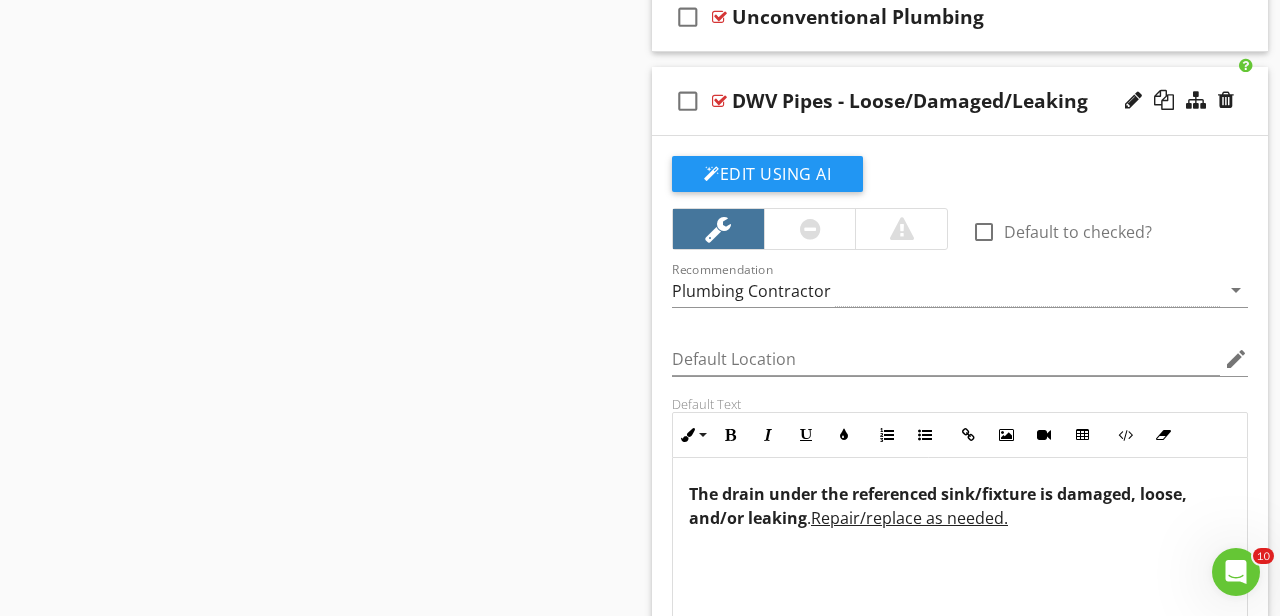 click on "check_box_outline_blank
DWV Pipes - Loose/Damaged/Leaking" at bounding box center [960, 101] 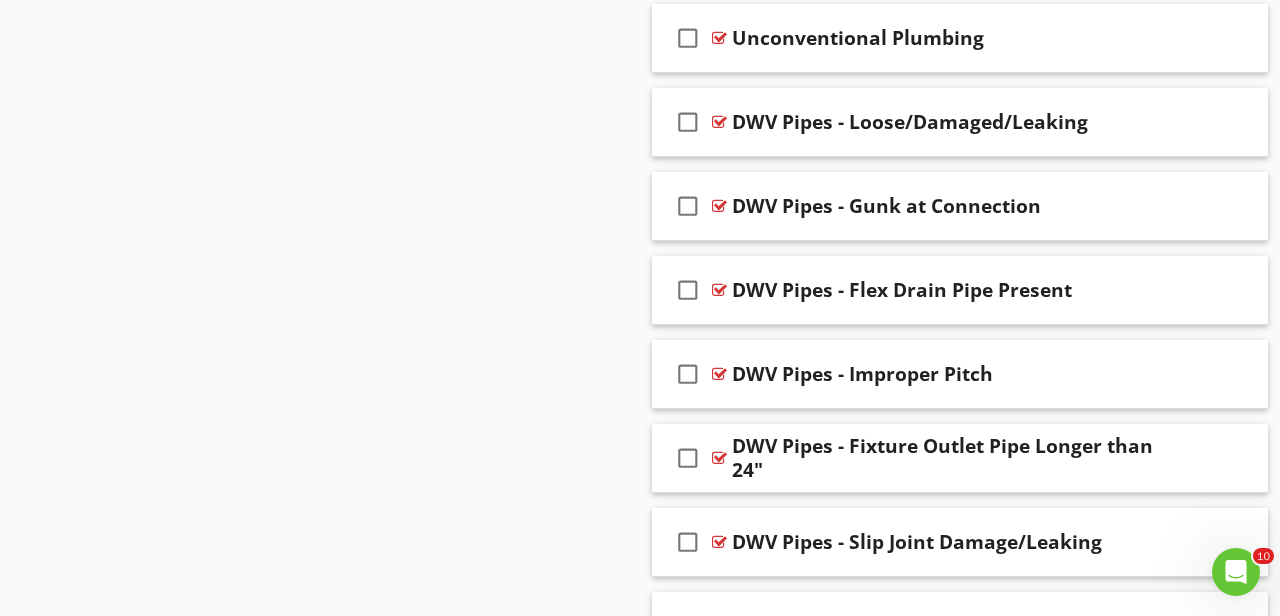 scroll, scrollTop: 3649, scrollLeft: 0, axis: vertical 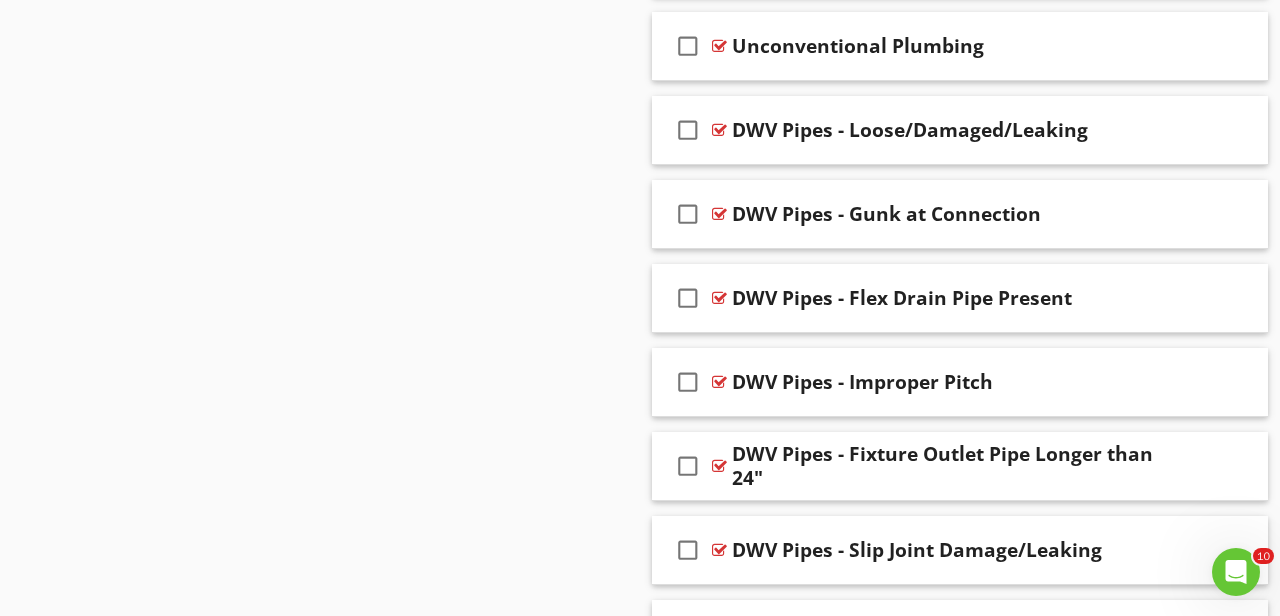 click on "Sections
Inspection Information           Utility Shutoff Locations           Exterior            Roof & Related Components           Garage           Attic, Roof Structure, & Ventilation           Insulation, Ventilation, Flue Vents & Exhaust Fans           Electrical           Plumbing           Water Heater           HVAC           Foundation Area           Foundation - Manufactured Home           Foundation - Slab on Grade            Interior Areas and Items           Appliances           Fireplace, Wood Stove, Gas Fireplace Etc...           Laundry           Environmental Information           Radon Mitigation System           Older Home Information/Recommended Upgrades           Thermal Imaging           Final Checklist
Section
Attachments
Attachment
Items
General Info           Functional Flow & Drainage           Water Supply & Distribution Drains" at bounding box center (640, 39) 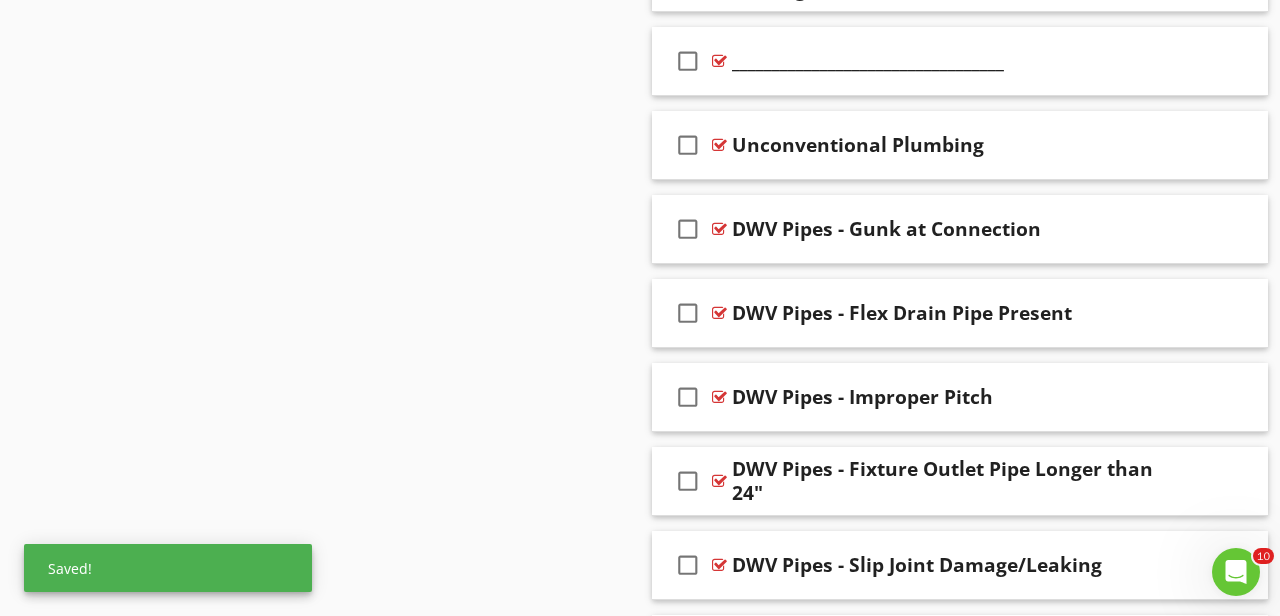 scroll, scrollTop: 3552, scrollLeft: 0, axis: vertical 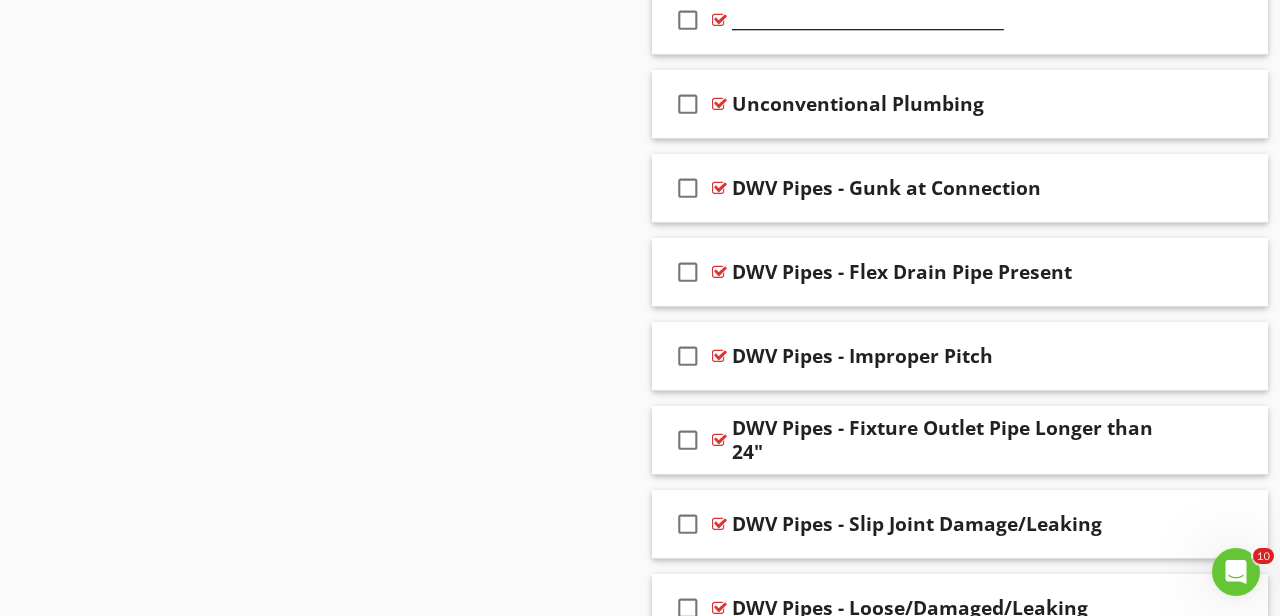 click on "Sections
Inspection Information           Utility Shutoff Locations           Exterior            Roof & Related Components           Garage           Attic, Roof Structure, & Ventilation           Insulation, Ventilation, Flue Vents & Exhaust Fans           Electrical           Plumbing           Water Heater           HVAC           Foundation Area           Foundation - Manufactured Home           Foundation - Slab on Grade            Interior Areas and Items           Appliances           Fireplace, Wood Stove, Gas Fireplace Etc...           Laundry           Environmental Information           Radon Mitigation System           Older Home Information/Recommended Upgrades           Thermal Imaging           Final Checklist
Section
Attachments
Attachment
Items
General Info           Functional Flow & Drainage           Water Supply & Distribution Drains" at bounding box center [640, 97] 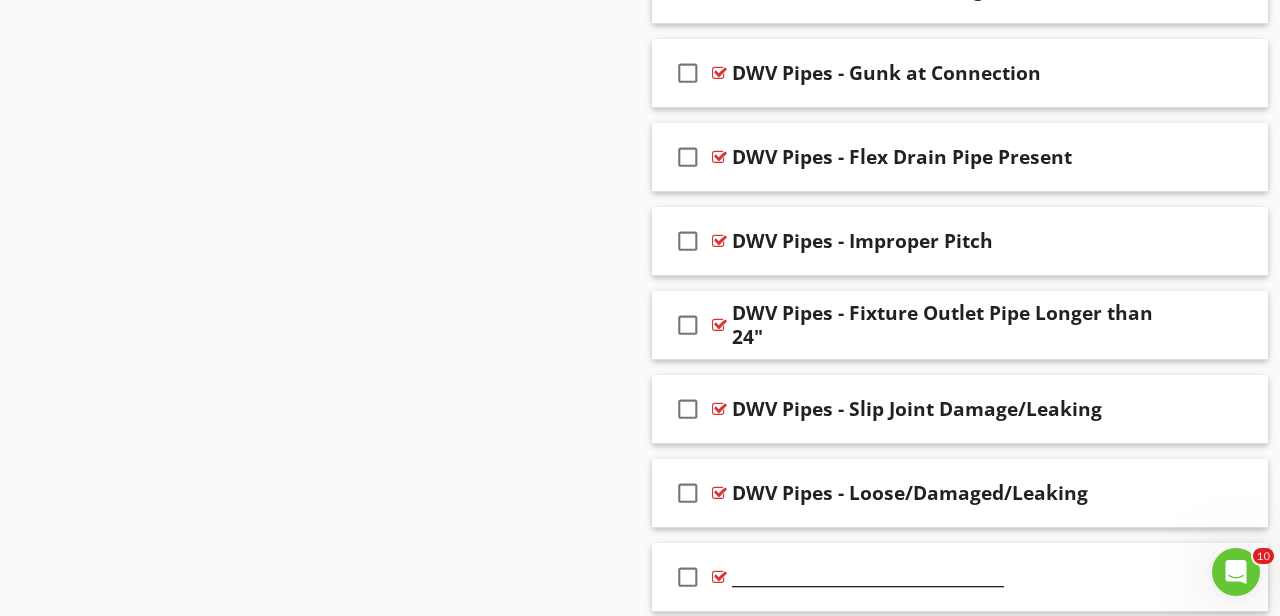 scroll, scrollTop: 3710, scrollLeft: 0, axis: vertical 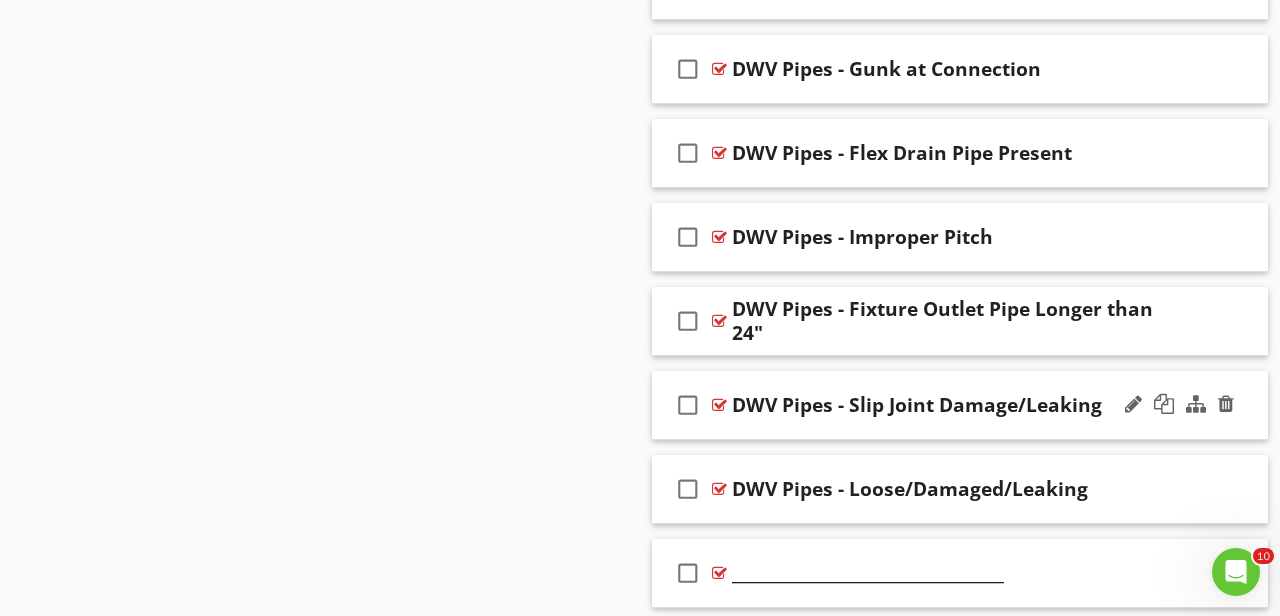 click on "check_box_outline_blank
DWV Pipes - Slip Joint Damage/Leaking" at bounding box center (960, 405) 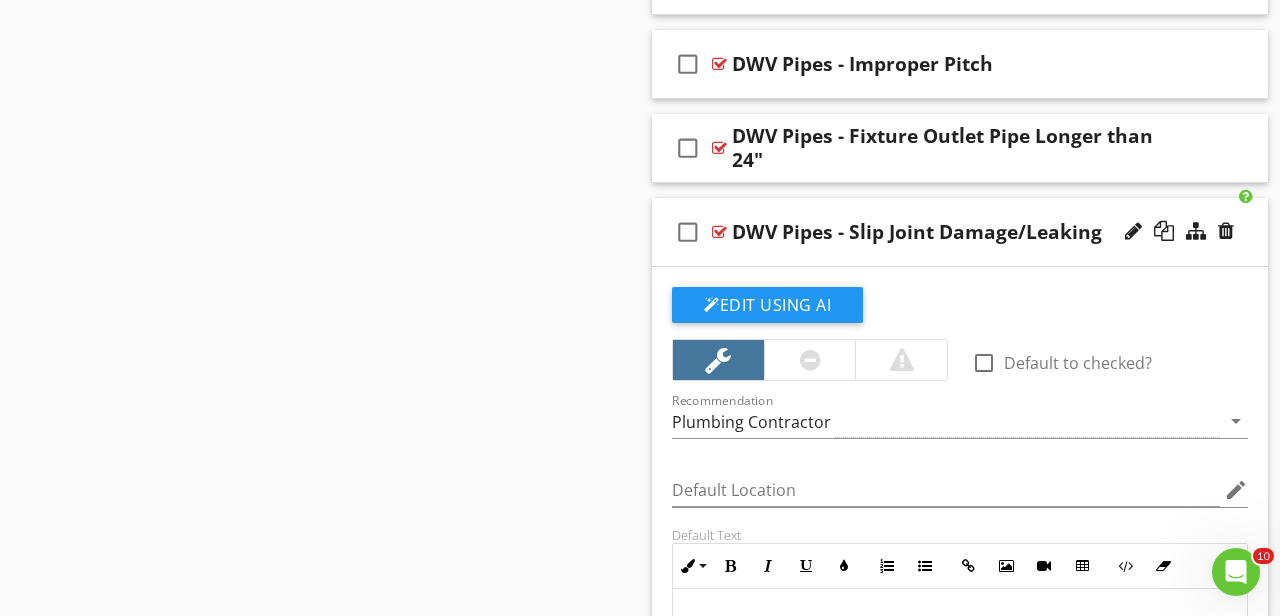 scroll, scrollTop: 3876, scrollLeft: 0, axis: vertical 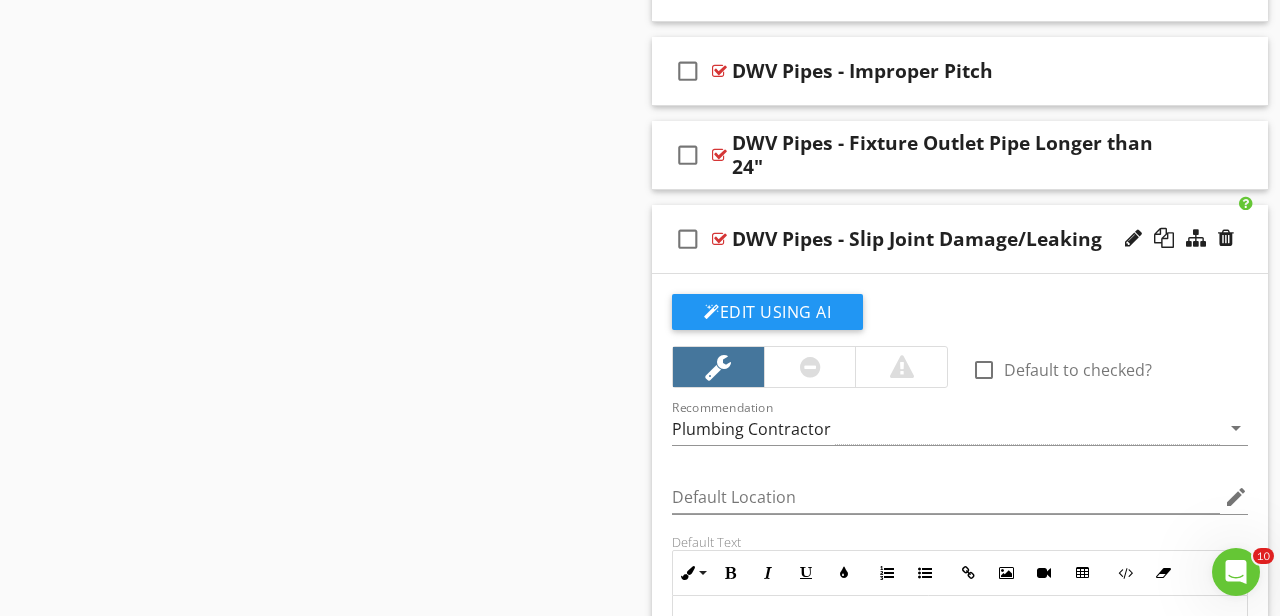 click on "check_box_outline_blank
DWV Pipes - Slip Joint Damage/Leaking" at bounding box center [960, 239] 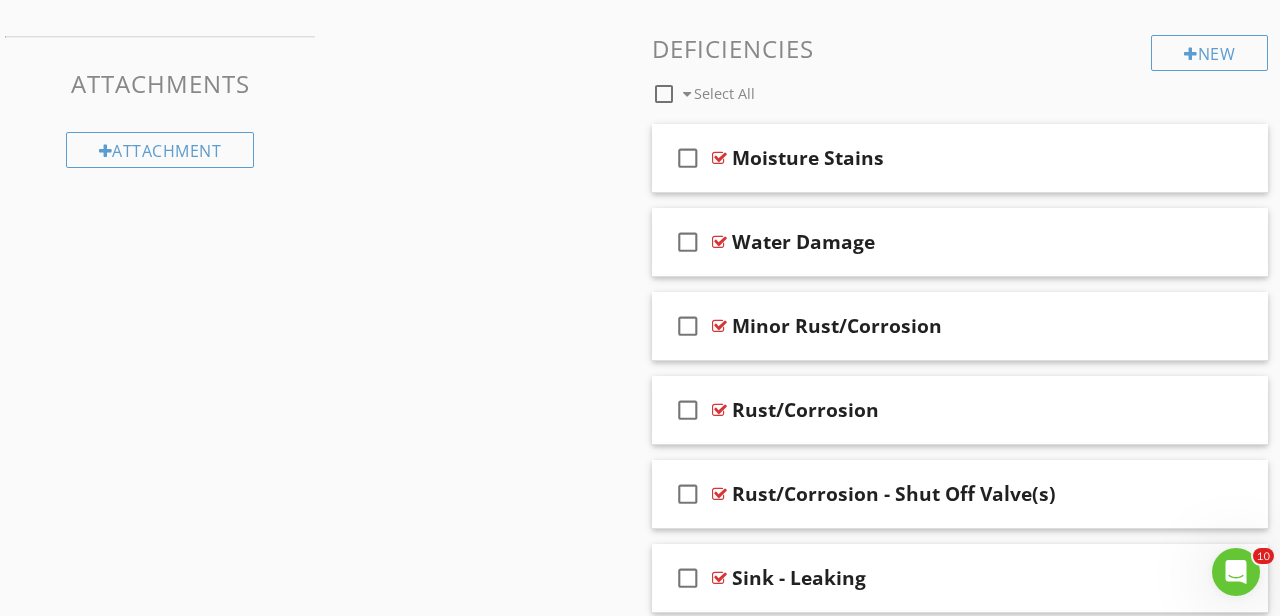 scroll, scrollTop: 1699, scrollLeft: 0, axis: vertical 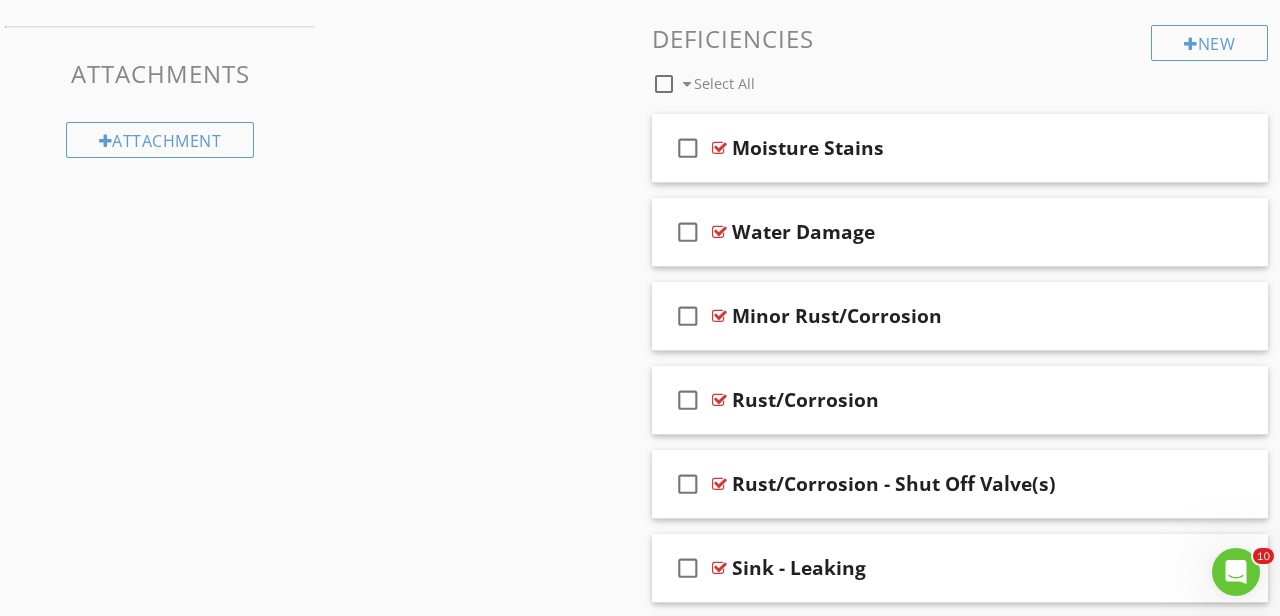 click on "Sections
Inspection Information           Utility Shutoff Locations           Exterior            Roof & Related Components           Garage           Attic, Roof Structure, & Ventilation           Insulation, Ventilation, Flue Vents & Exhaust Fans           Electrical           Plumbing           Water Heater           HVAC           Foundation Area           Foundation - Manufactured Home           Foundation - Slab on Grade            Interior Areas and Items           Appliances           Fireplace, Wood Stove, Gas Fireplace Etc...           Laundry           Environmental Information           Radon Mitigation System           Older Home Information/Recommended Upgrades           Thermal Imaging           Final Checklist
Section
Attachments
Attachment
Items
General Info           Functional Flow & Drainage           Water Supply & Distribution Drains" at bounding box center (640, 1989) 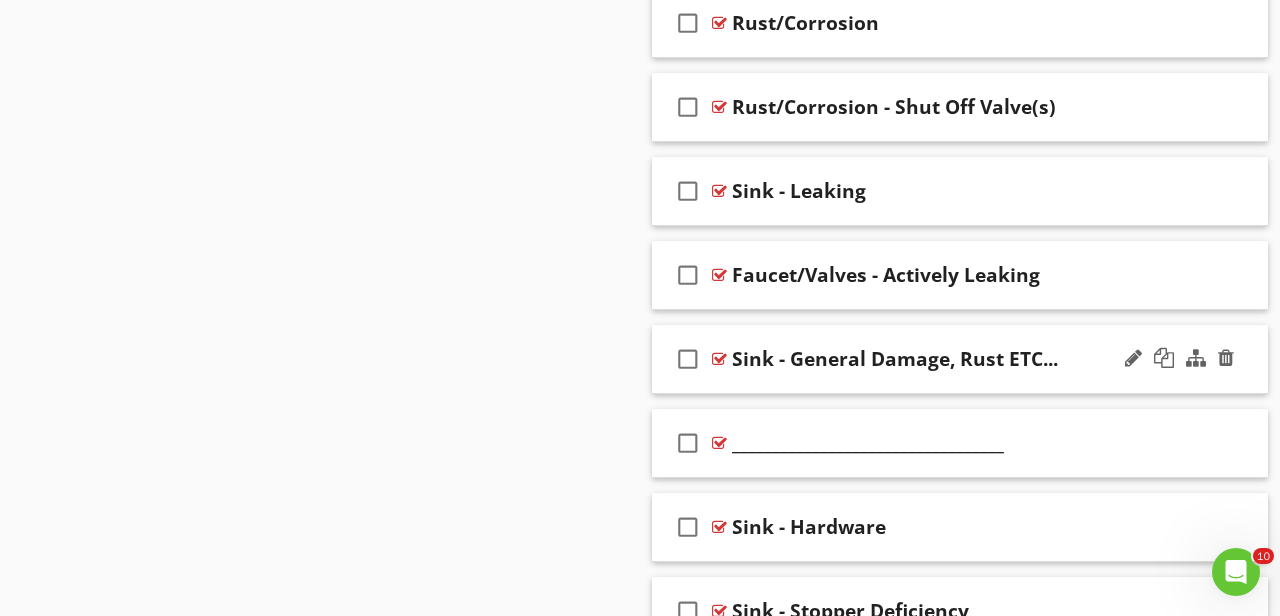 scroll, scrollTop: 2077, scrollLeft: 0, axis: vertical 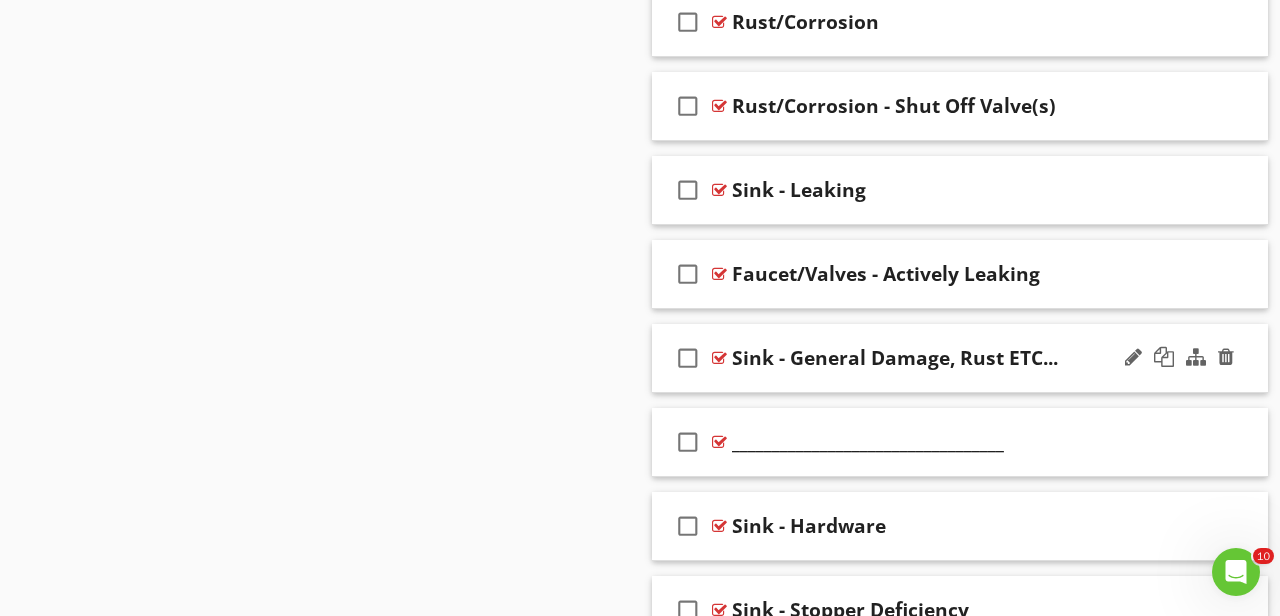 click on "check_box_outline_blank
Sink - General Damage, Rust ETC..." at bounding box center [960, 358] 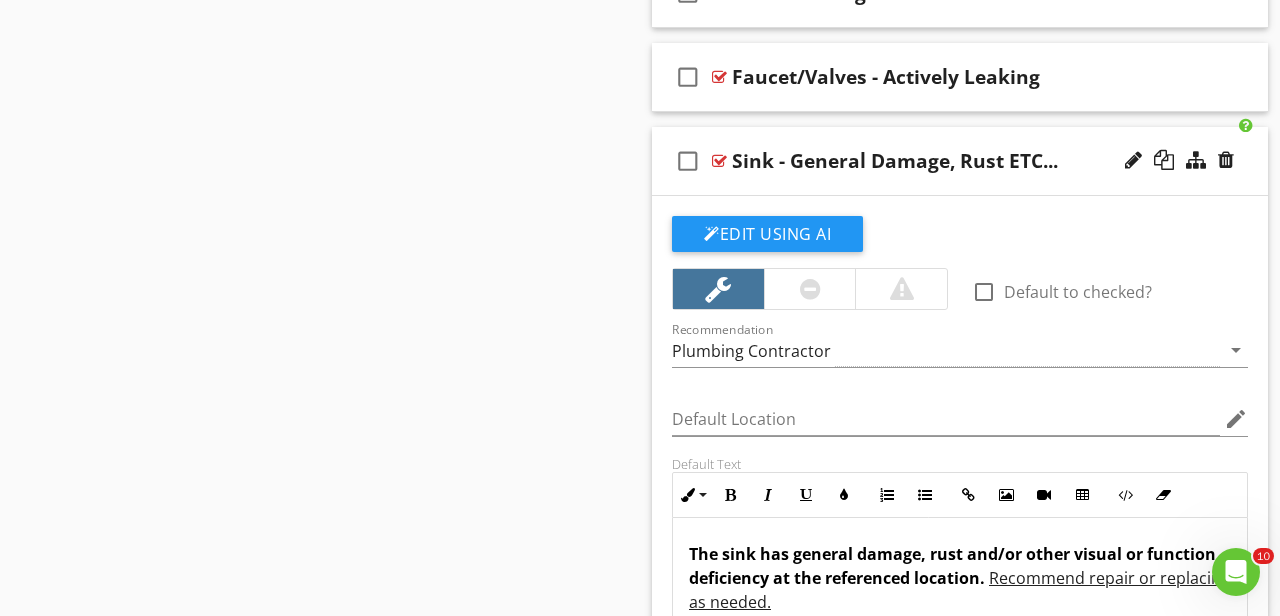scroll, scrollTop: 2272, scrollLeft: 0, axis: vertical 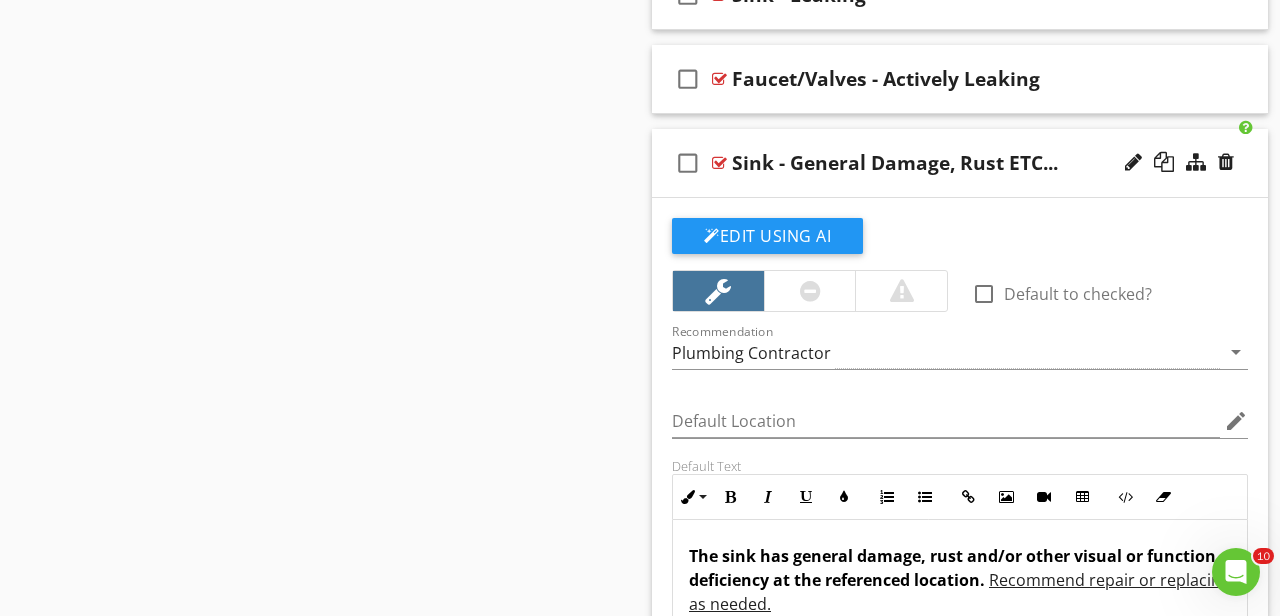 click on "check_box_outline_blank
Sink - General Damage, Rust ETC..." at bounding box center (960, 163) 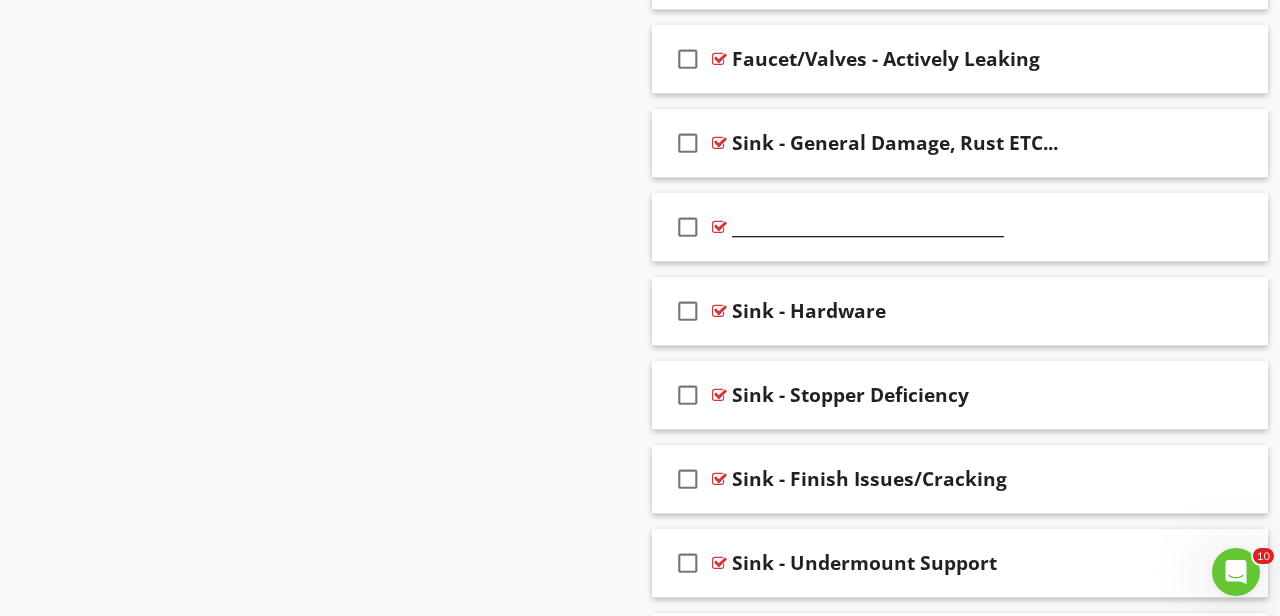 scroll, scrollTop: 2294, scrollLeft: 0, axis: vertical 